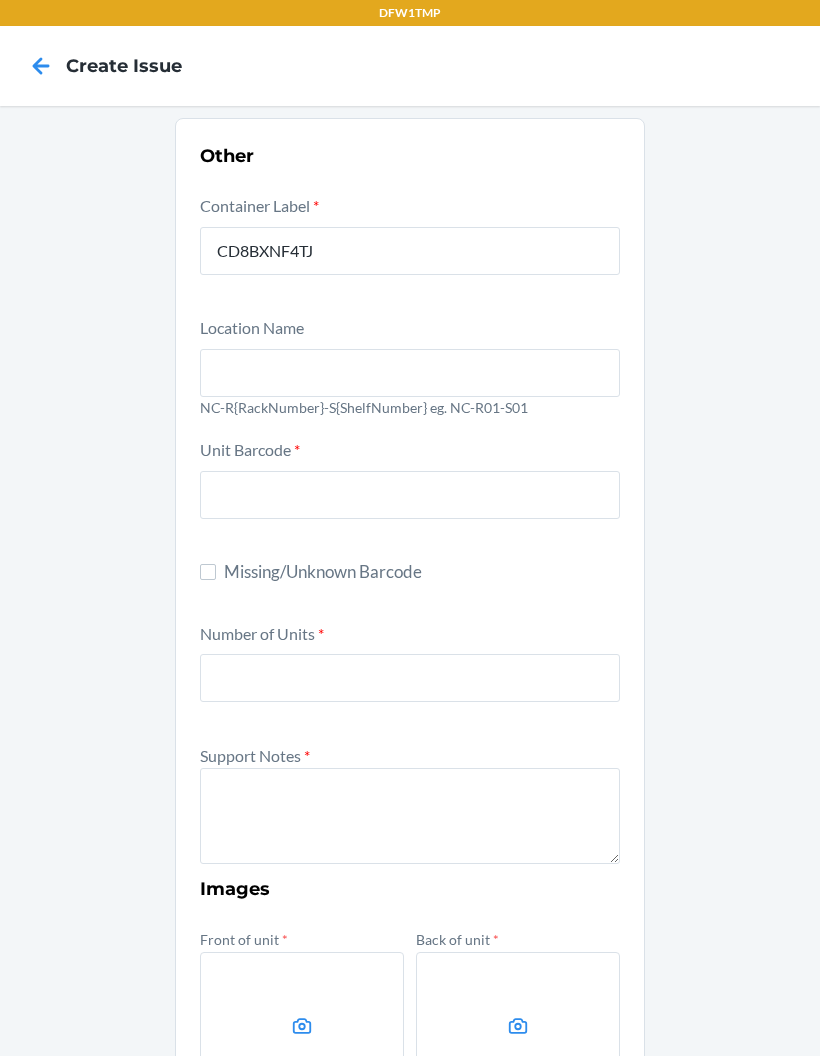 scroll, scrollTop: 80, scrollLeft: 0, axis: vertical 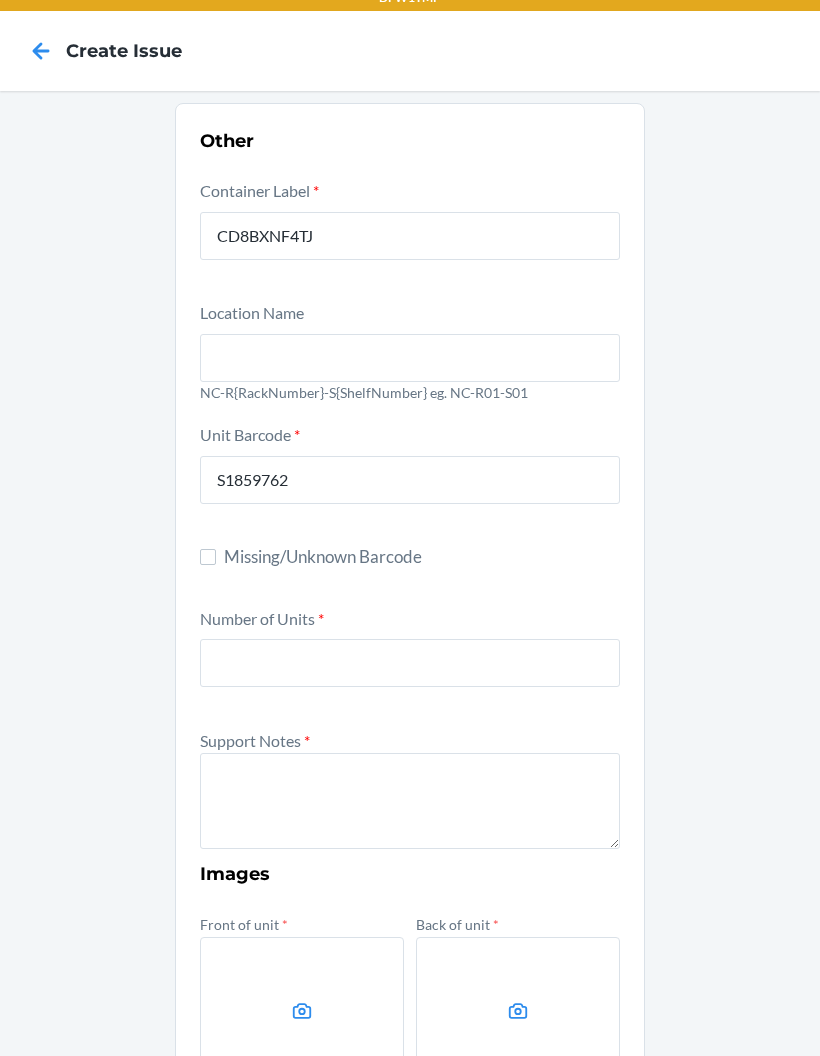type on "S1859762" 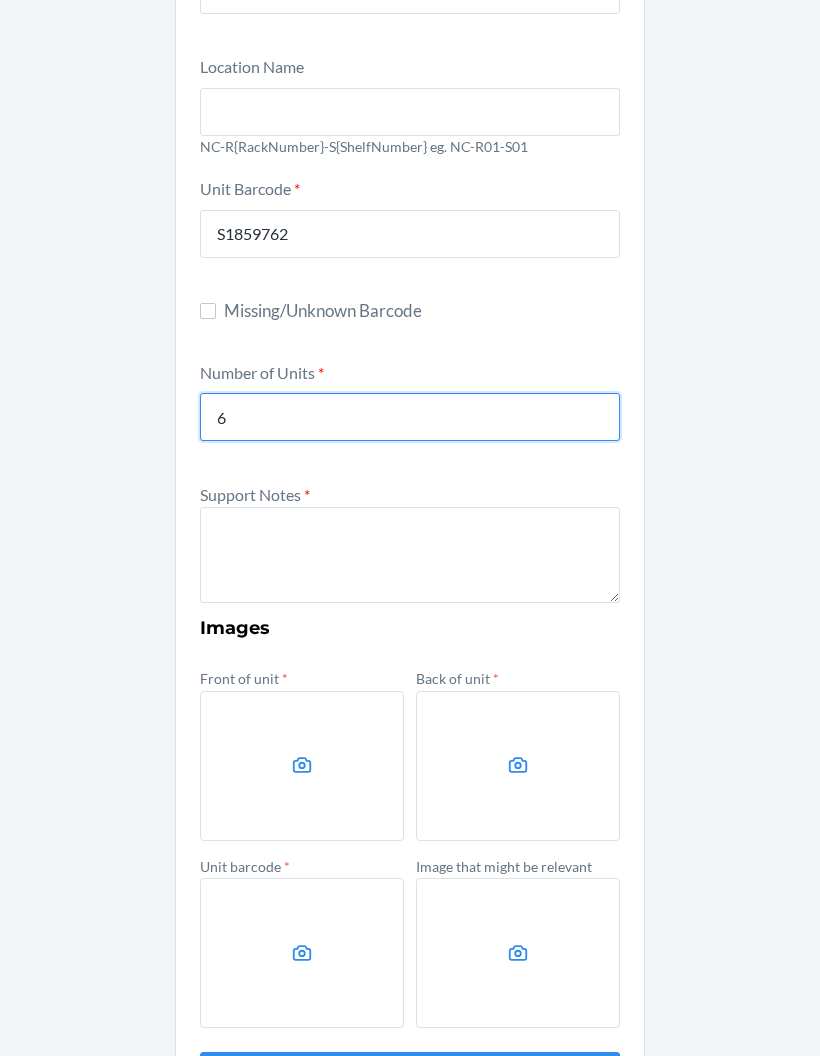 scroll, scrollTop: 260, scrollLeft: 0, axis: vertical 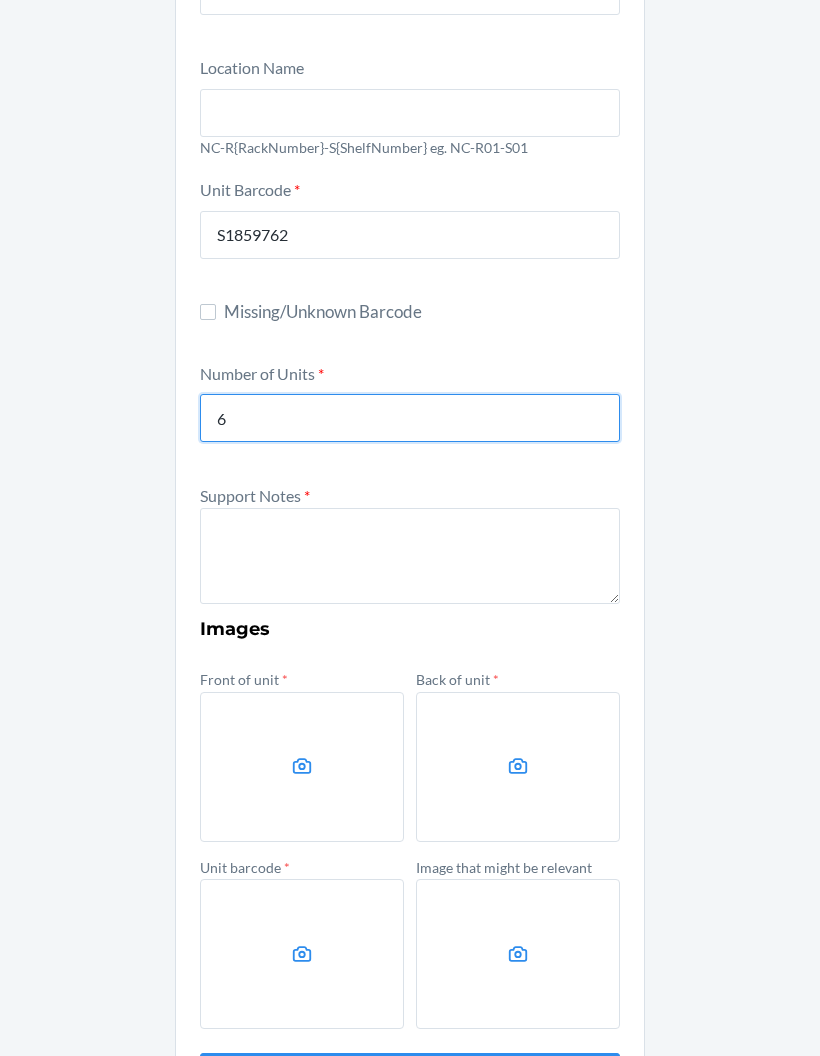 type on "6" 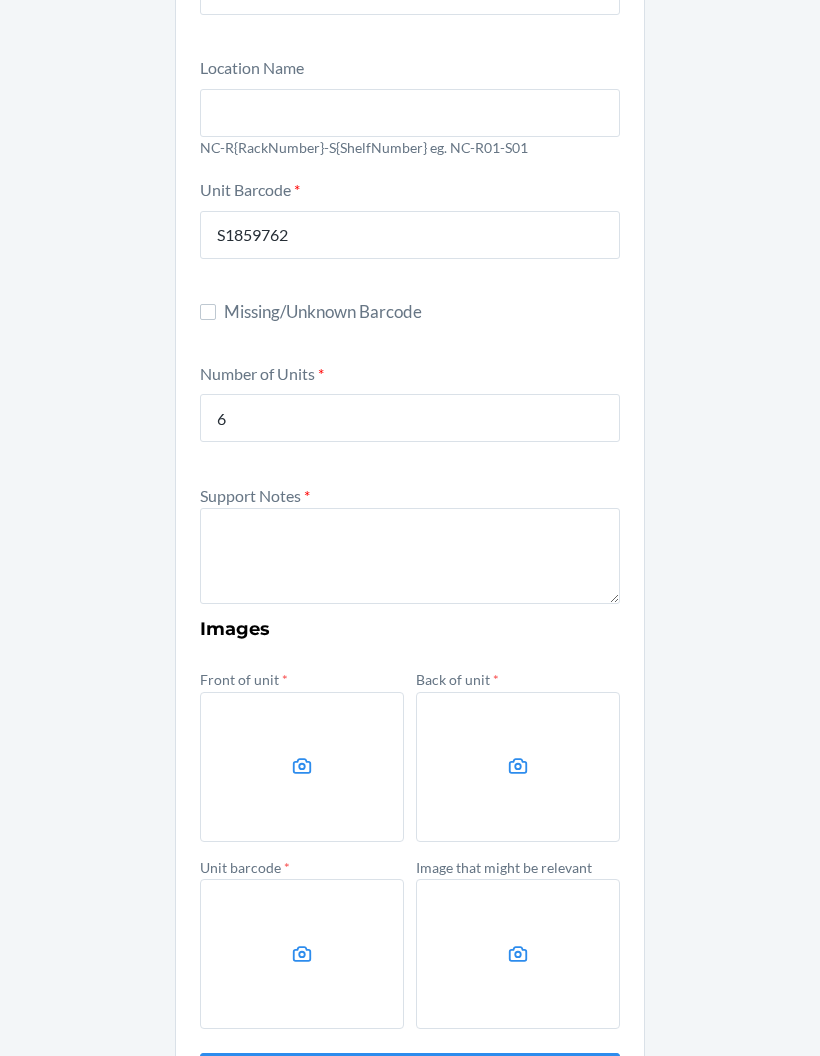 click at bounding box center [410, 556] 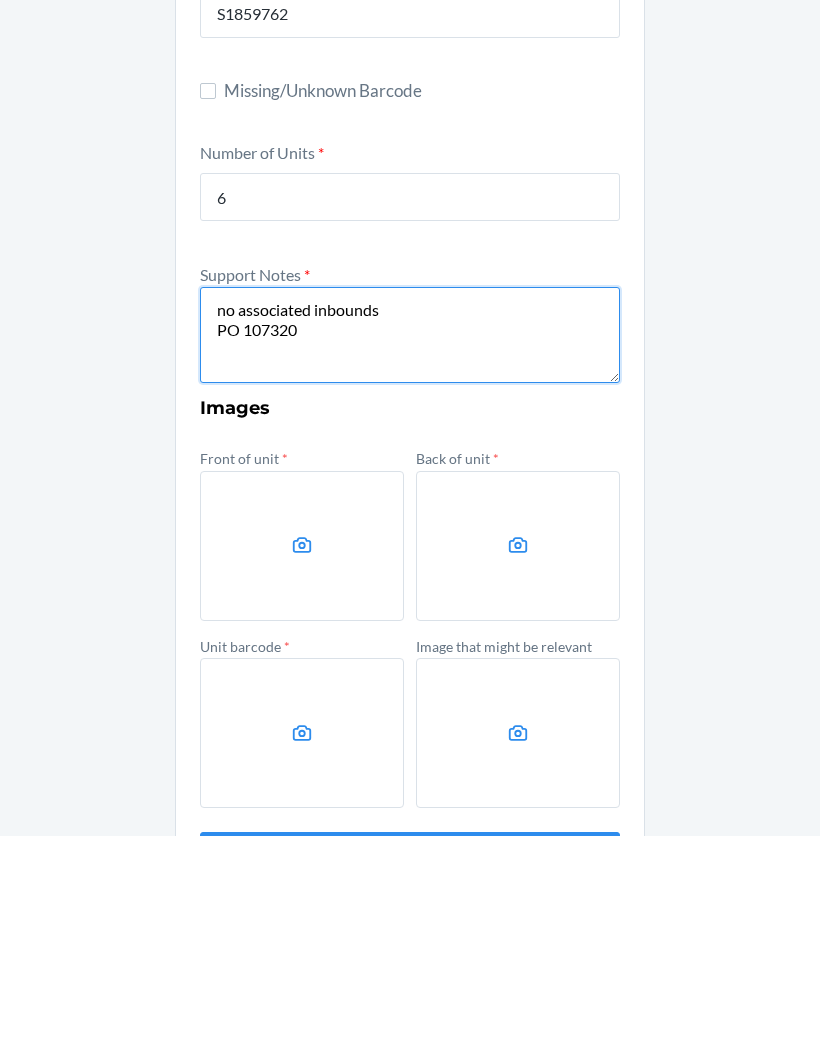type on "no associated inbounds
PO 107320" 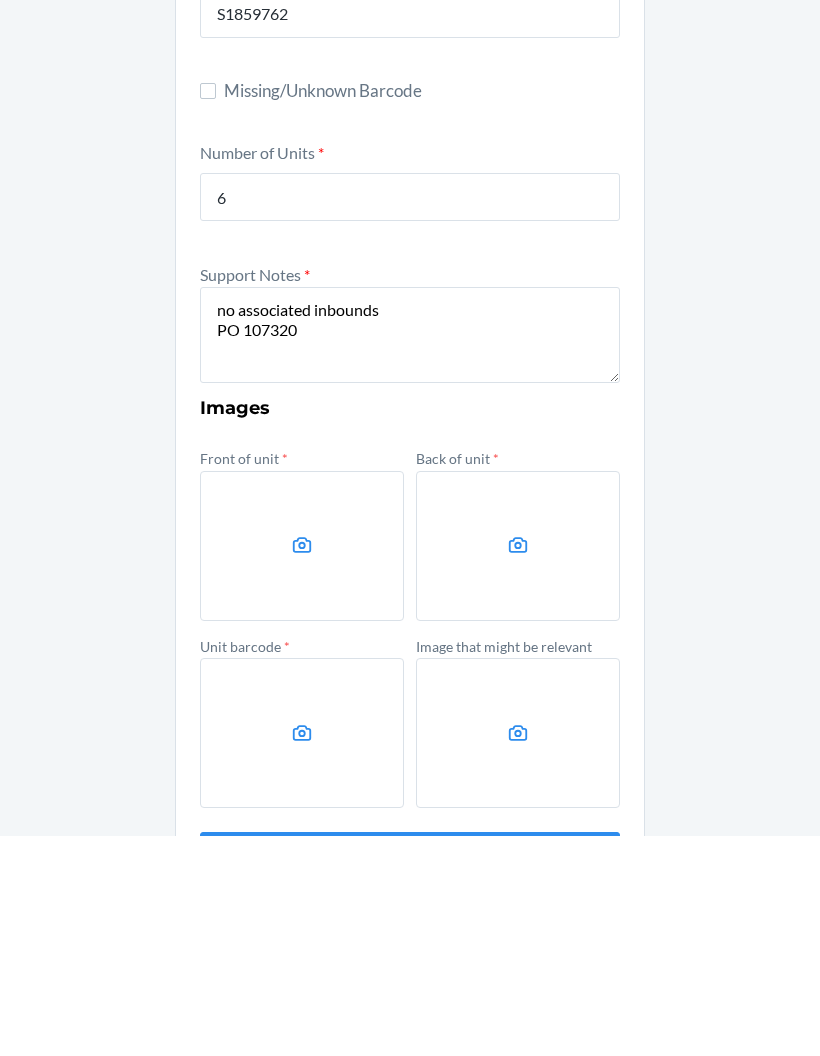 click at bounding box center [302, 767] 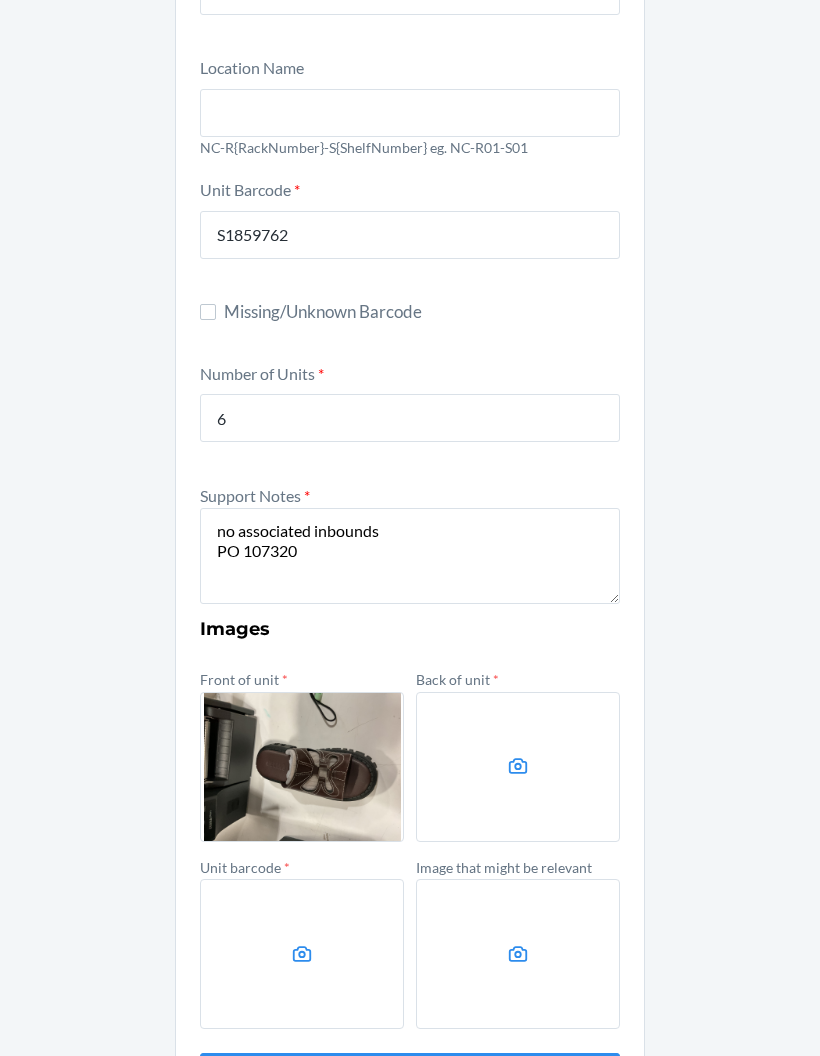 click 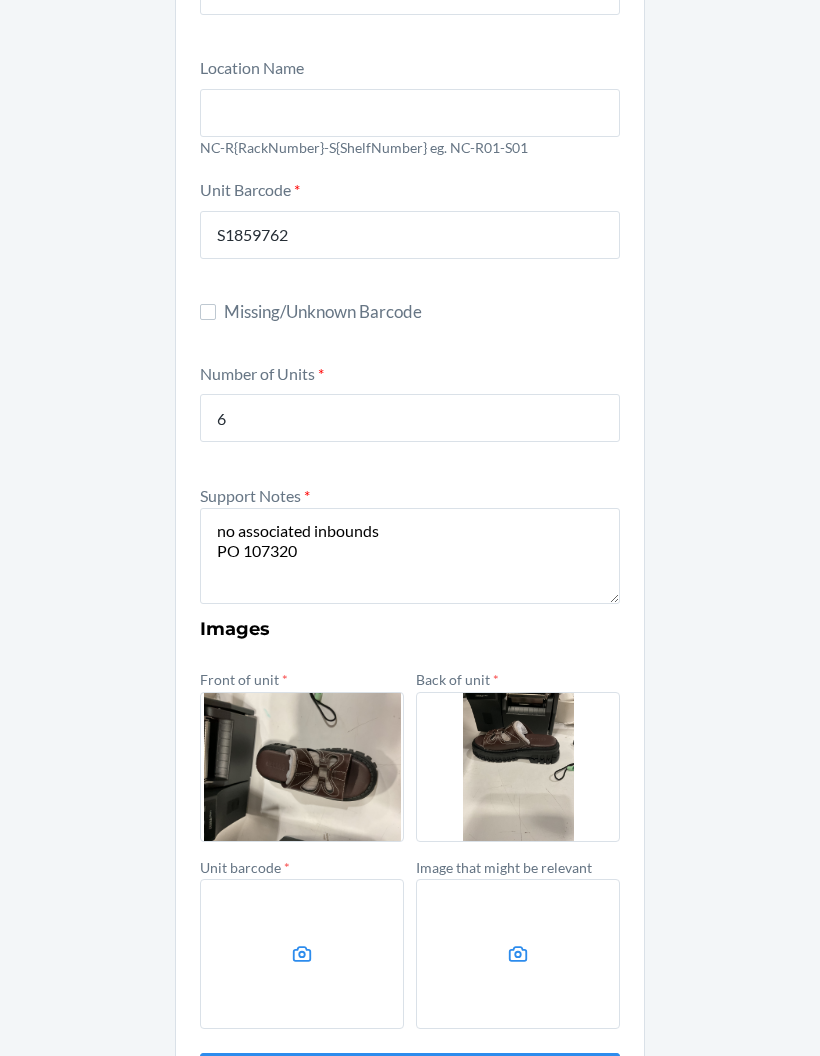 click 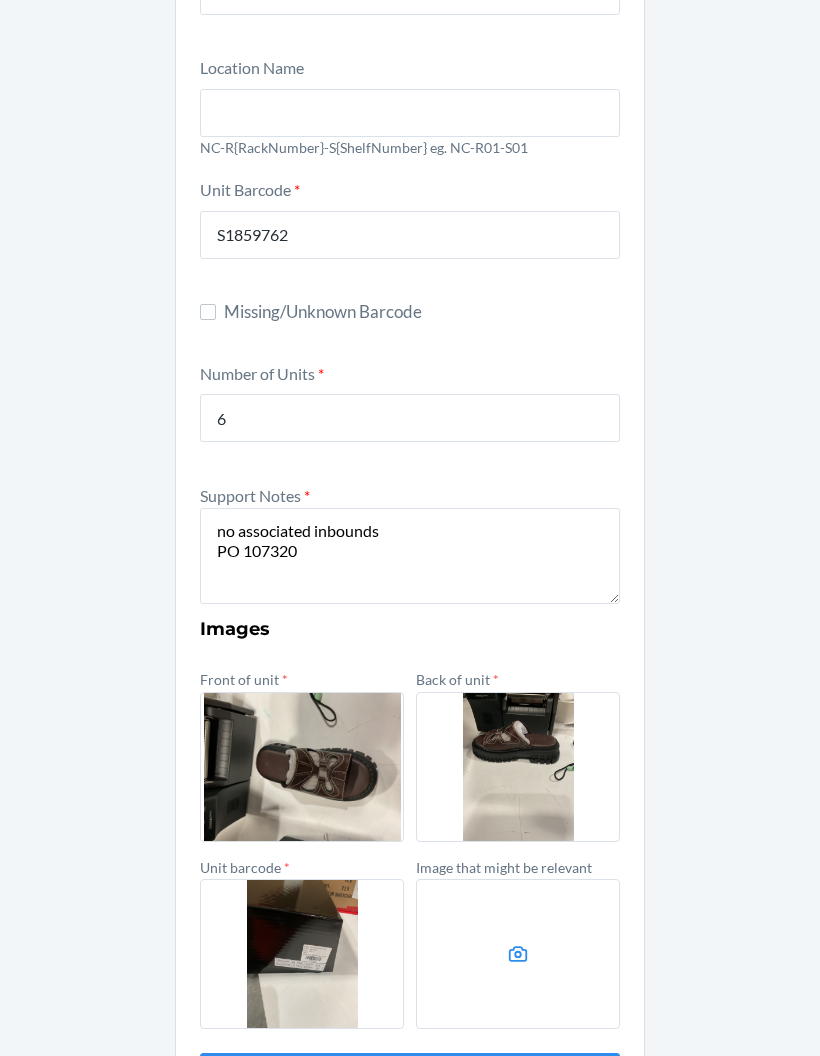 click at bounding box center (518, 954) 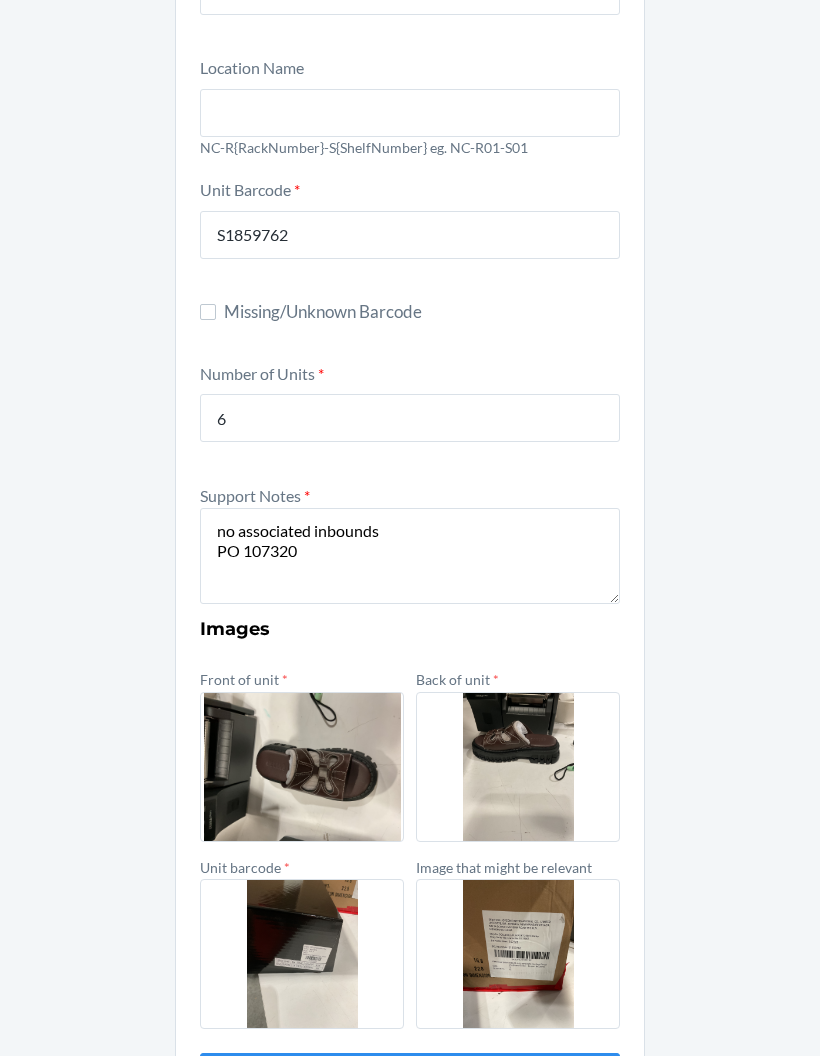 click on "Other Container Label   * [PRODUCT_CODE] Location Name   NC-R{RackNumber}-S{ShelfNumber} eg. NC-R01-S01 Unit Barcode   * [PRODUCT_CODE] Missing/Unknown Barcode Number of Units   * [NUMBER] Support Notes   * No associated inbounds
PO [PO_NUMBER] Images Front of unit   * Back of unit   * Unit barcode   * Image that might be relevant   Submit" at bounding box center [410, 492] 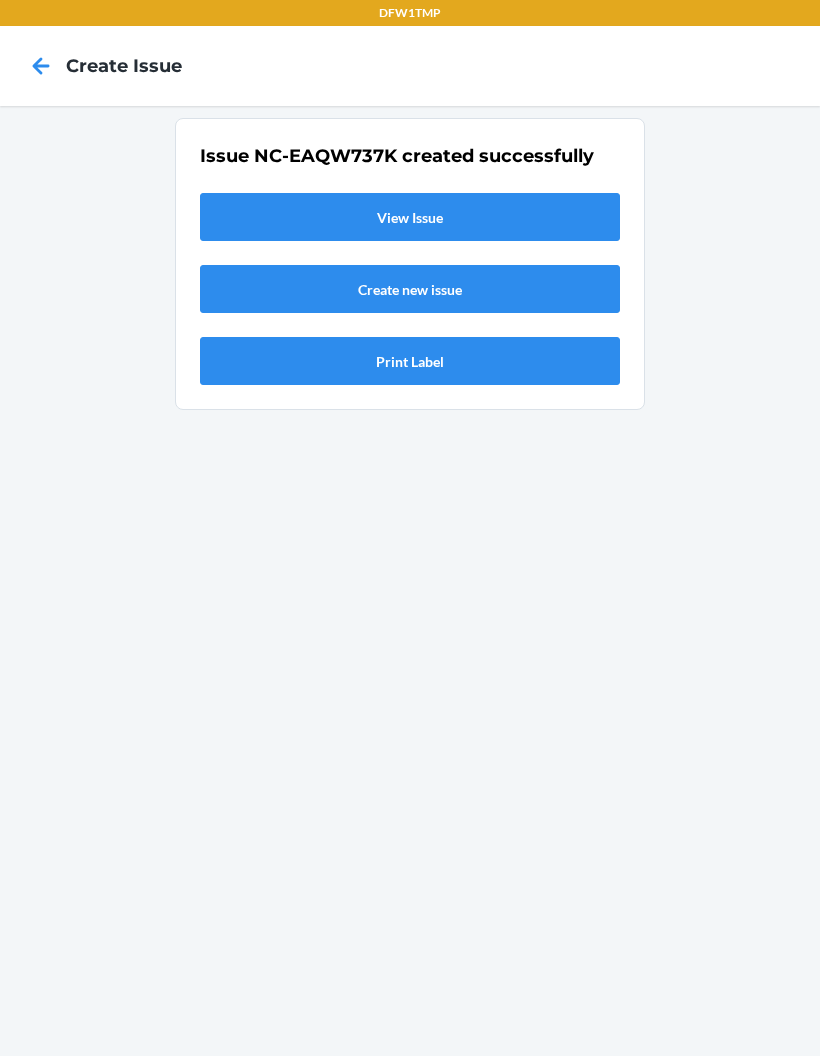 scroll, scrollTop: 0, scrollLeft: 0, axis: both 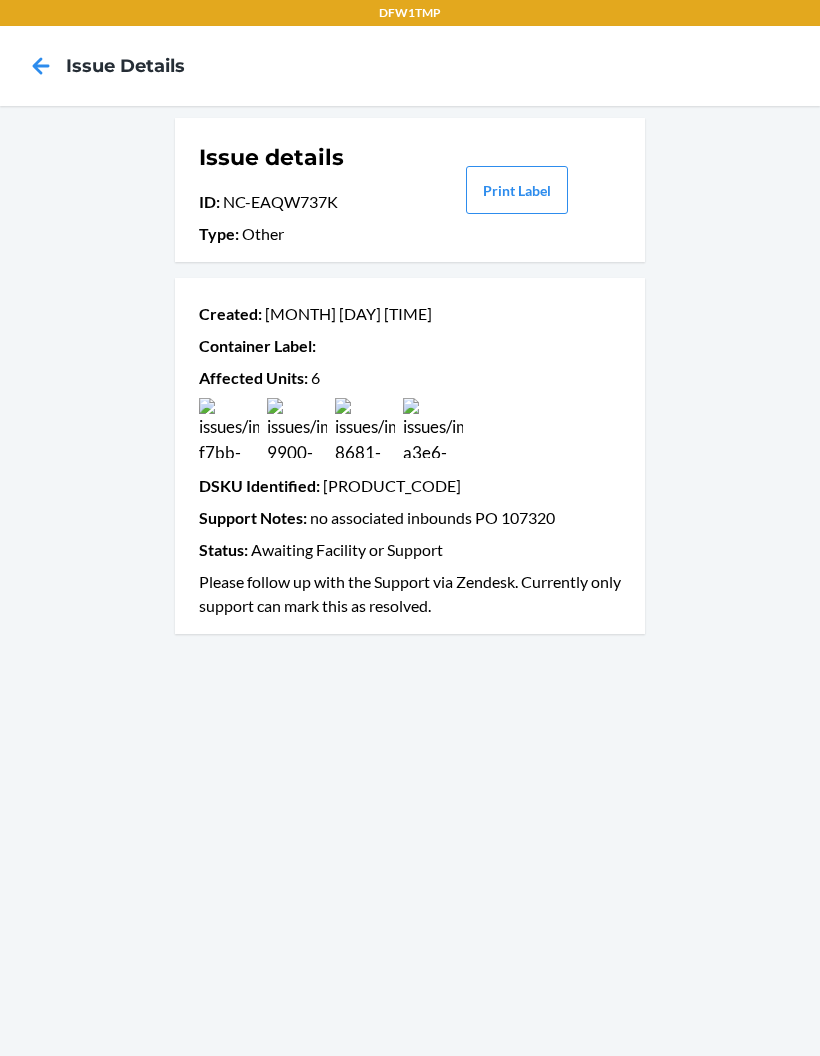 click 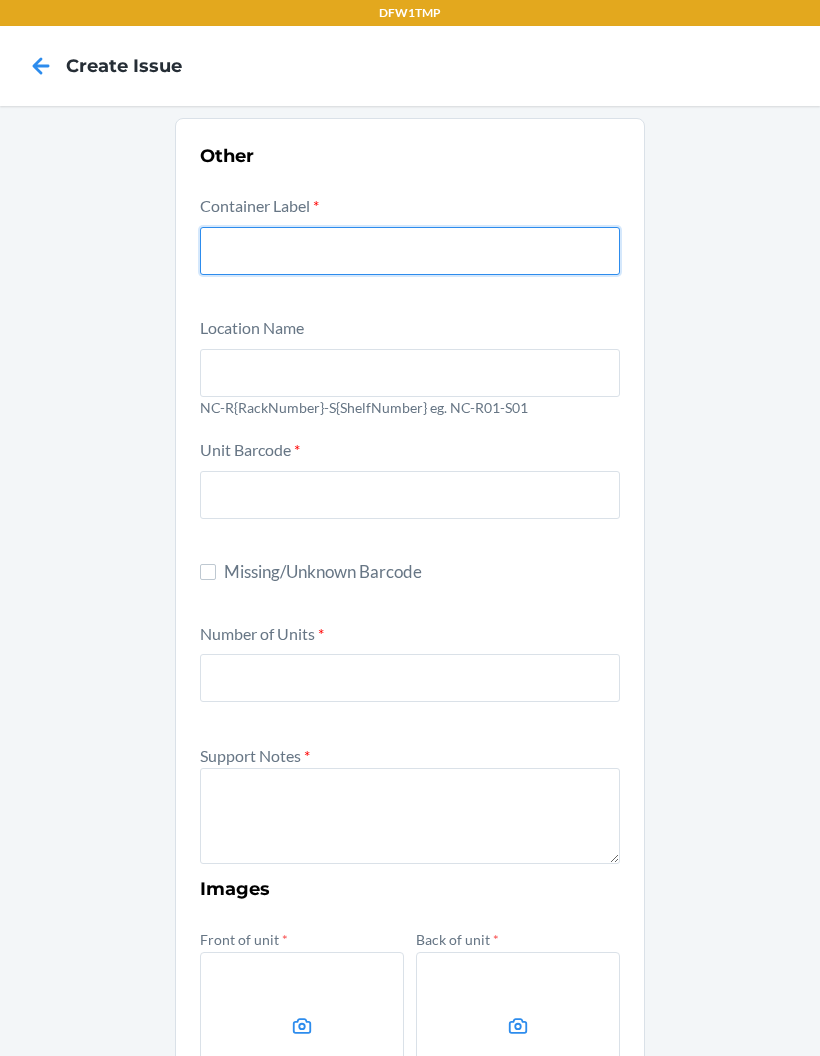 click at bounding box center (410, 251) 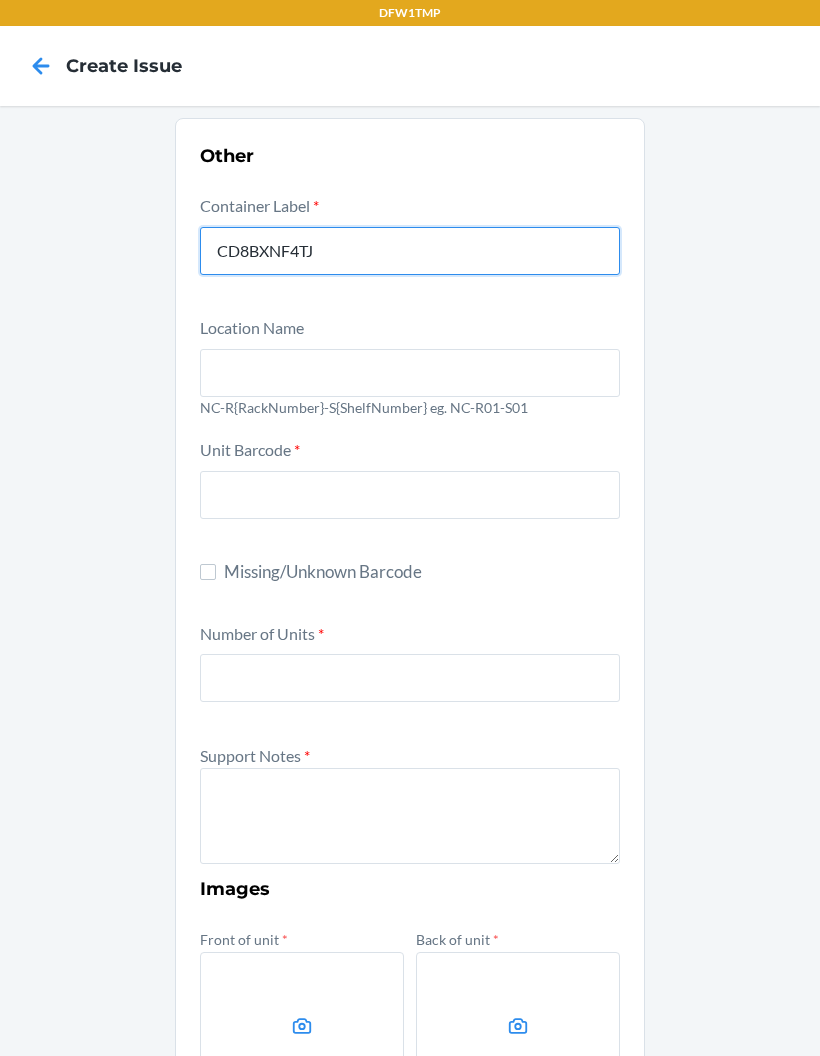 type on "CD8BXNF4TJ" 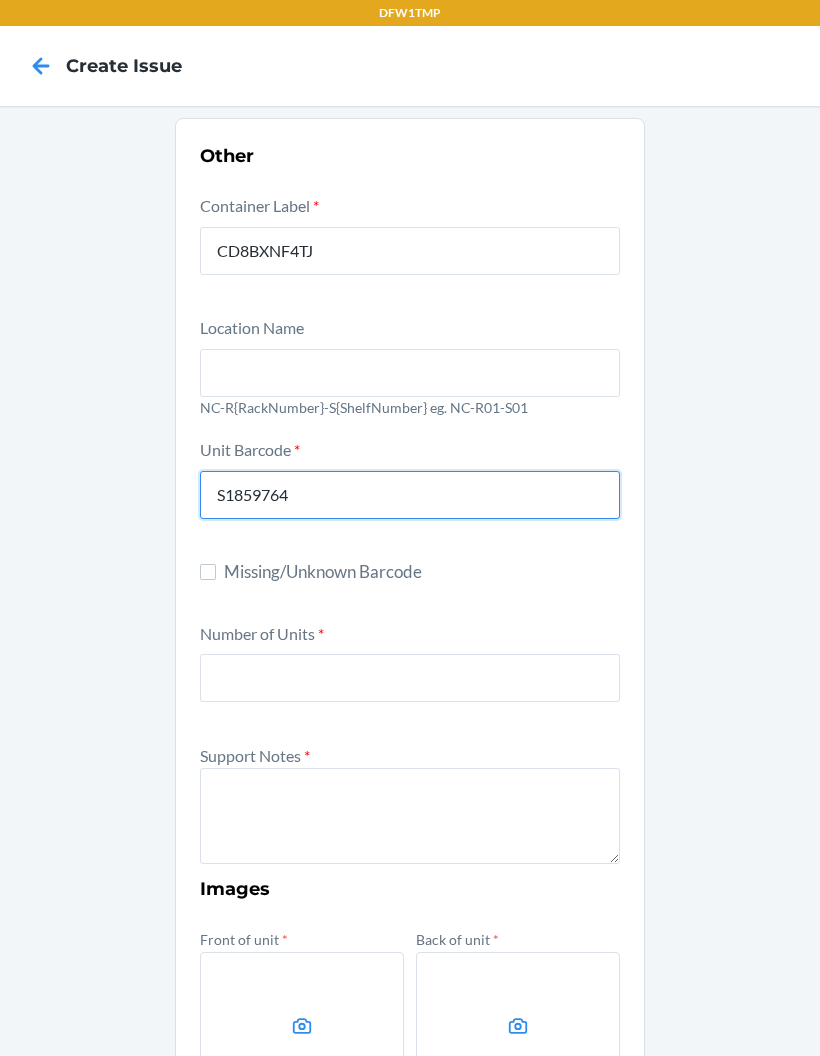 type on "S1859764" 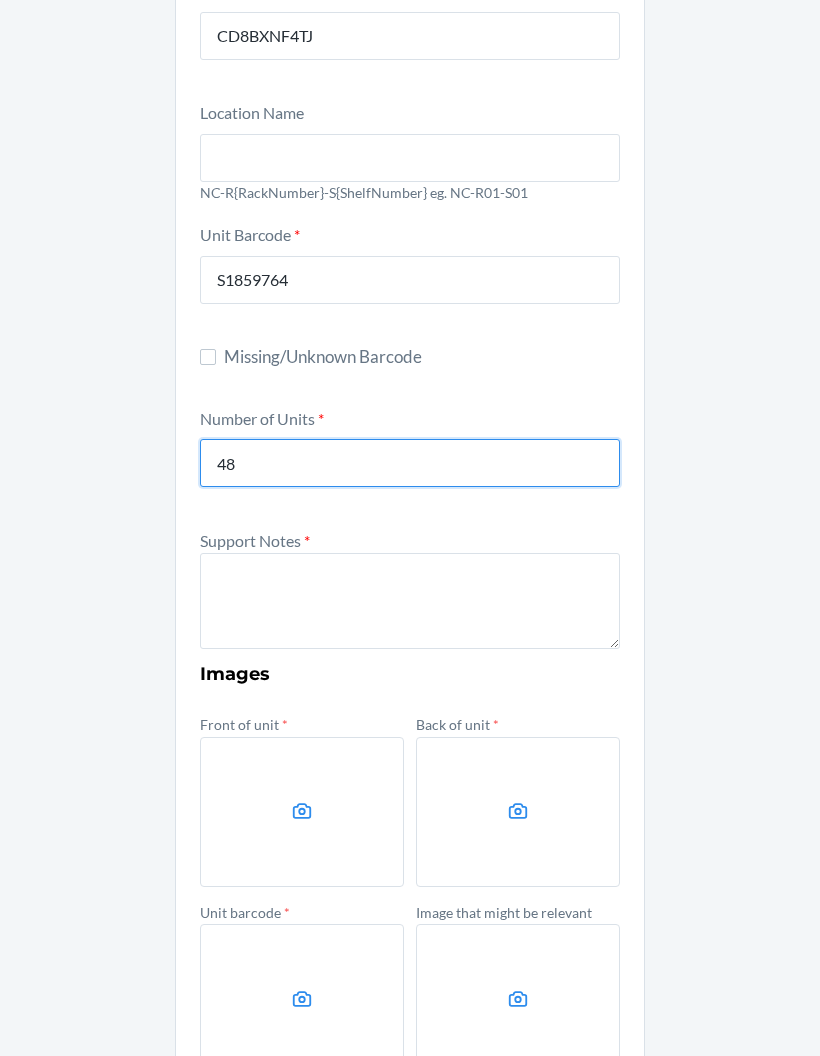 scroll, scrollTop: 213, scrollLeft: 0, axis: vertical 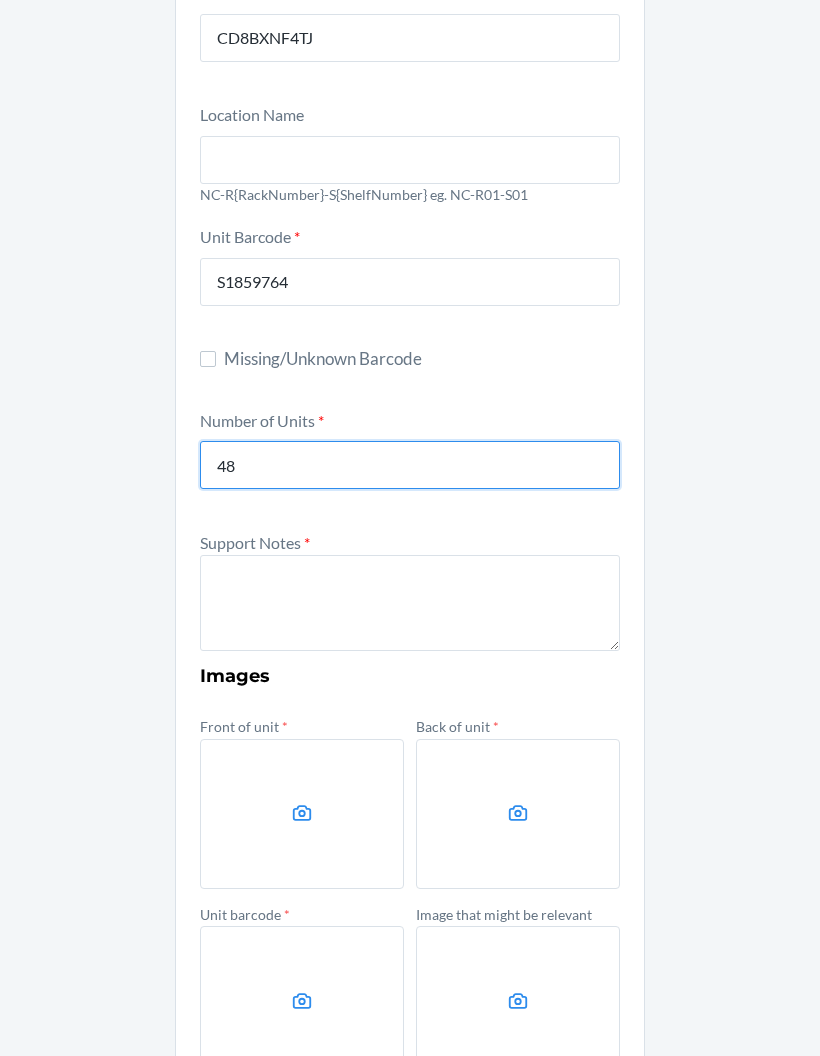 type on "48" 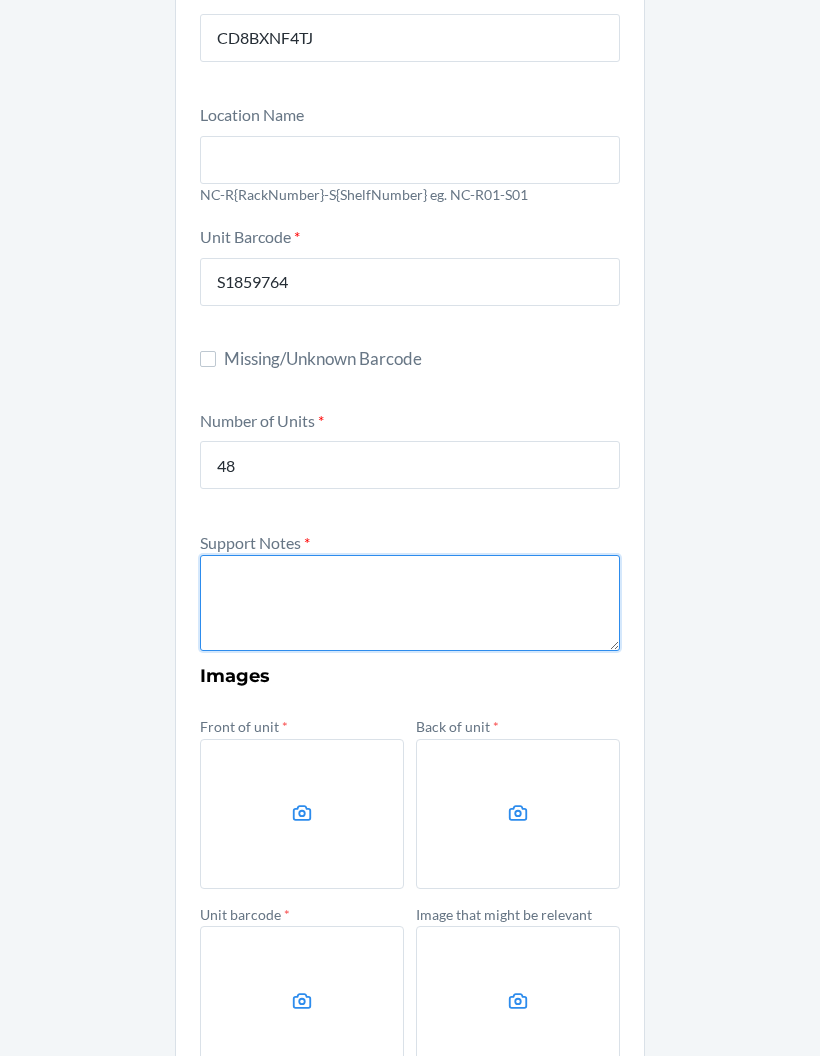 click at bounding box center [410, 603] 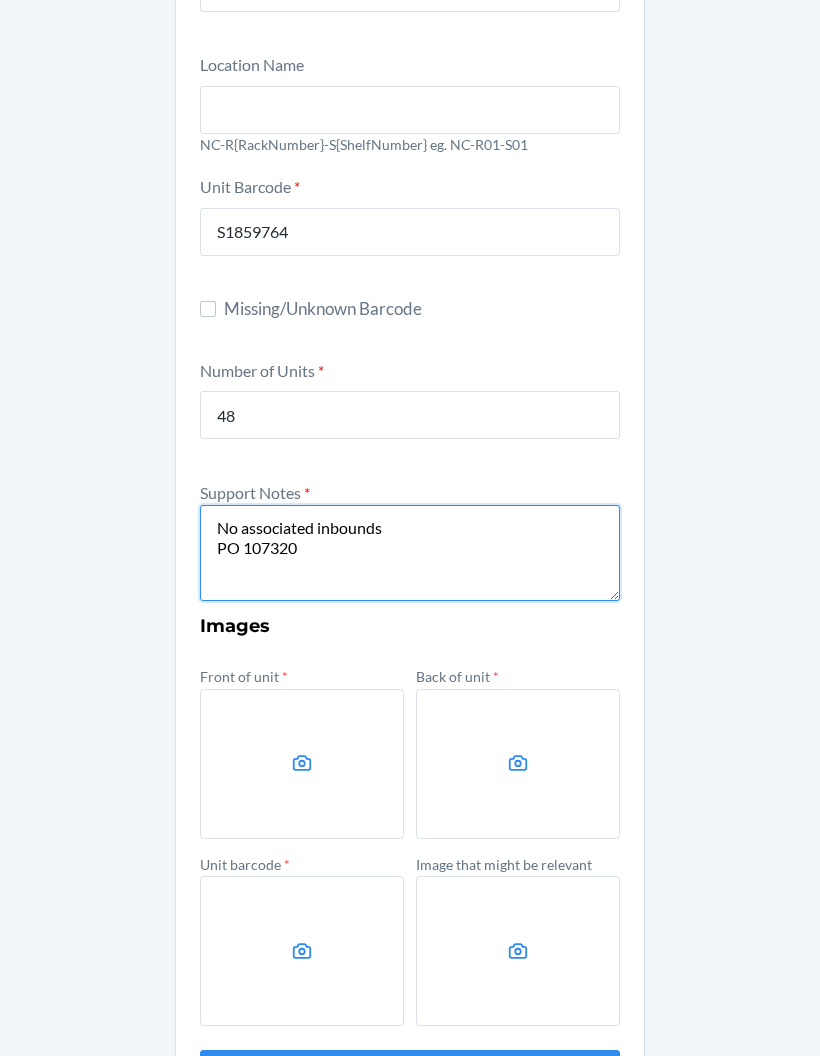 scroll, scrollTop: 260, scrollLeft: 0, axis: vertical 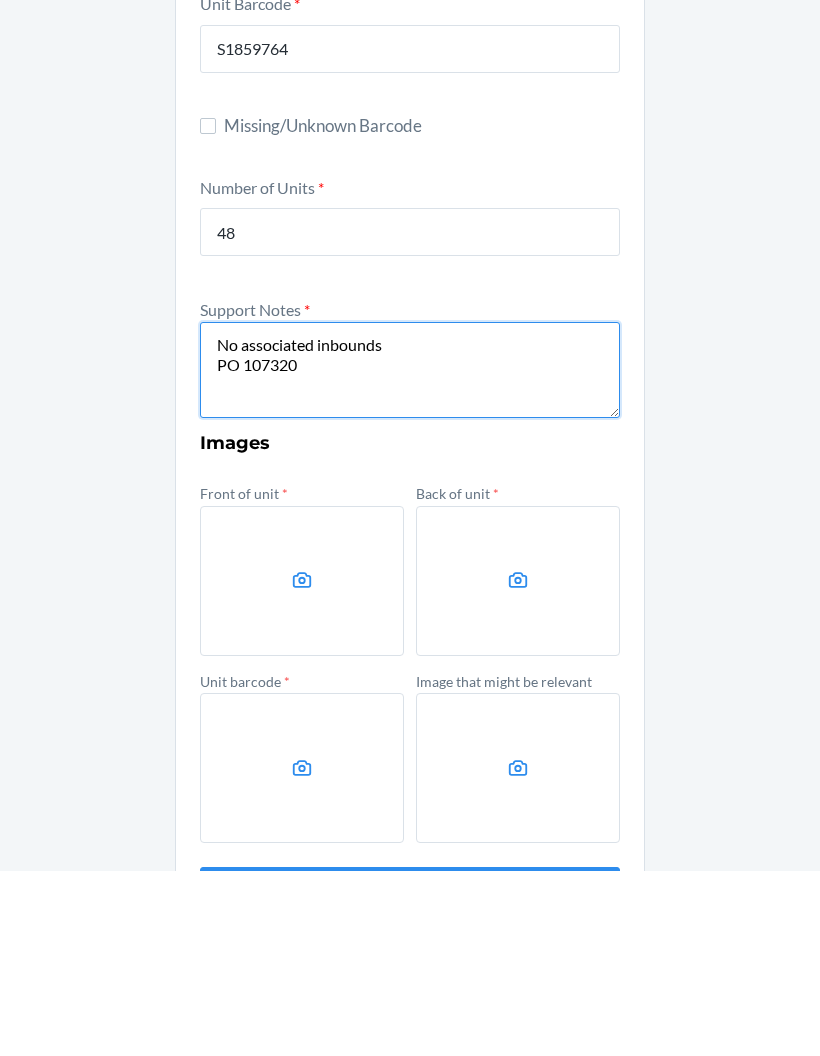 type on "No associated inbounds
PO 107320" 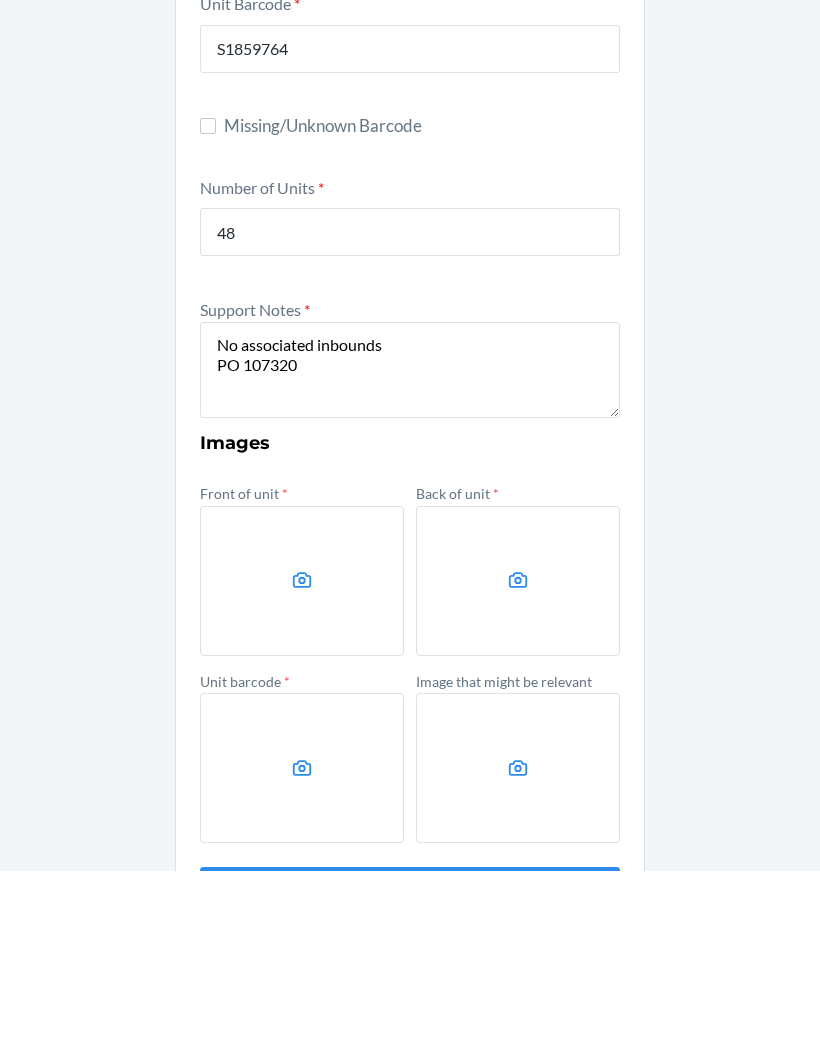 click at bounding box center [302, 767] 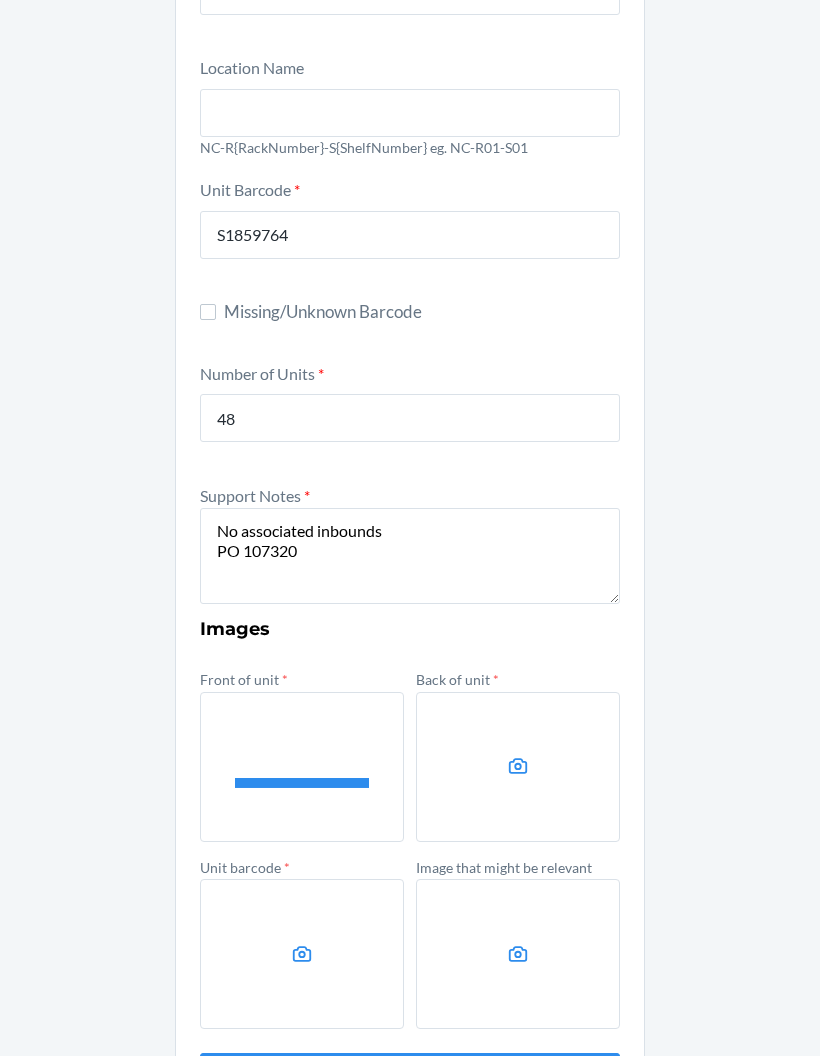click at bounding box center (0, 0) 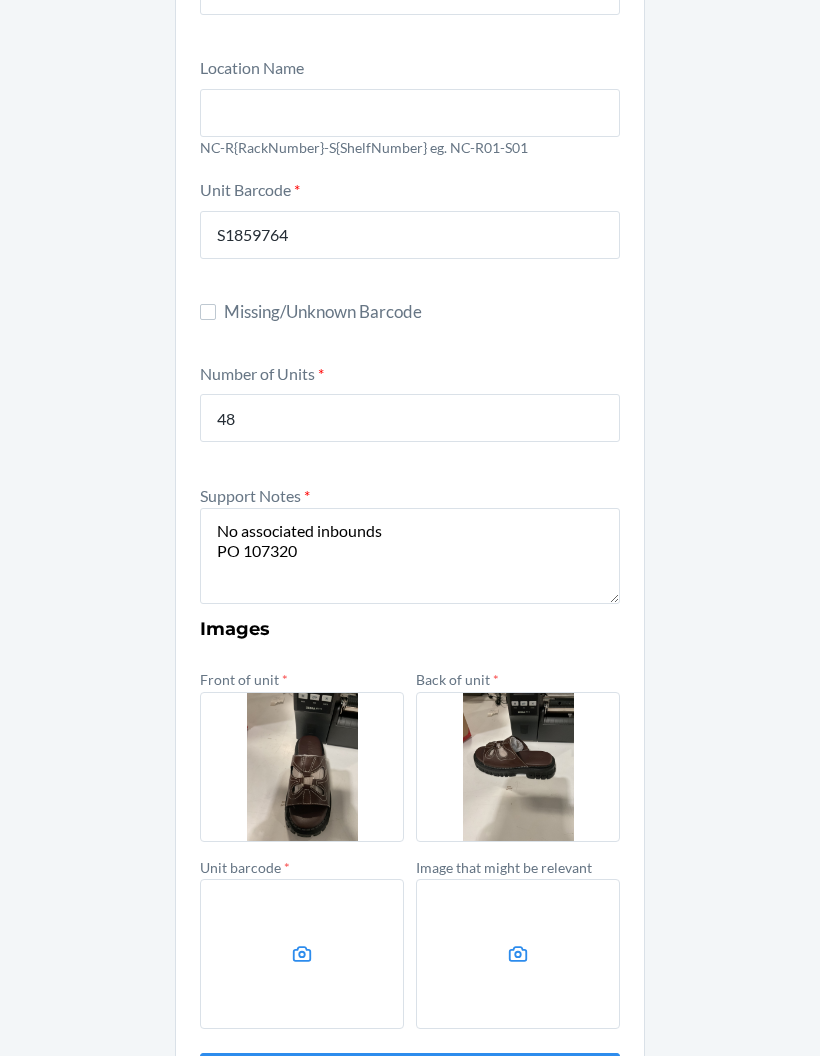 click at bounding box center (302, 954) 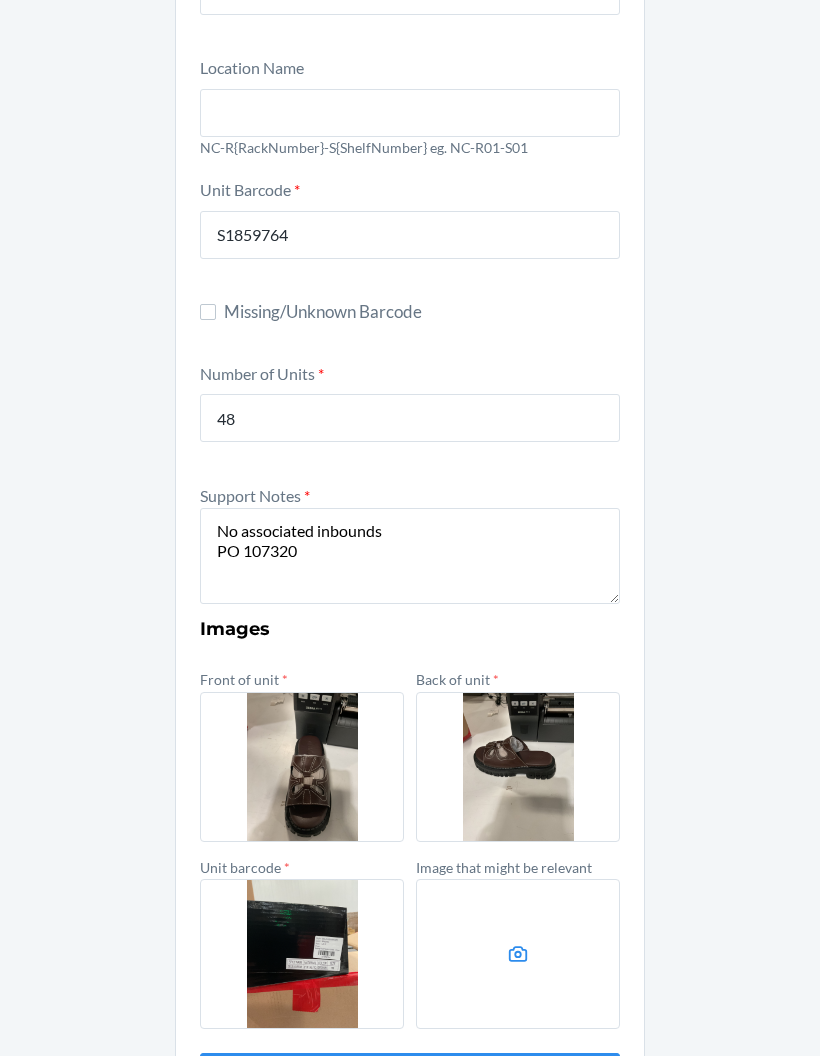 click at bounding box center (518, 954) 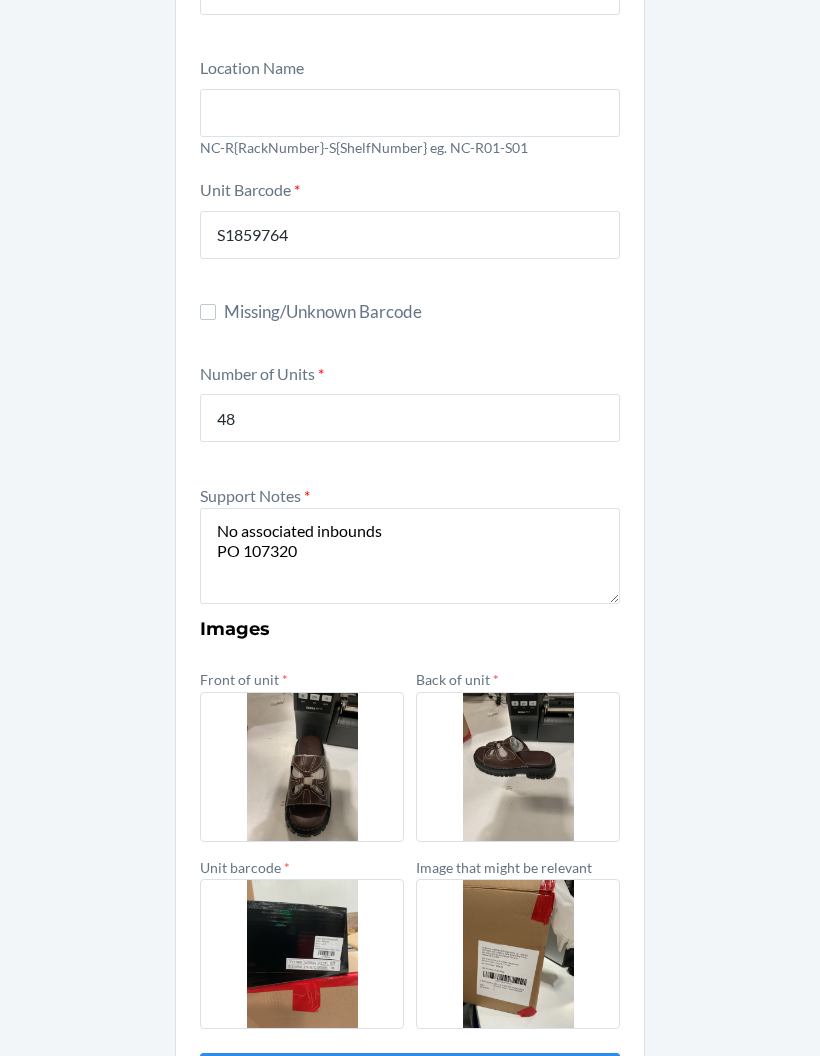 click on "Submit" at bounding box center [410, 1077] 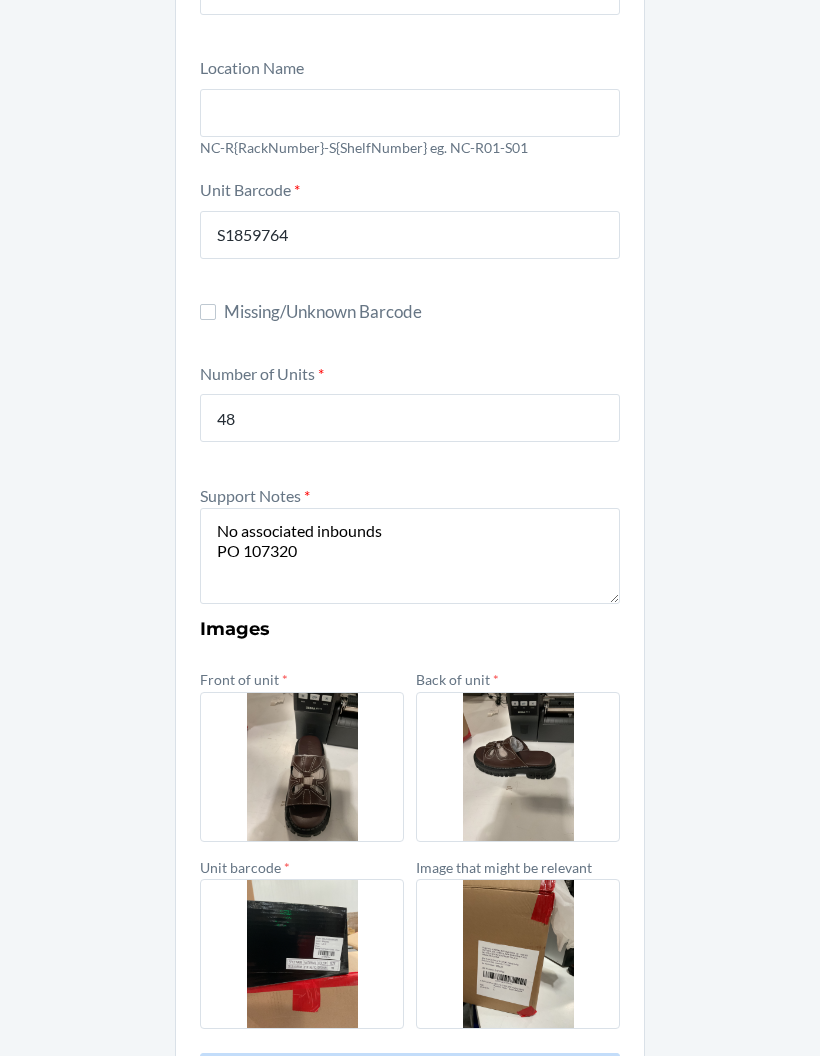 scroll, scrollTop: 0, scrollLeft: 0, axis: both 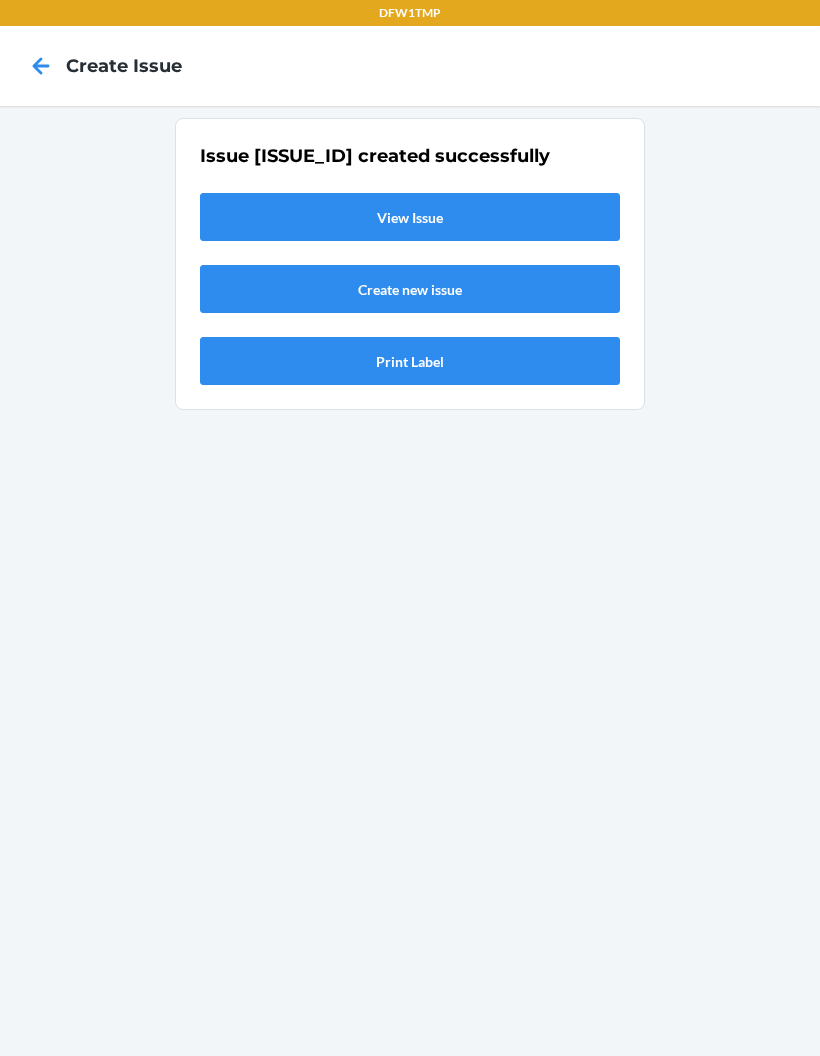 click on "View Issue" at bounding box center (410, 217) 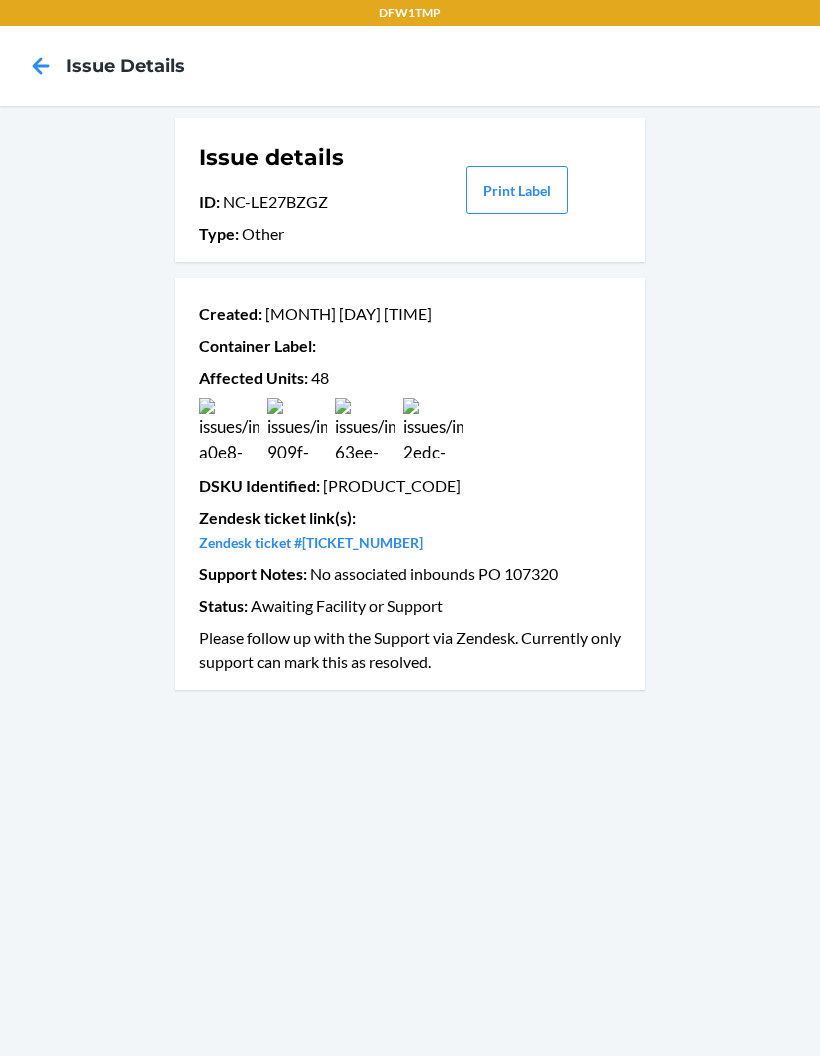 click on "Issue [ISSUE_ID] created successfully
[DATE] [TIME] Container Label :   Affected Units :   DSKU Identified :   [PRODUCT_CODE] Zendesk ticket link(s) :   Zendesk ticket #[TICKET_NUMBER] Support Notes :   No associated inbounds
PO [PO_NUMBER] Status :   Awaiting Facility or Support   Please follow up with the Support via Zendesk. Currently only support can mark this as resolved." at bounding box center [410, 581] 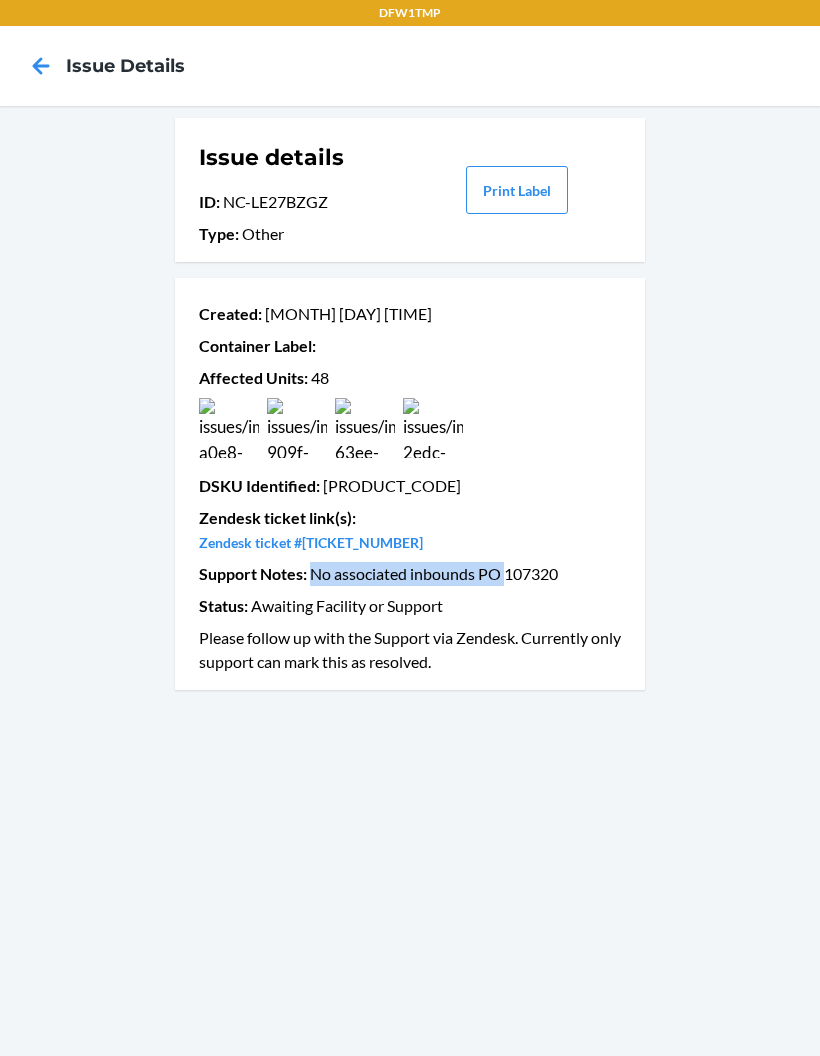 copy on "No associated inbounds
PO" 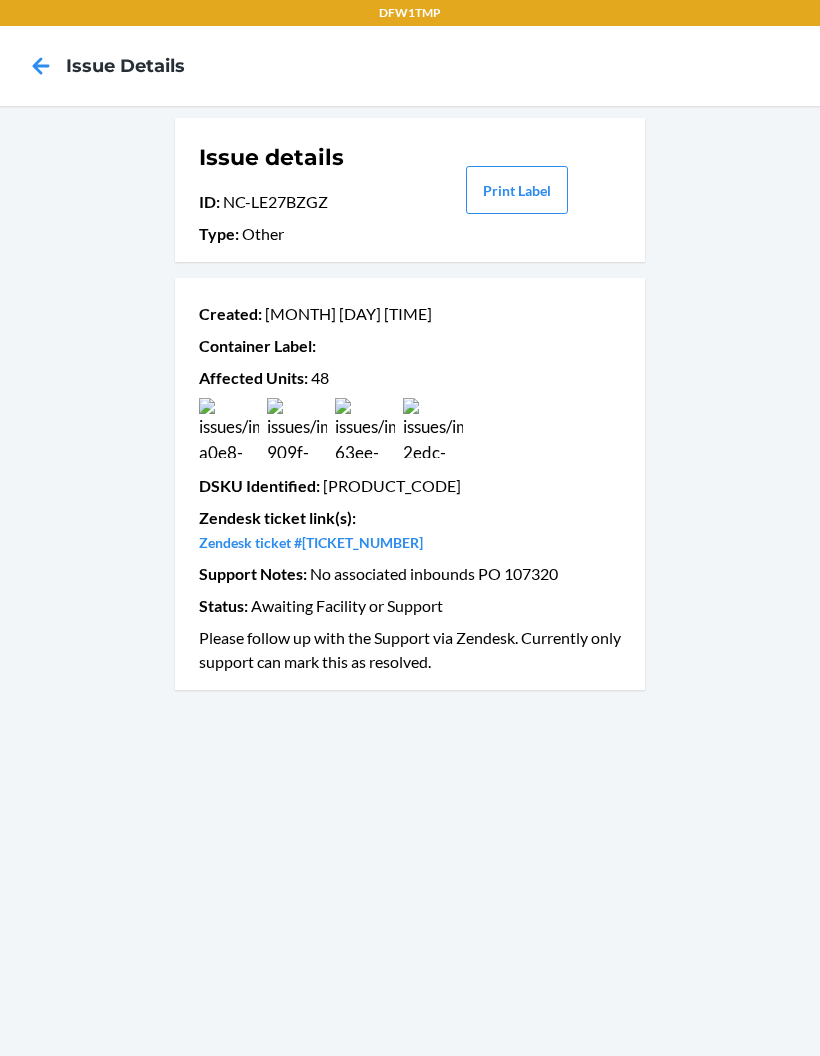scroll, scrollTop: 80, scrollLeft: 0, axis: vertical 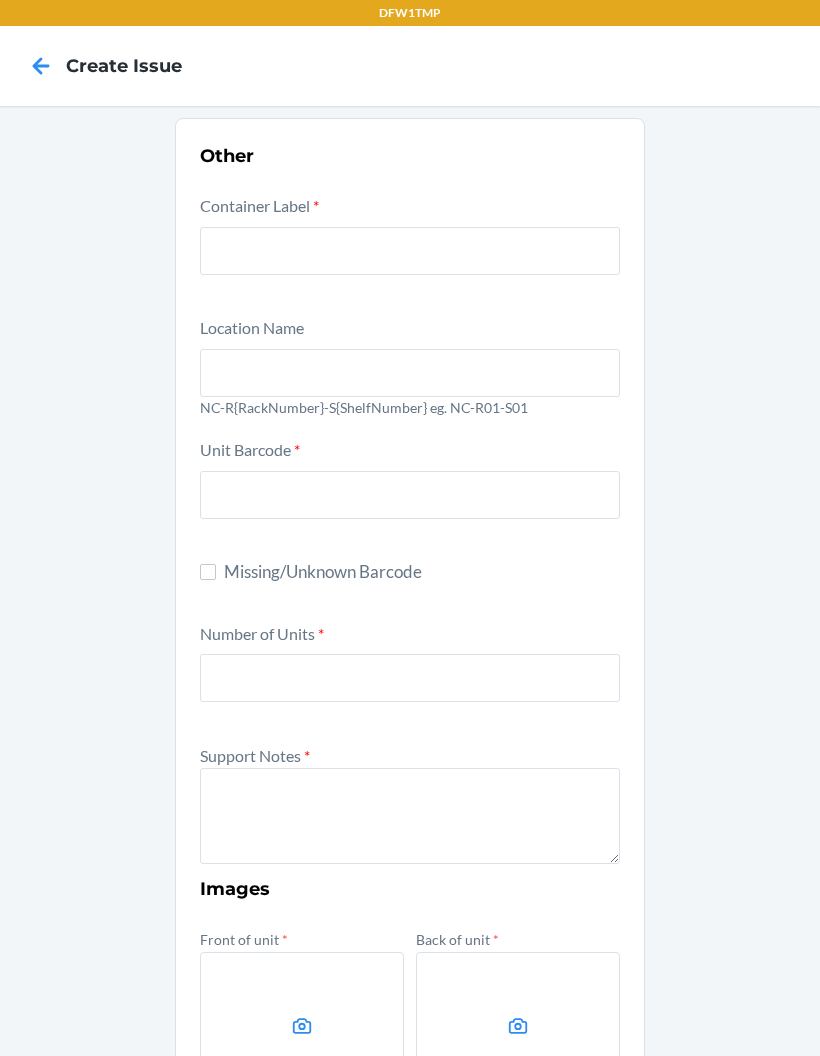 click at bounding box center [302, 1027] 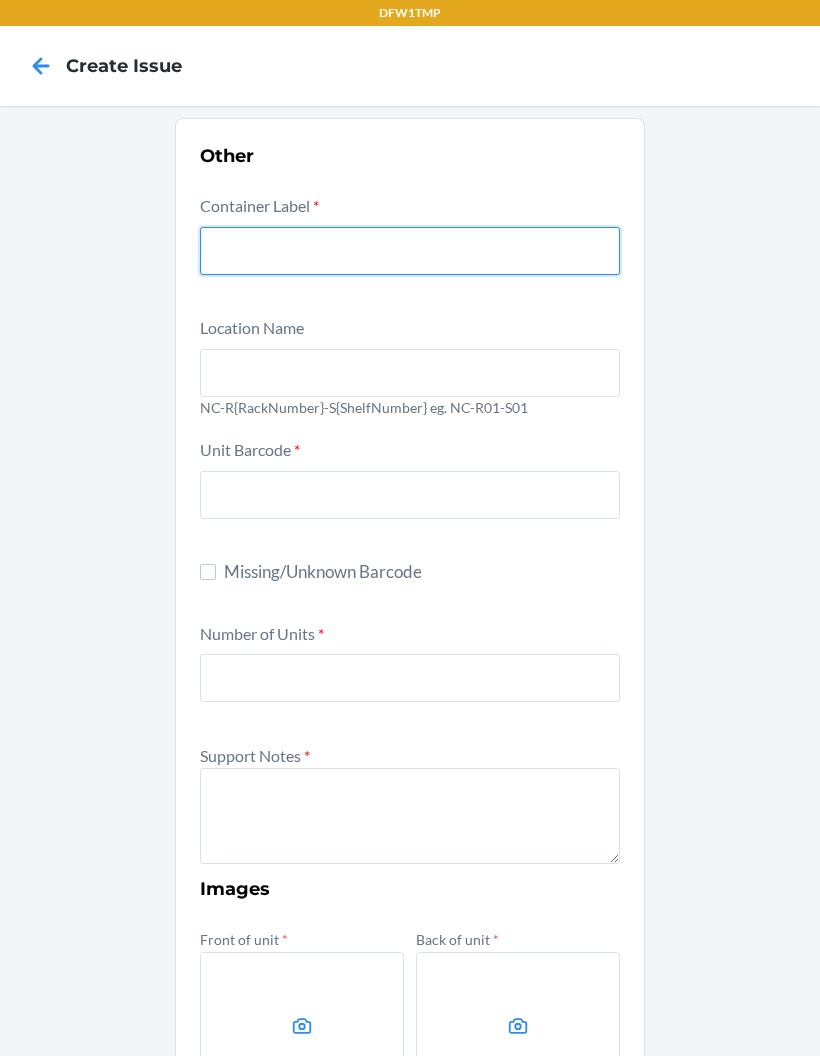 click at bounding box center (410, 251) 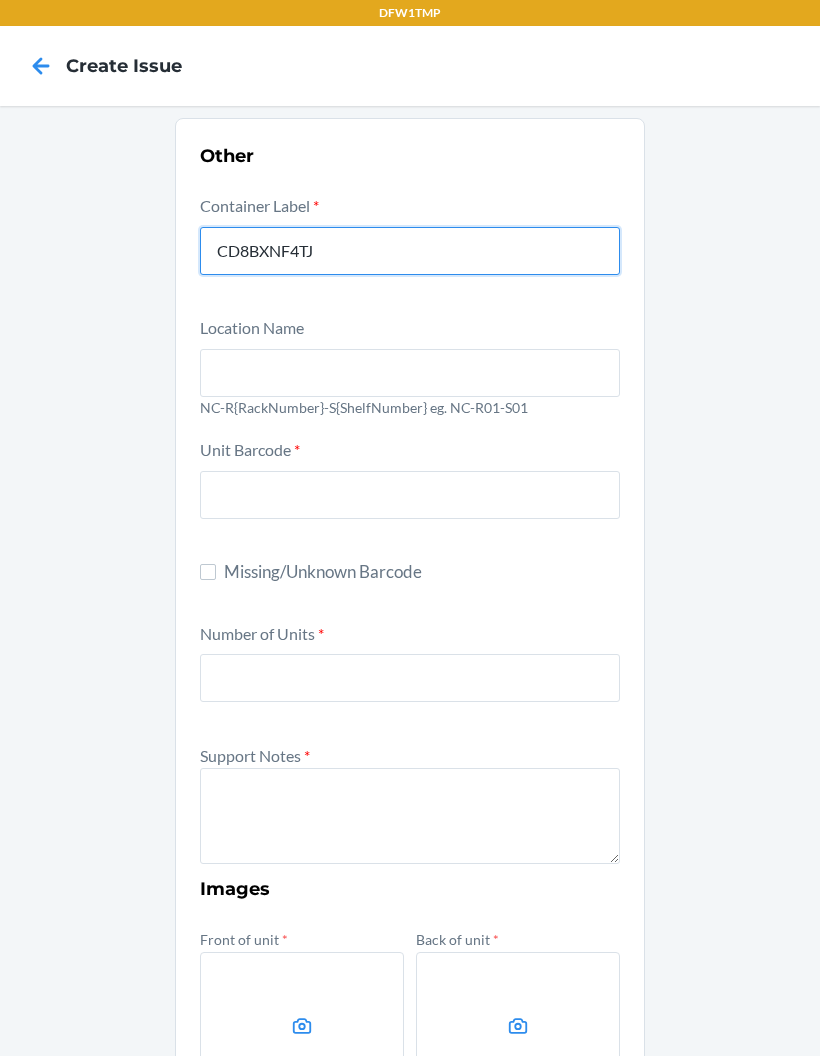 type on "CD8BXNF4TJ" 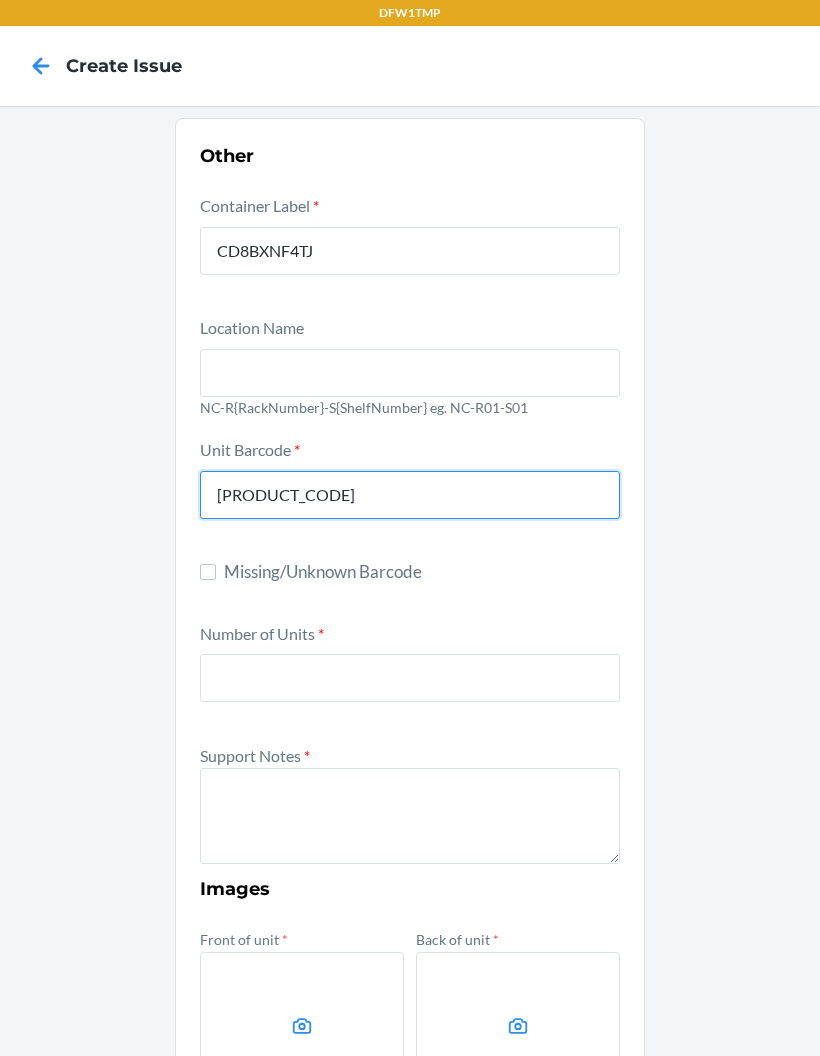 type on "[PRODUCT_CODE]" 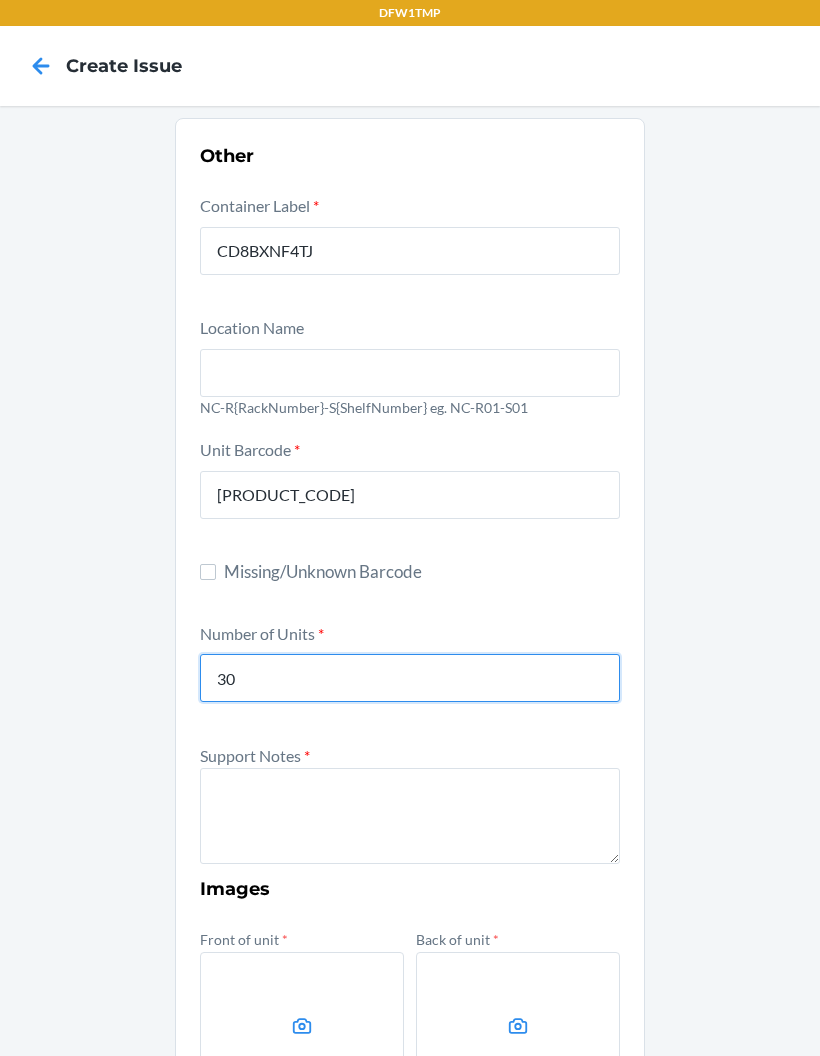 type on "30" 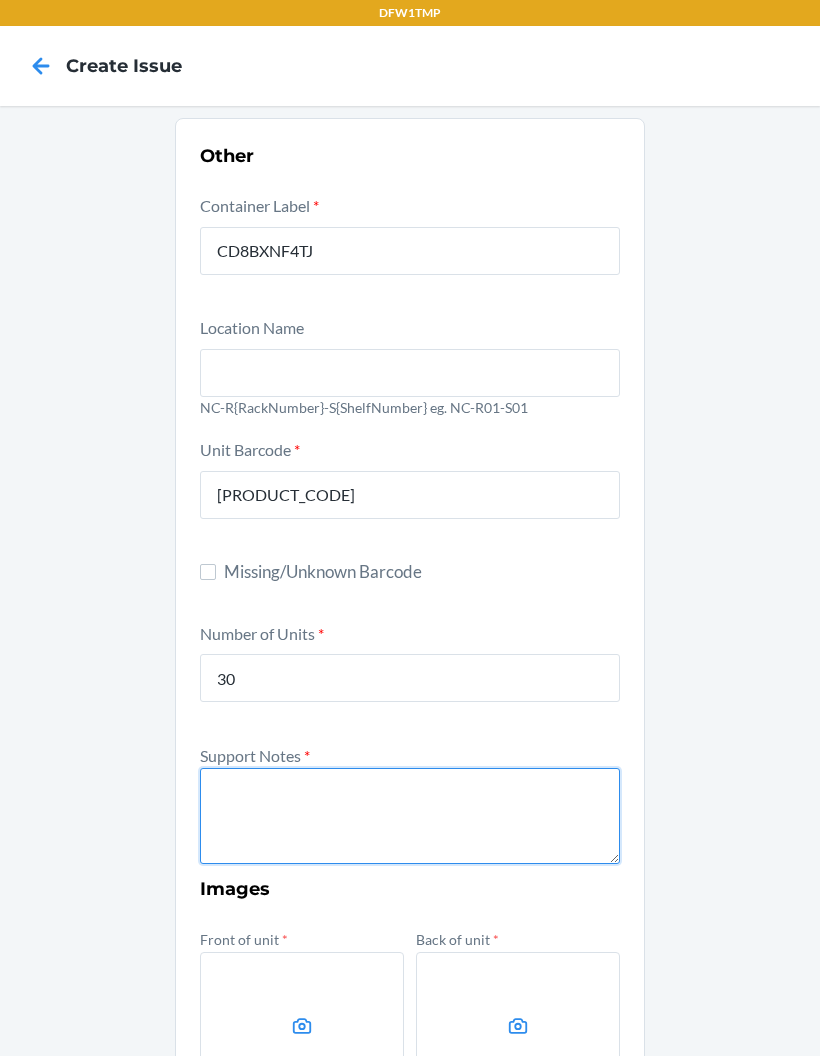 click at bounding box center (410, 816) 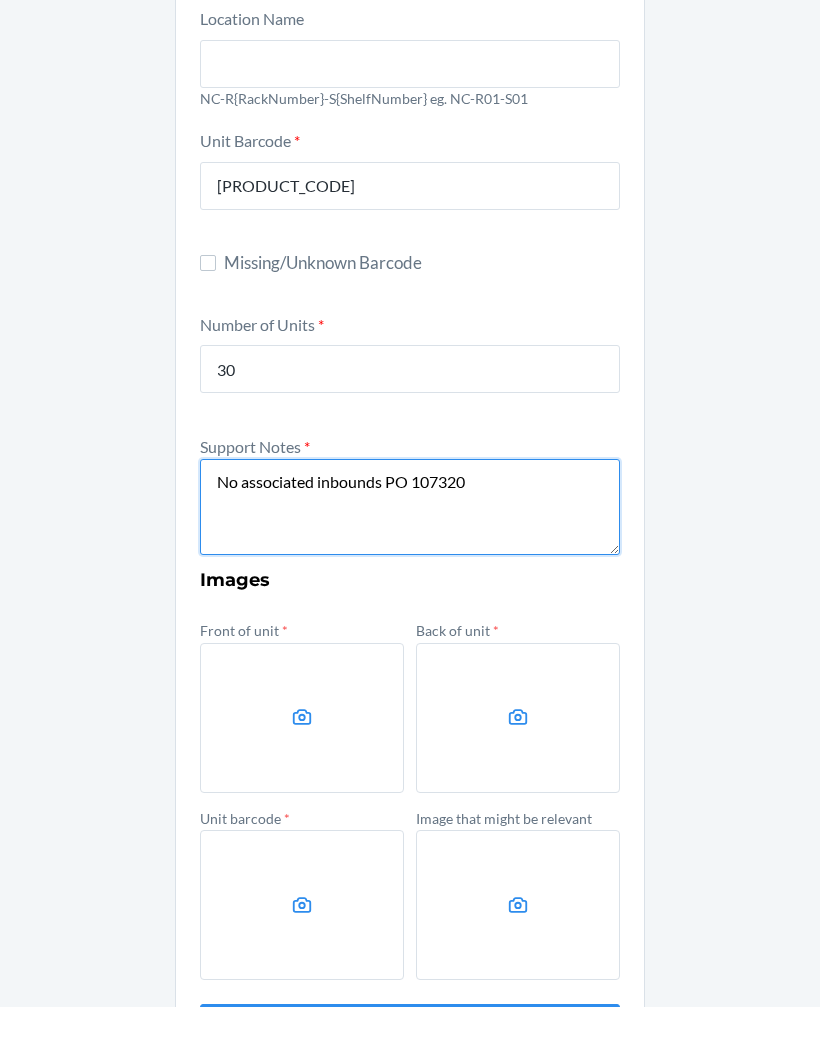 scroll, scrollTop: 260, scrollLeft: 0, axis: vertical 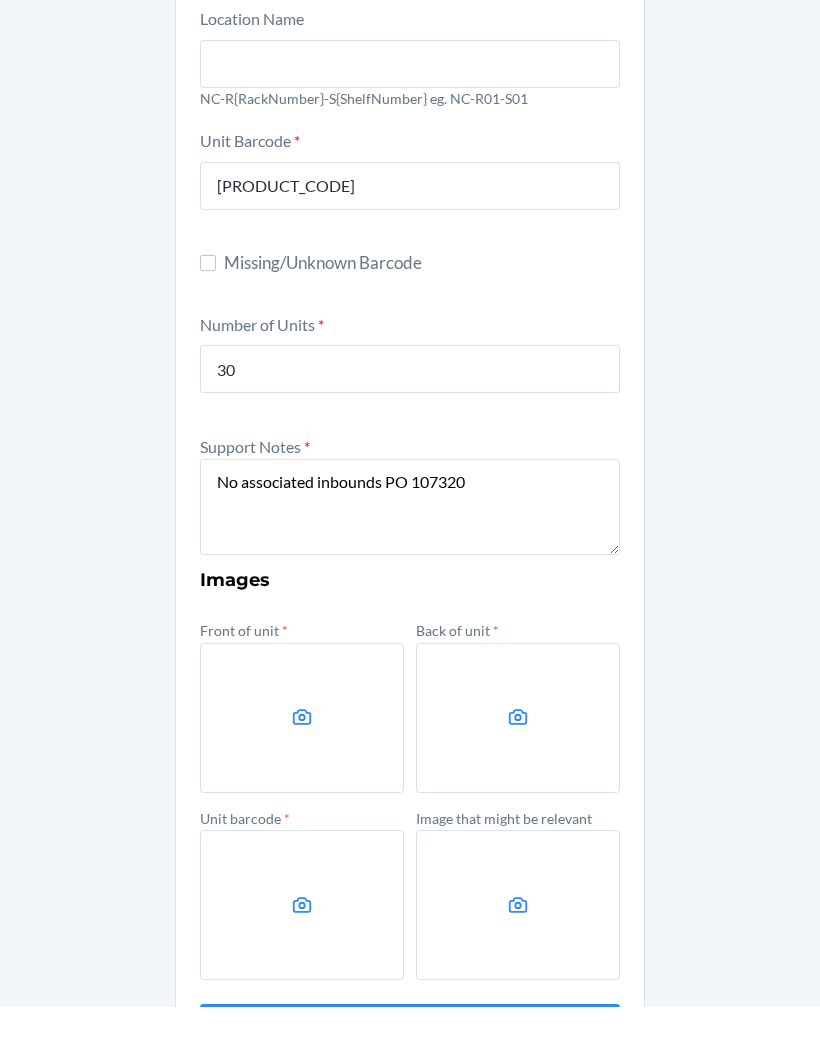 click at bounding box center [302, 767] 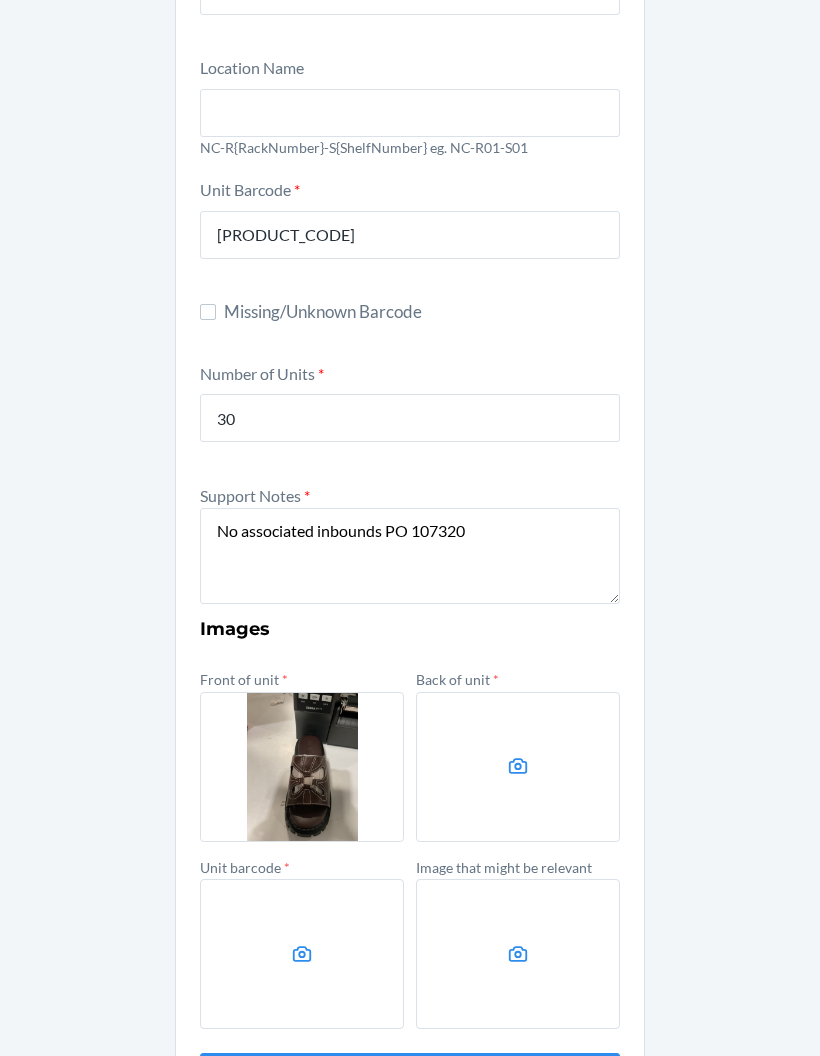 click 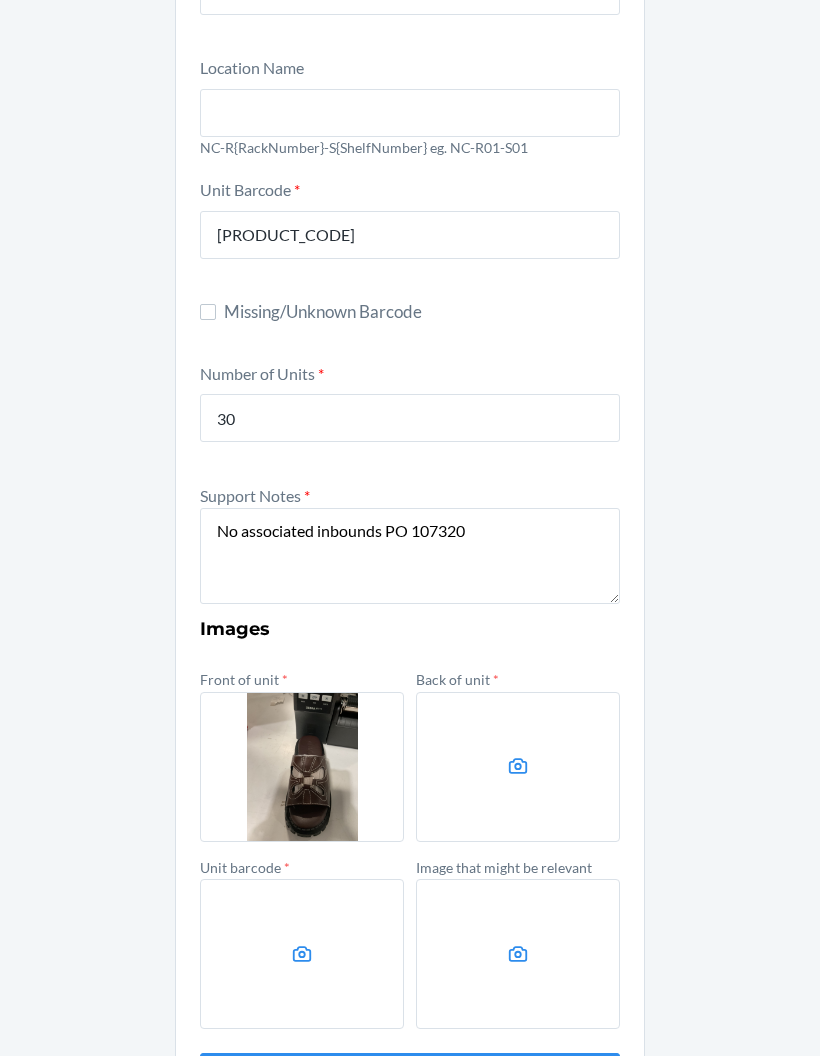 click at bounding box center (518, 767) 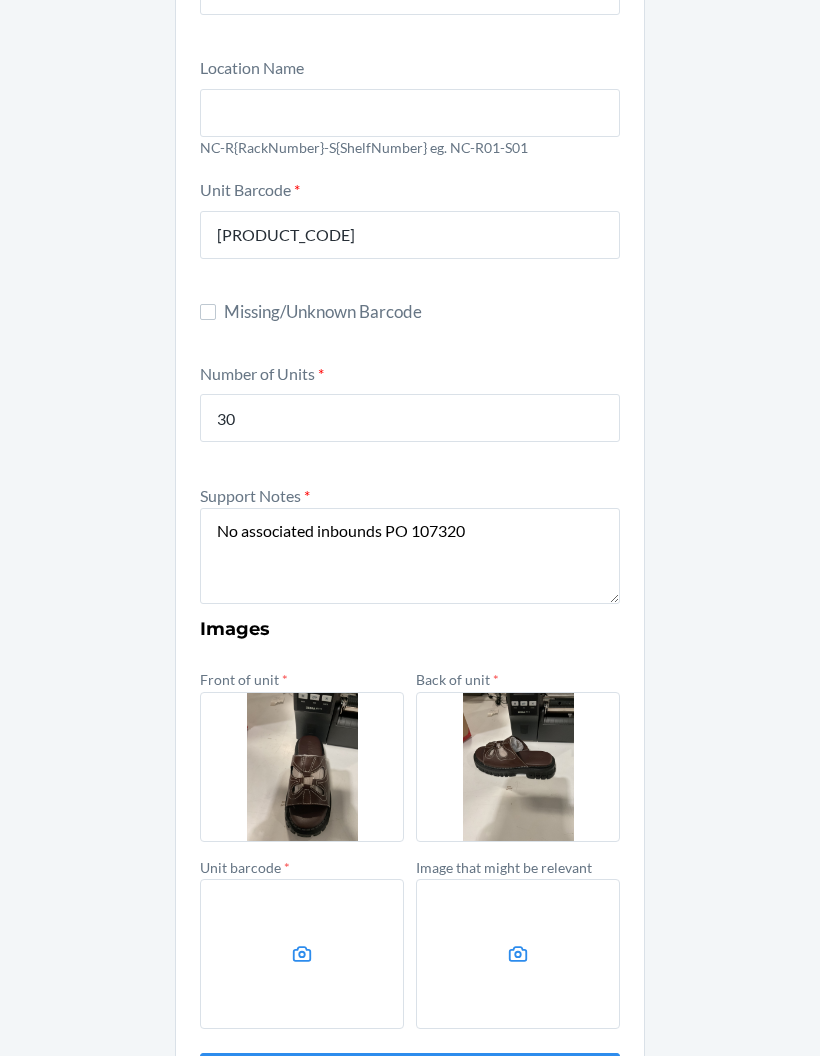 click 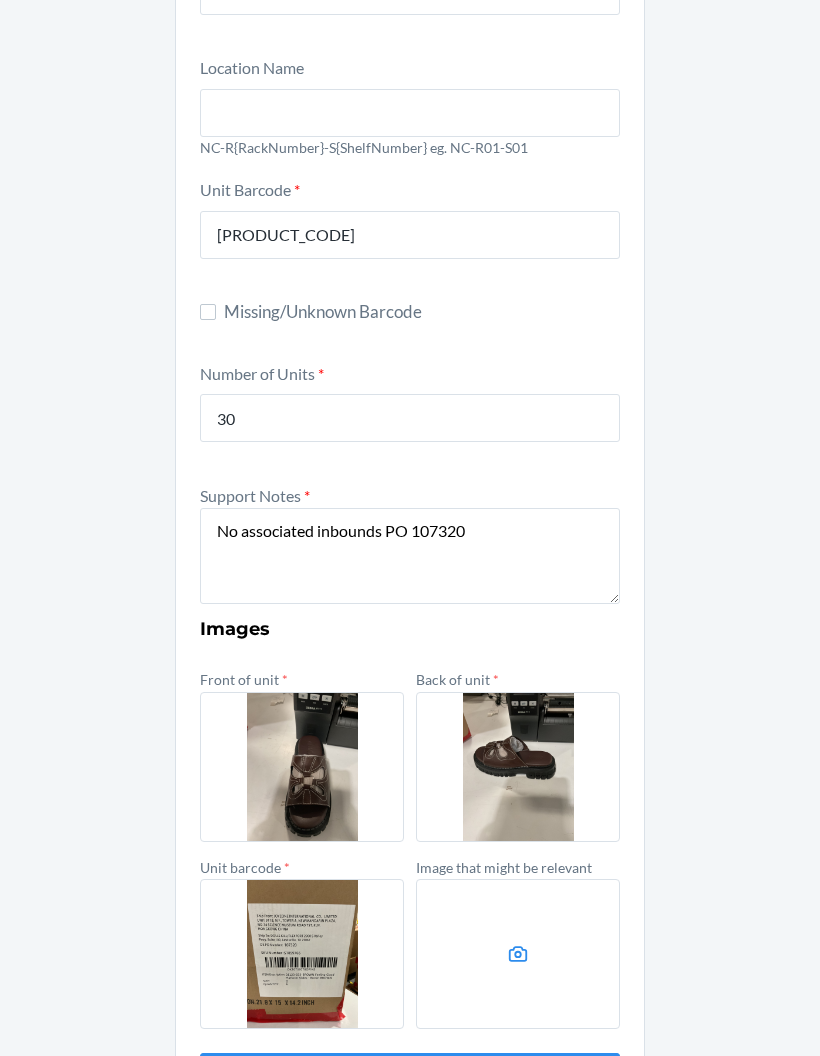 click on "Submit" at bounding box center (410, 1077) 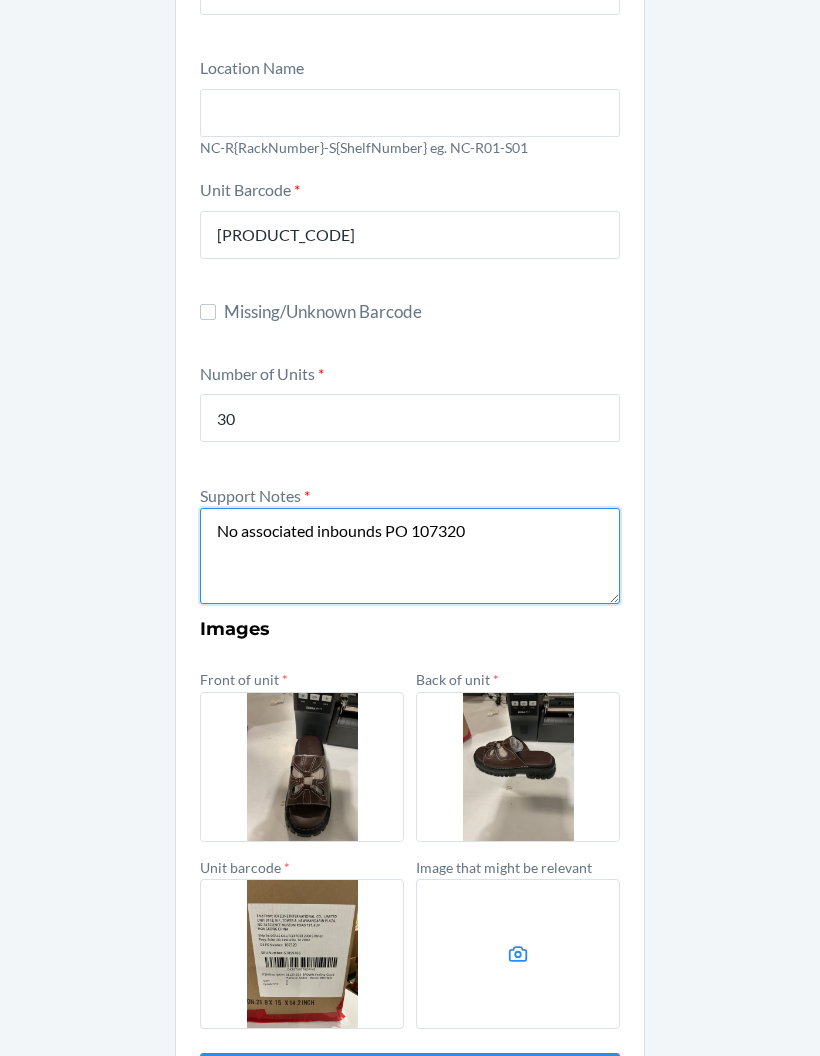 click on "No associated inbounds PO 107320" at bounding box center (410, 556) 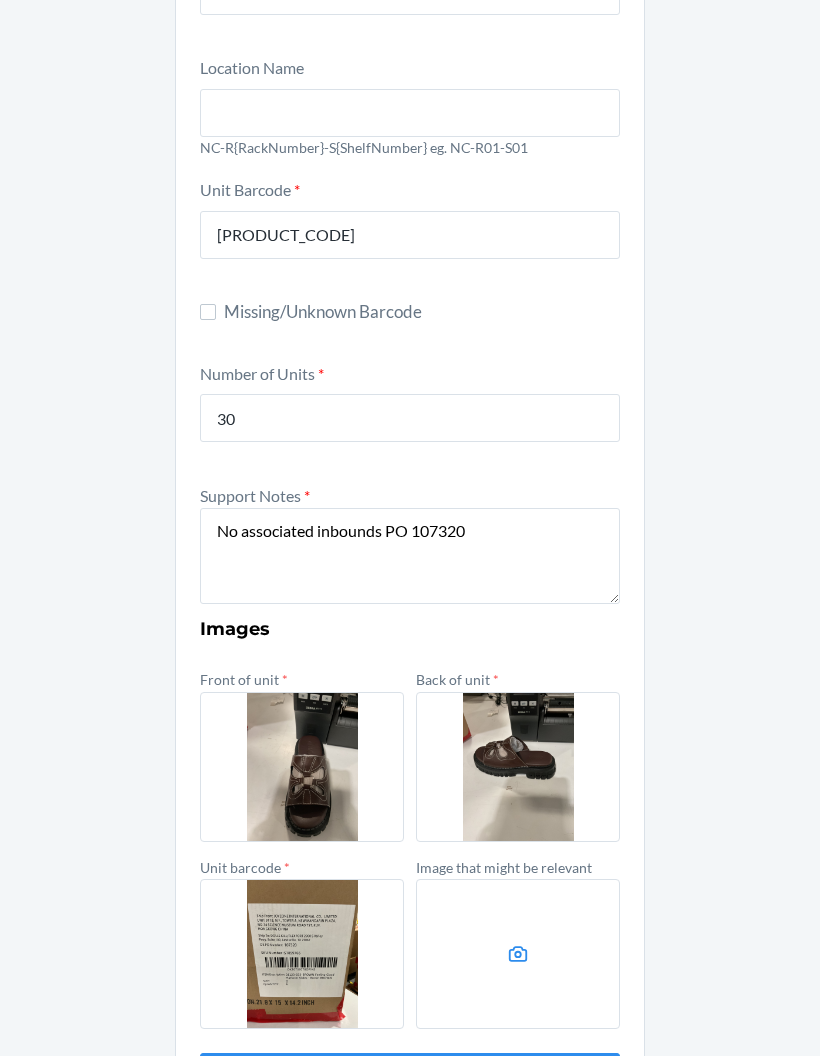 click on "30" at bounding box center (410, 418) 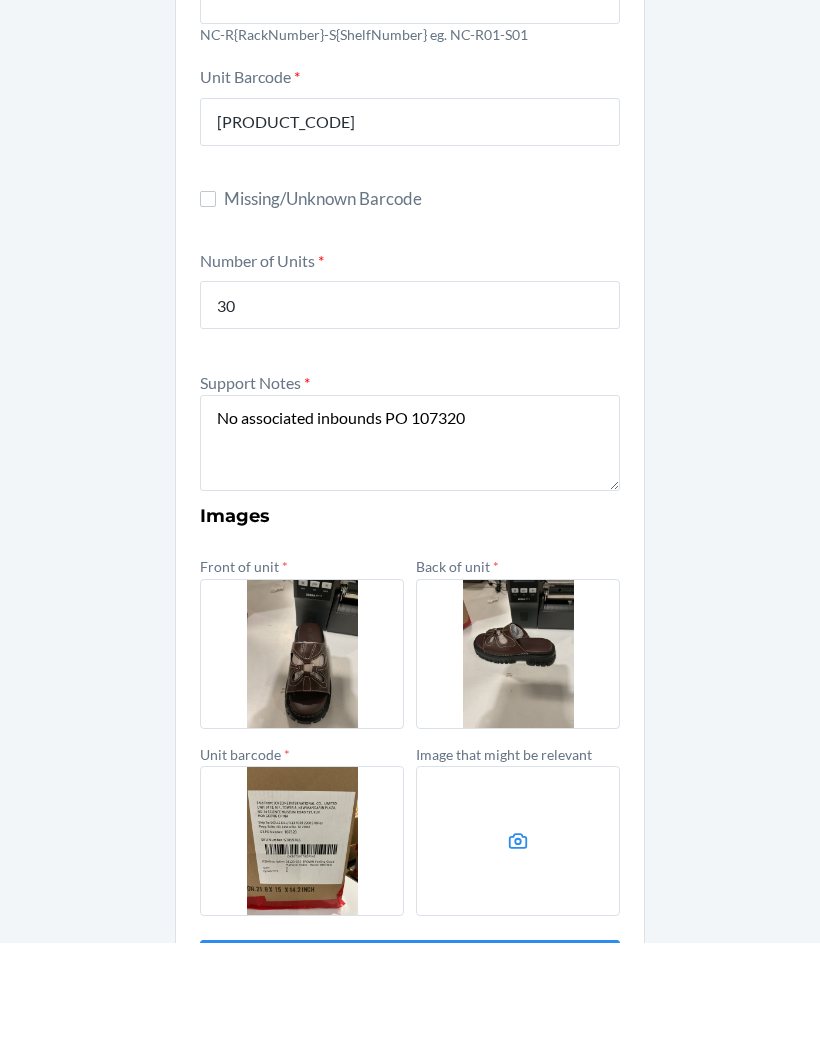click on "Submit" at bounding box center [410, 1077] 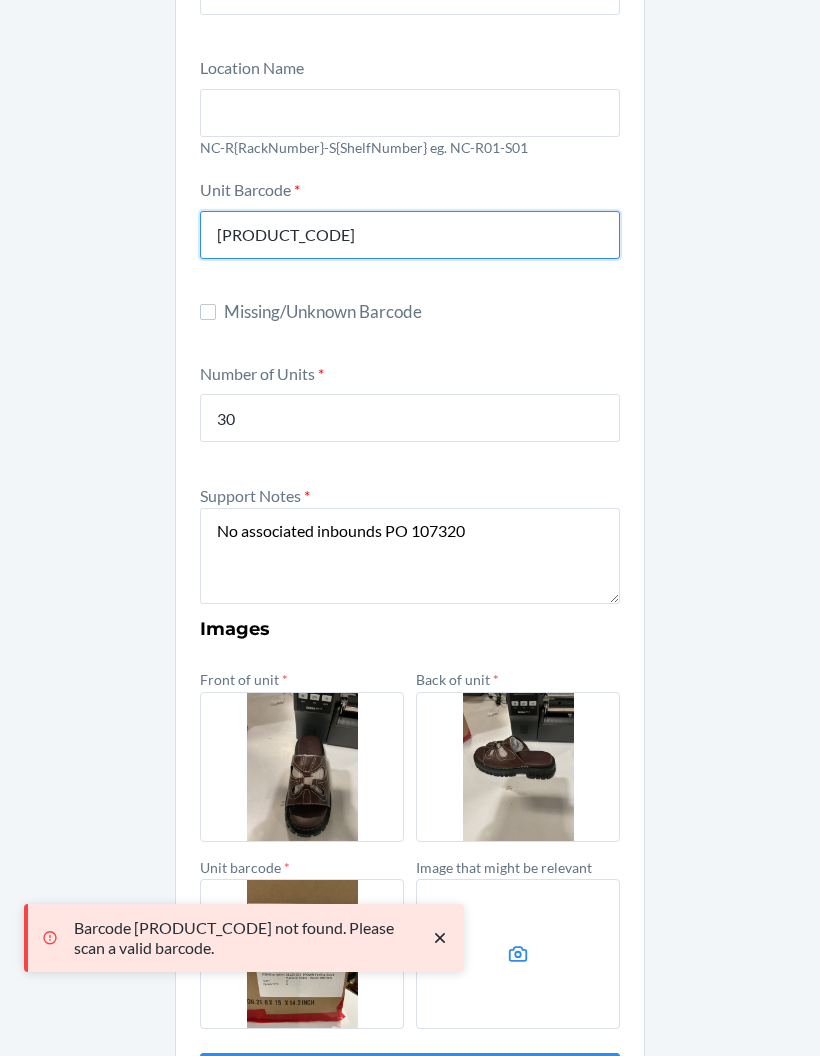 click on "[PRODUCT_CODE]" at bounding box center (410, 235) 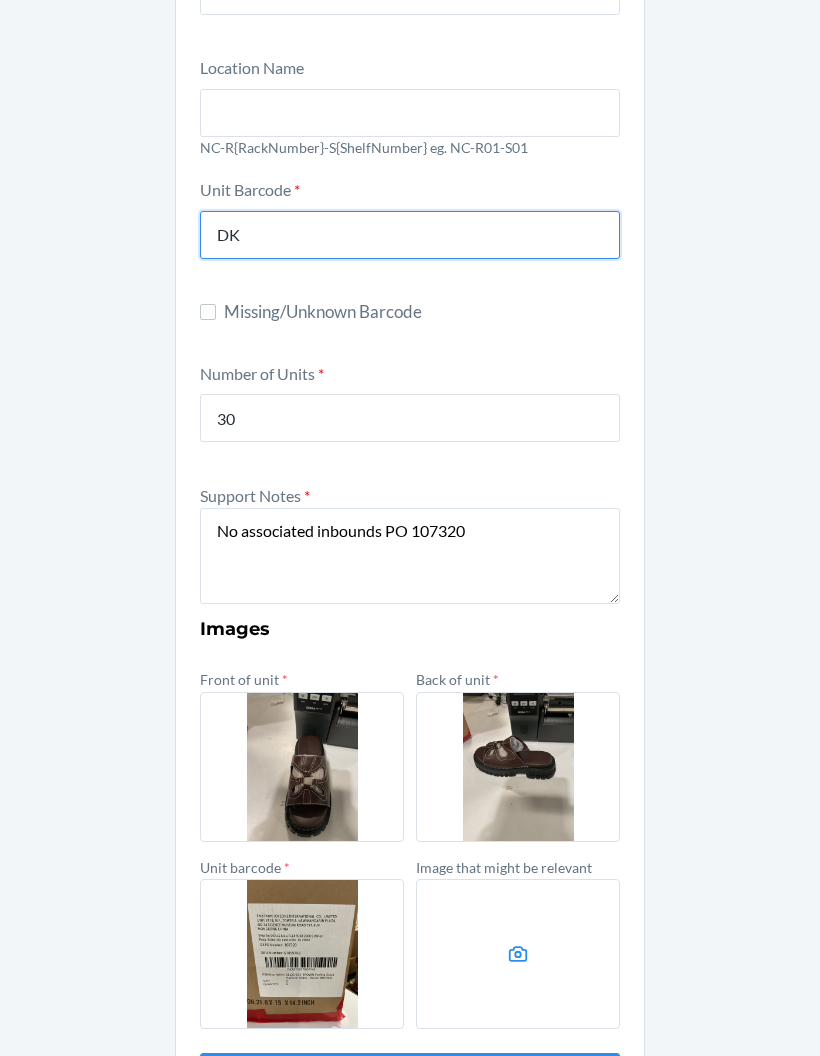 type on "D" 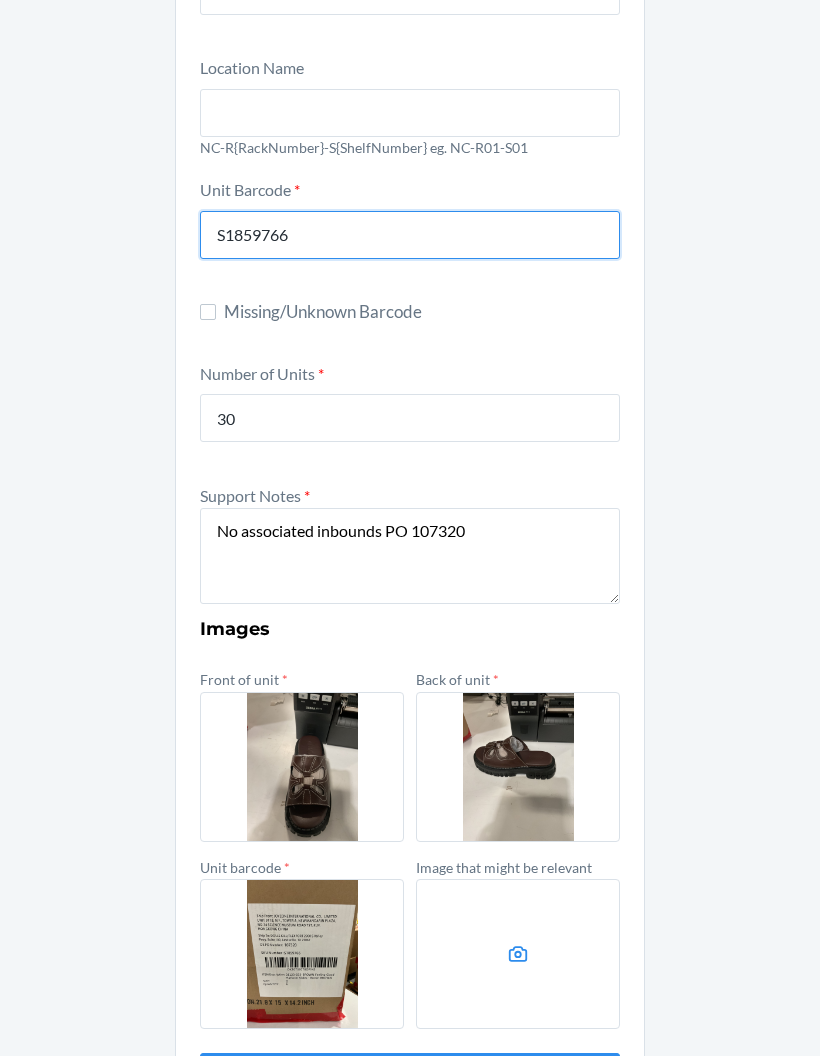 type on "S1859766" 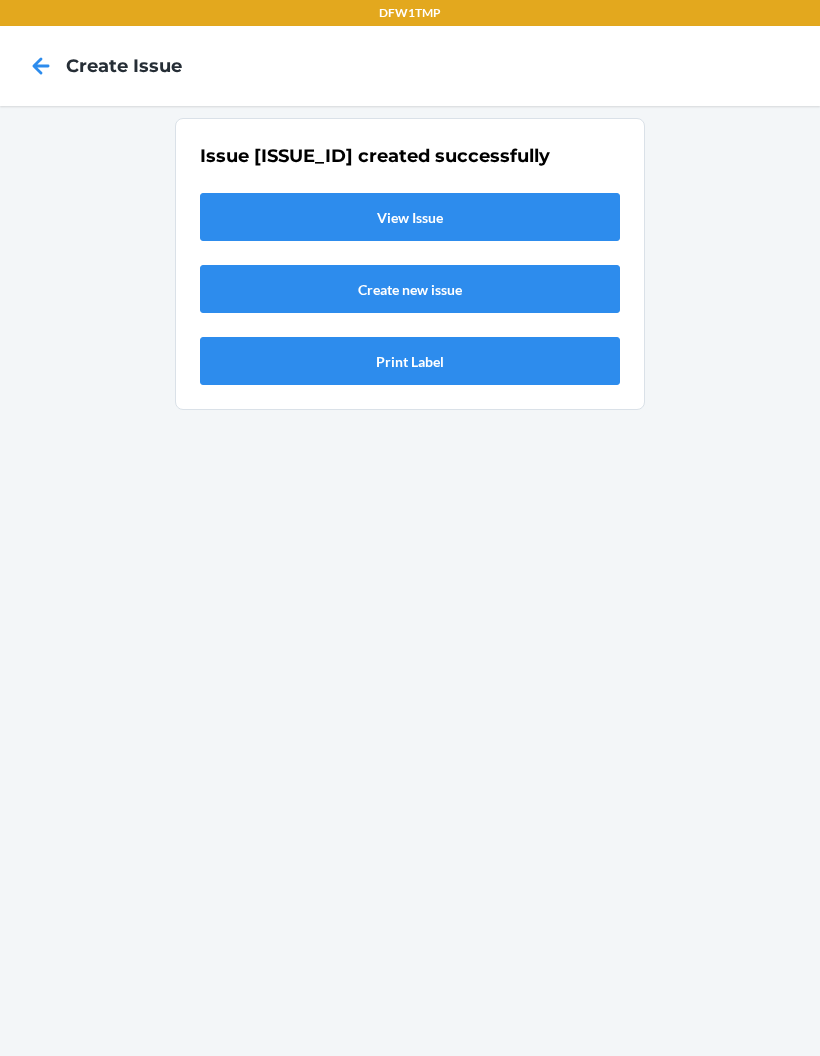 scroll, scrollTop: 0, scrollLeft: 0, axis: both 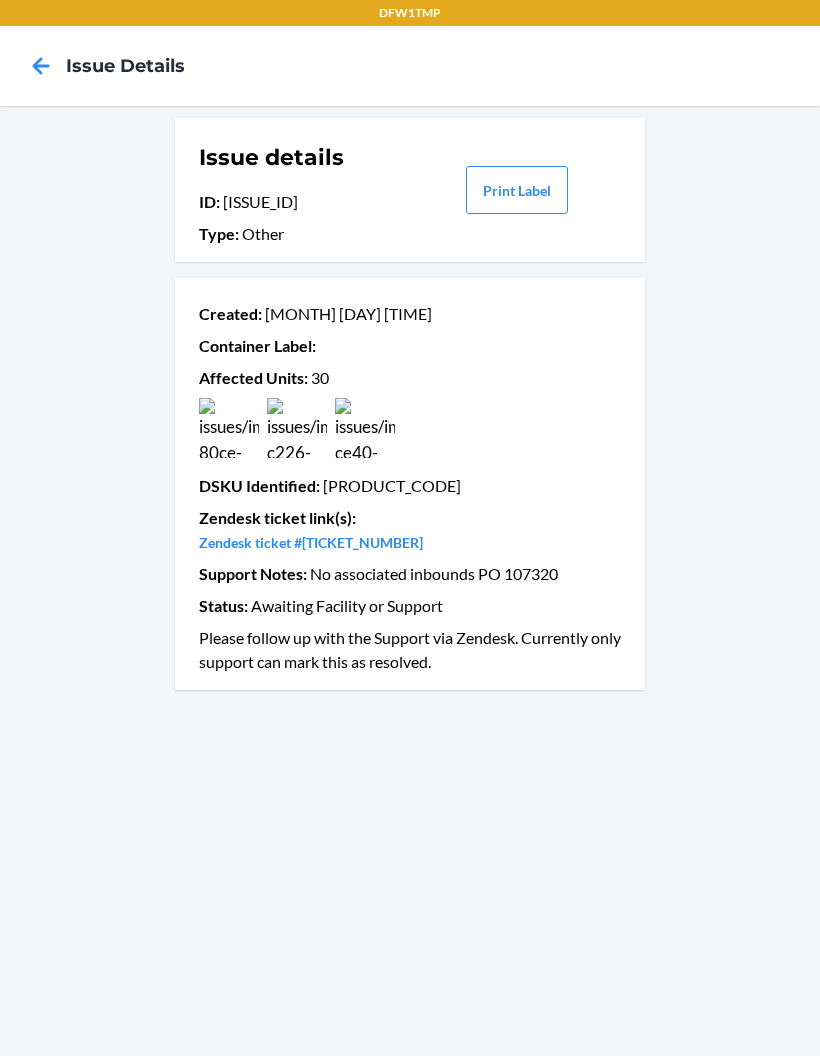click 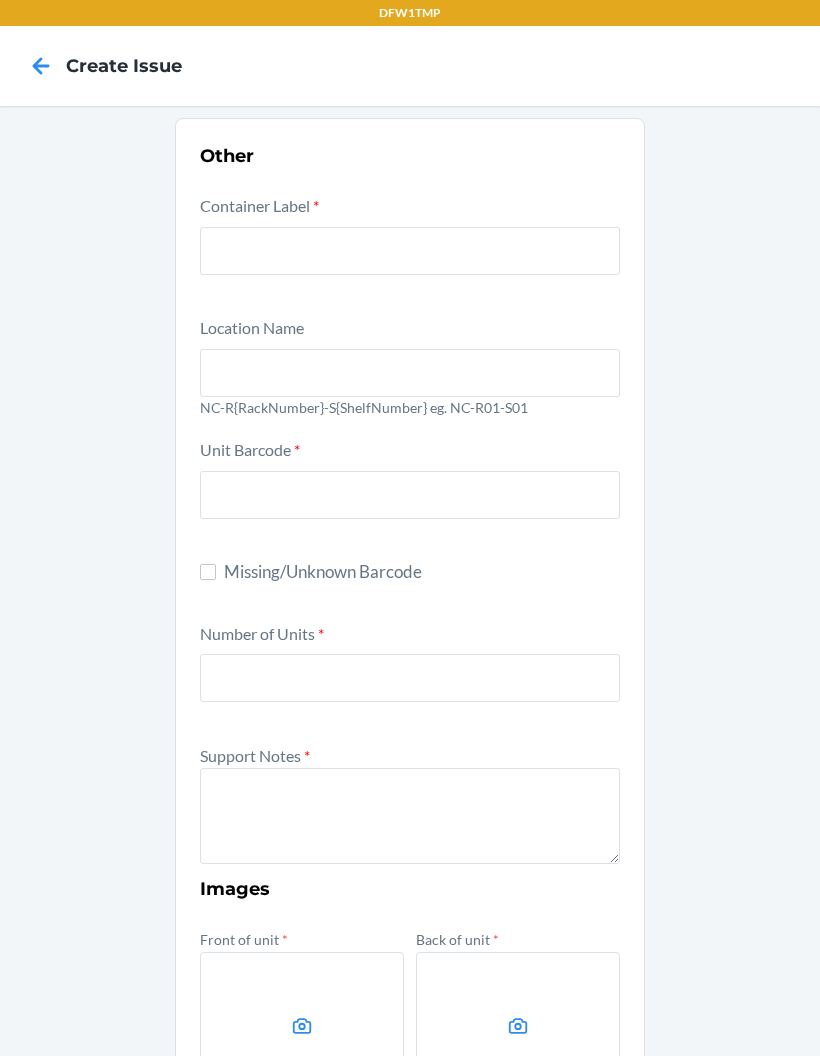 scroll, scrollTop: 80, scrollLeft: 0, axis: vertical 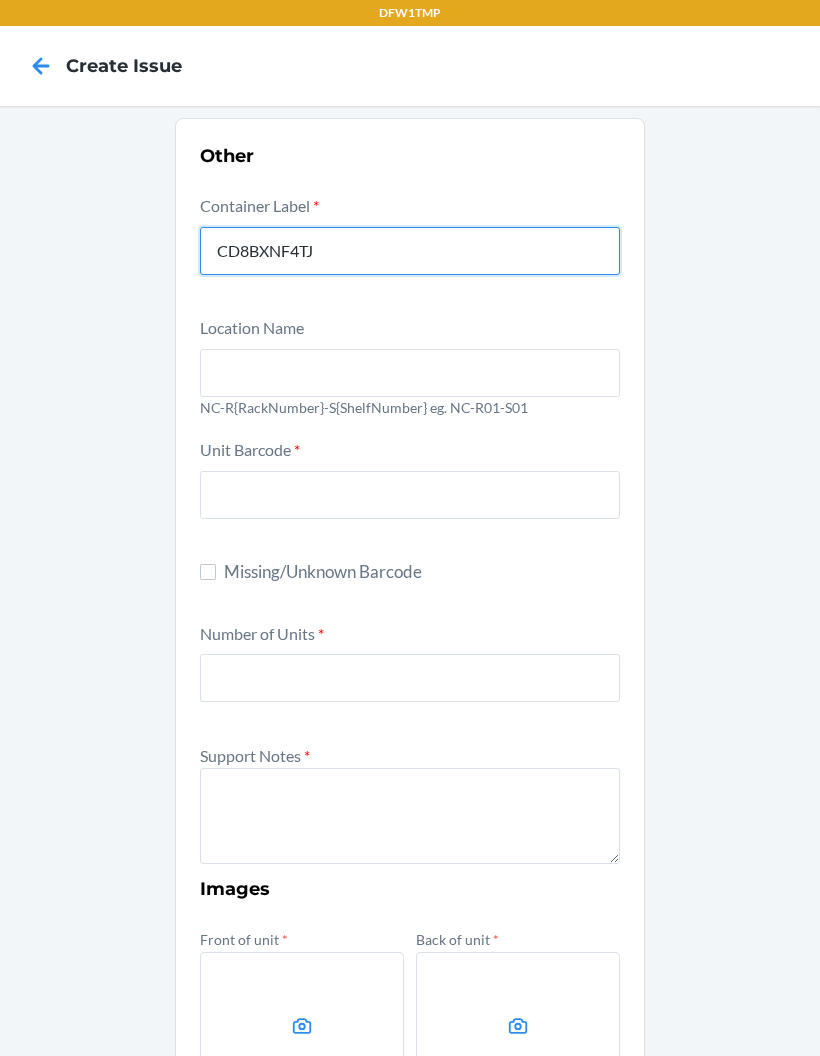 type on "CD8BXNF4TJ" 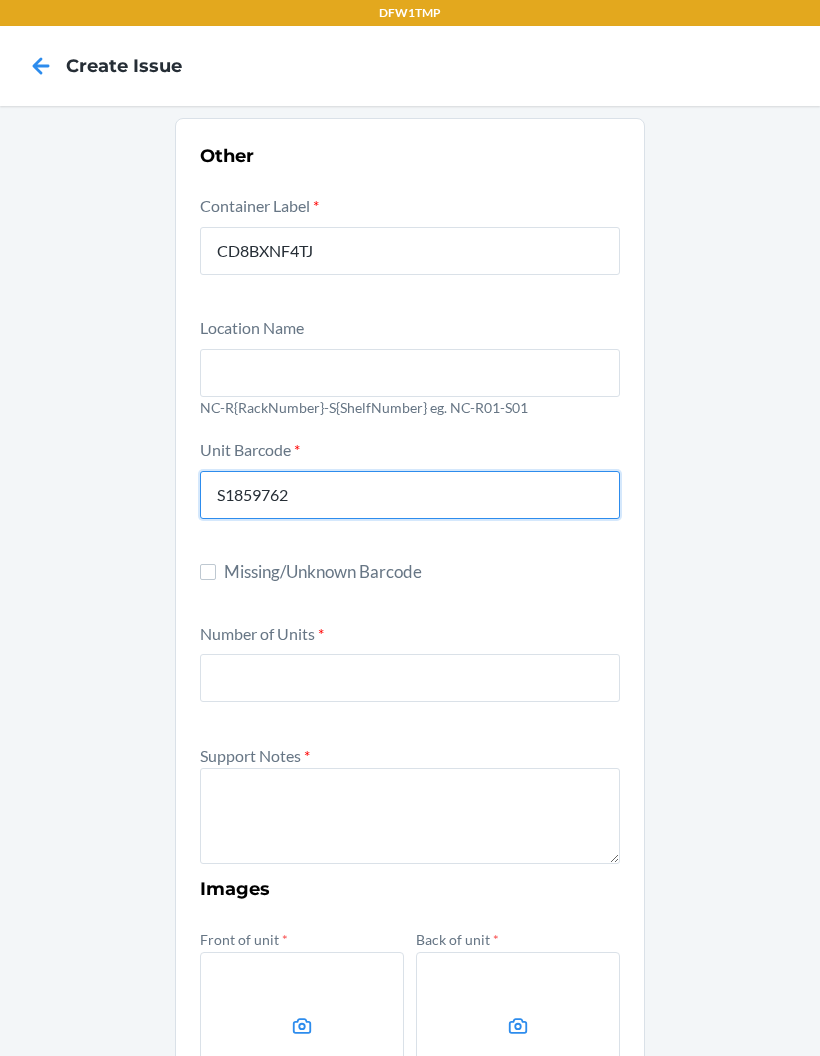 type on "S1859762" 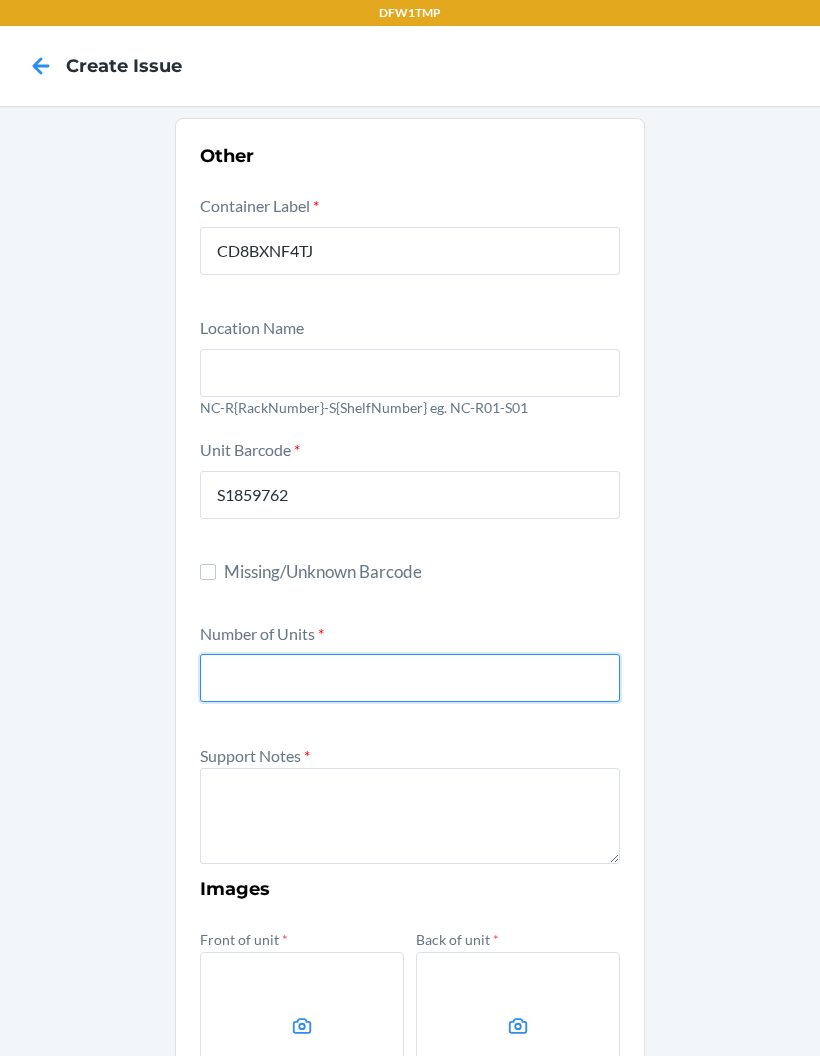 click at bounding box center [410, 678] 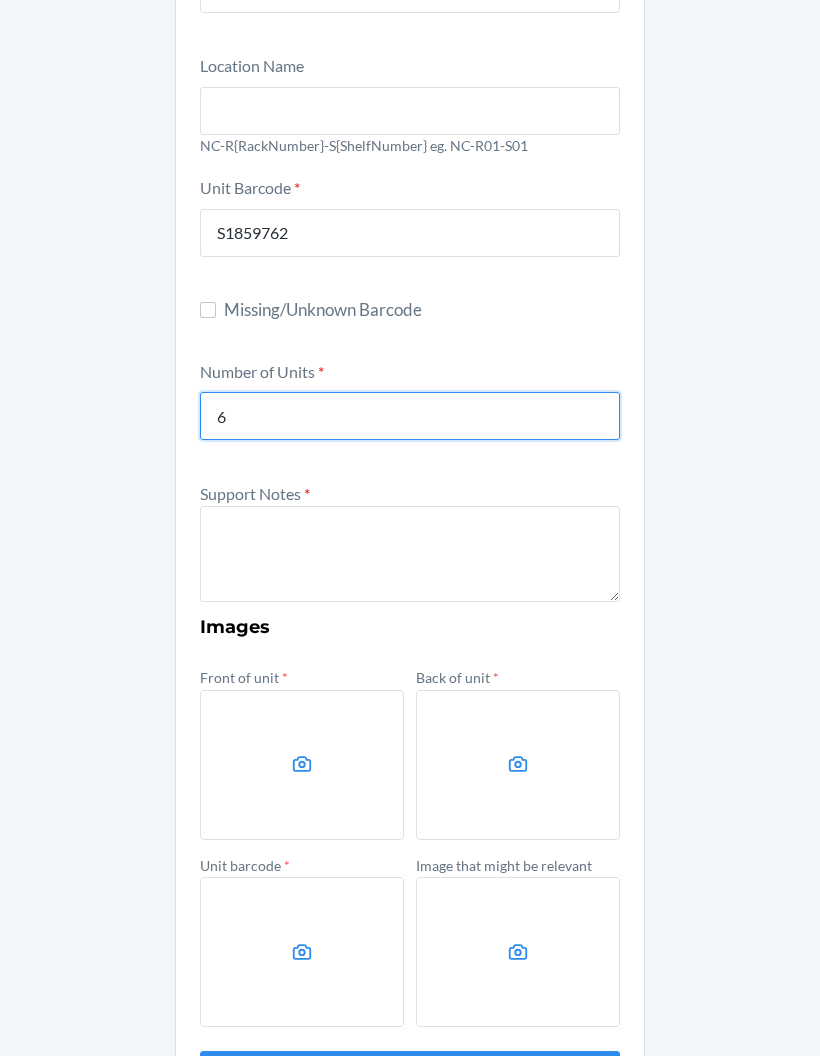scroll, scrollTop: 260, scrollLeft: 0, axis: vertical 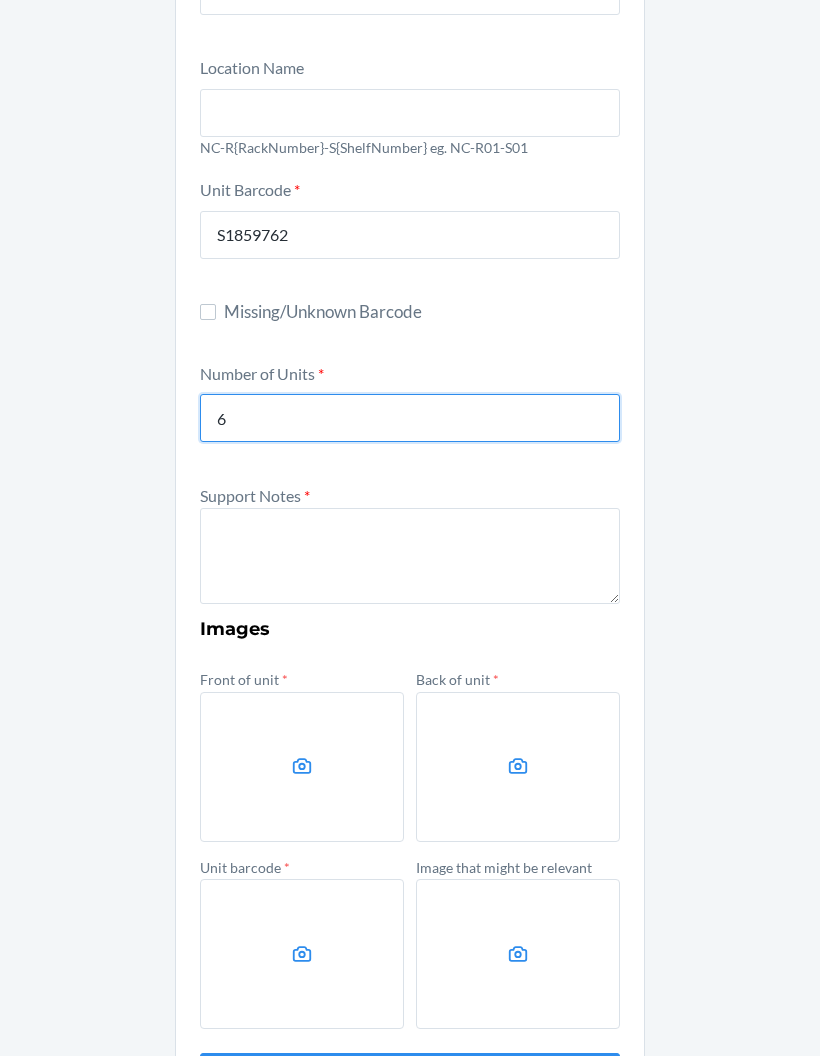 type on "6" 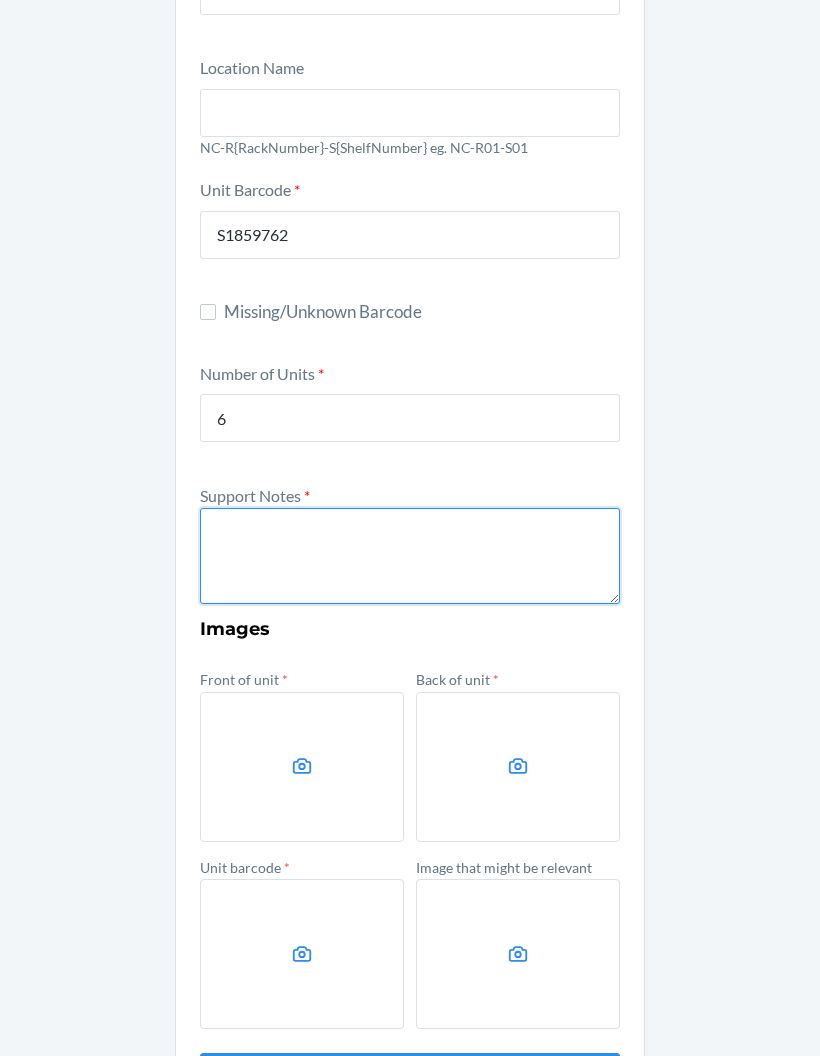 click at bounding box center (410, 556) 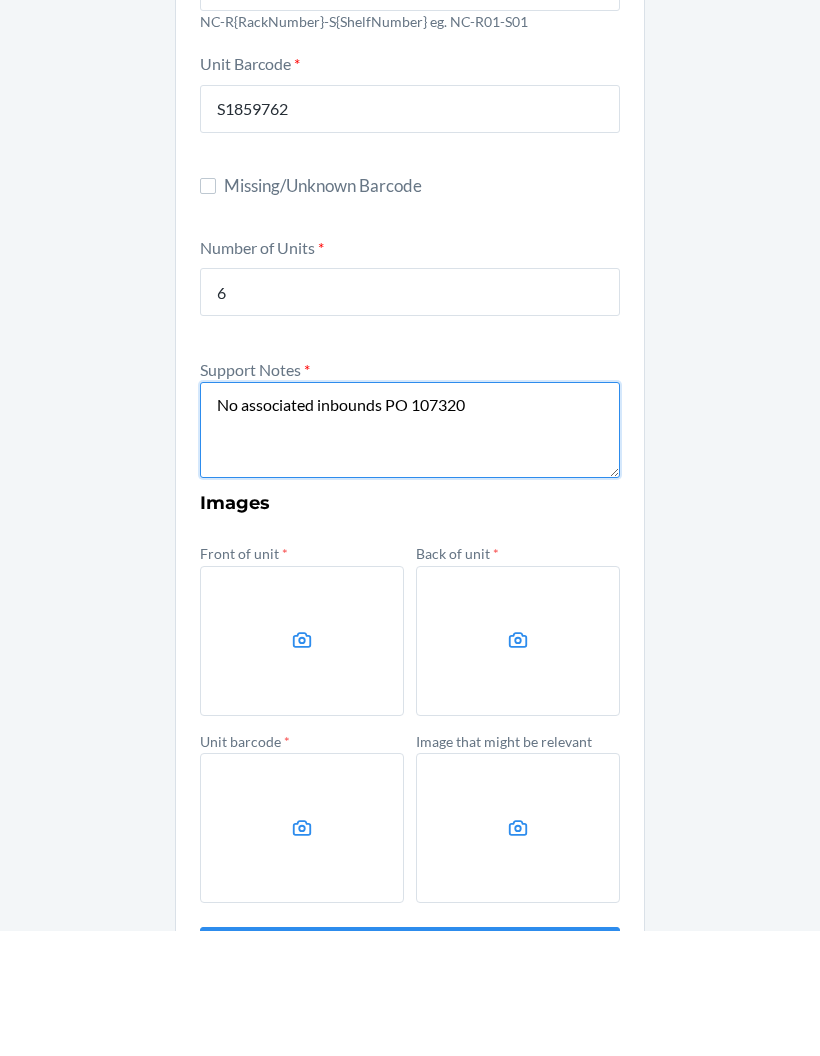 type on "No associated inbounds PO 107320" 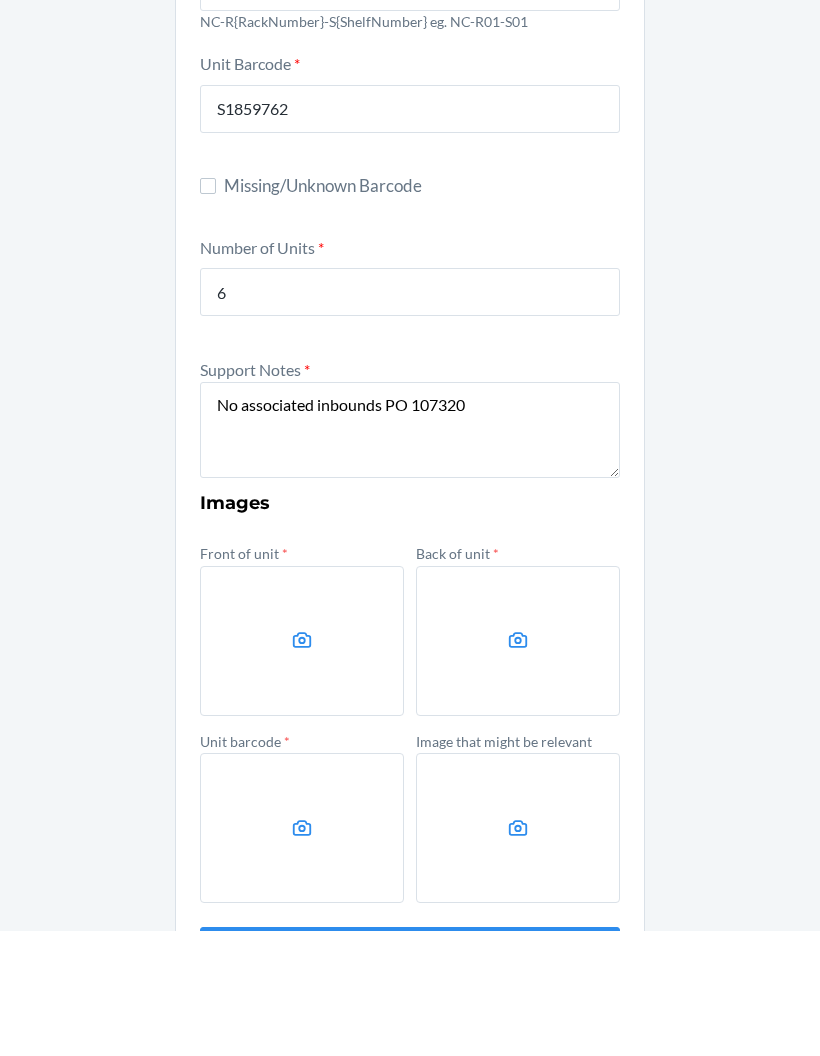 click at bounding box center (302, 767) 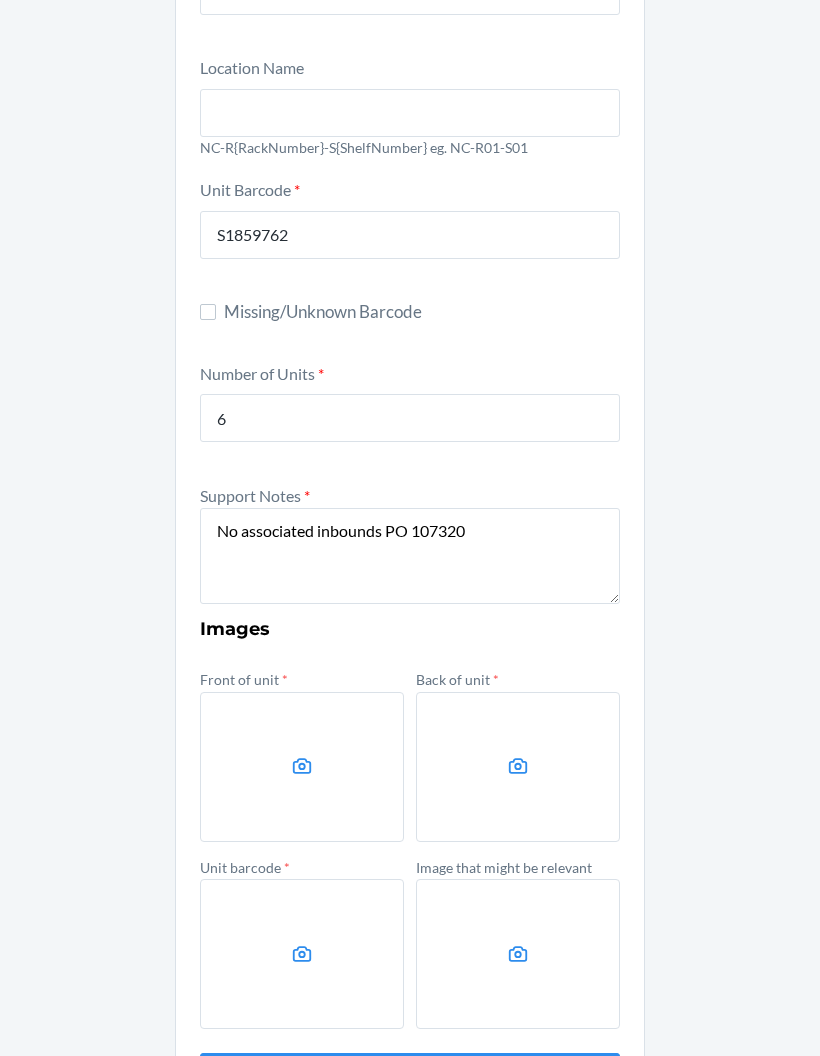 scroll, scrollTop: 77, scrollLeft: 0, axis: vertical 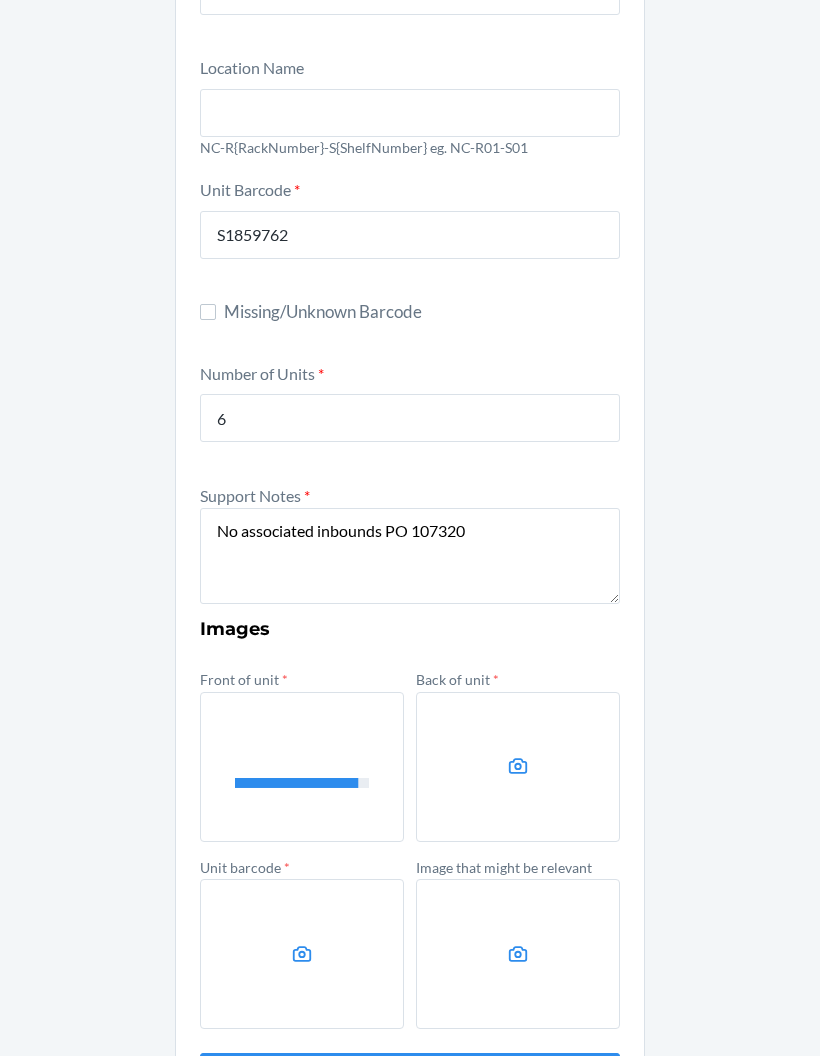 click at bounding box center [518, 767] 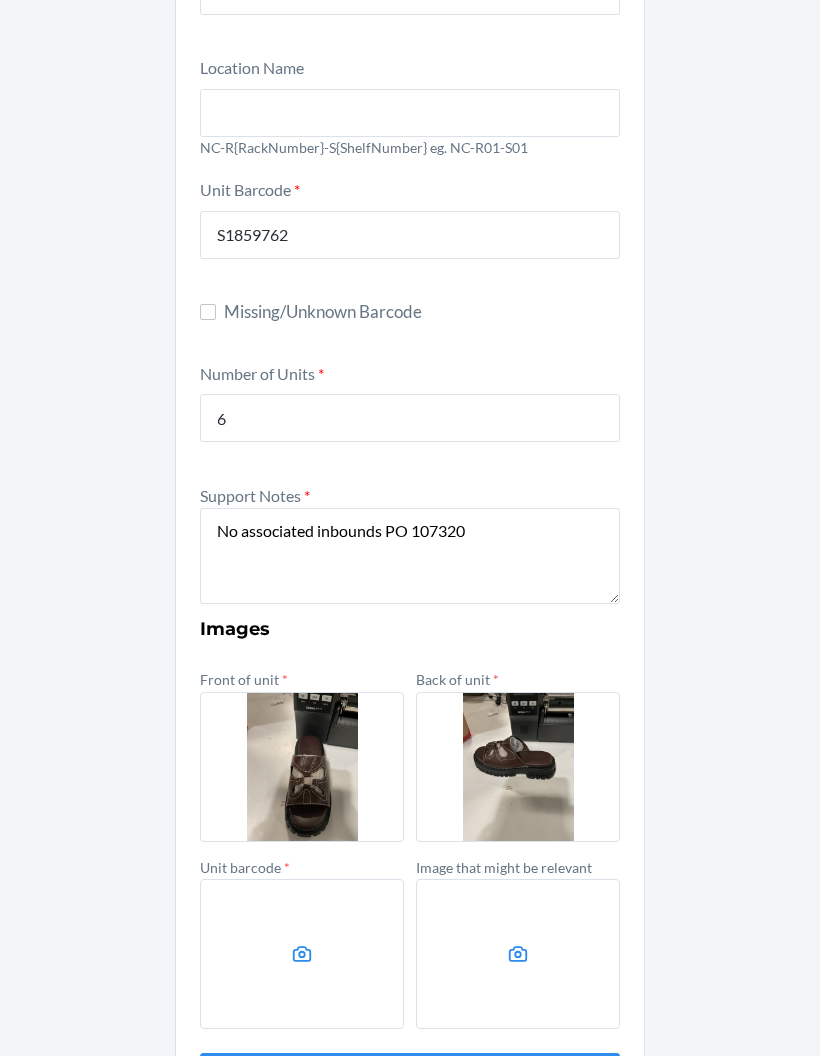 click at bounding box center (302, 954) 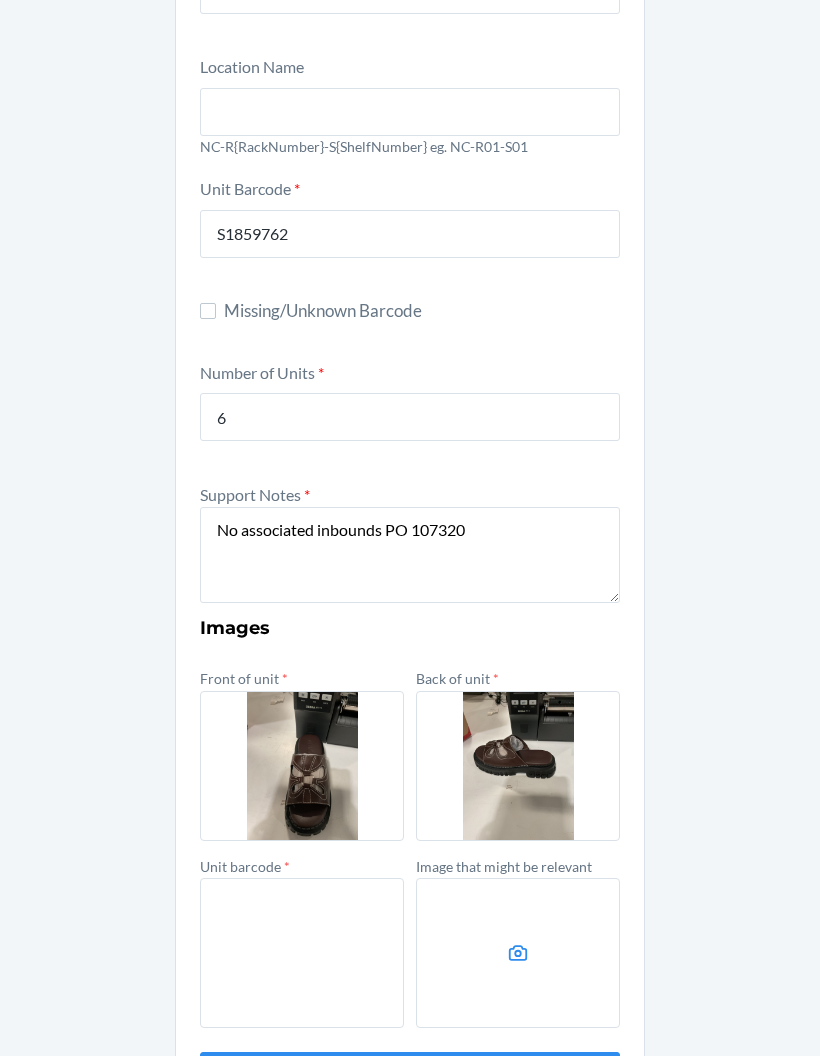 scroll, scrollTop: 260, scrollLeft: 0, axis: vertical 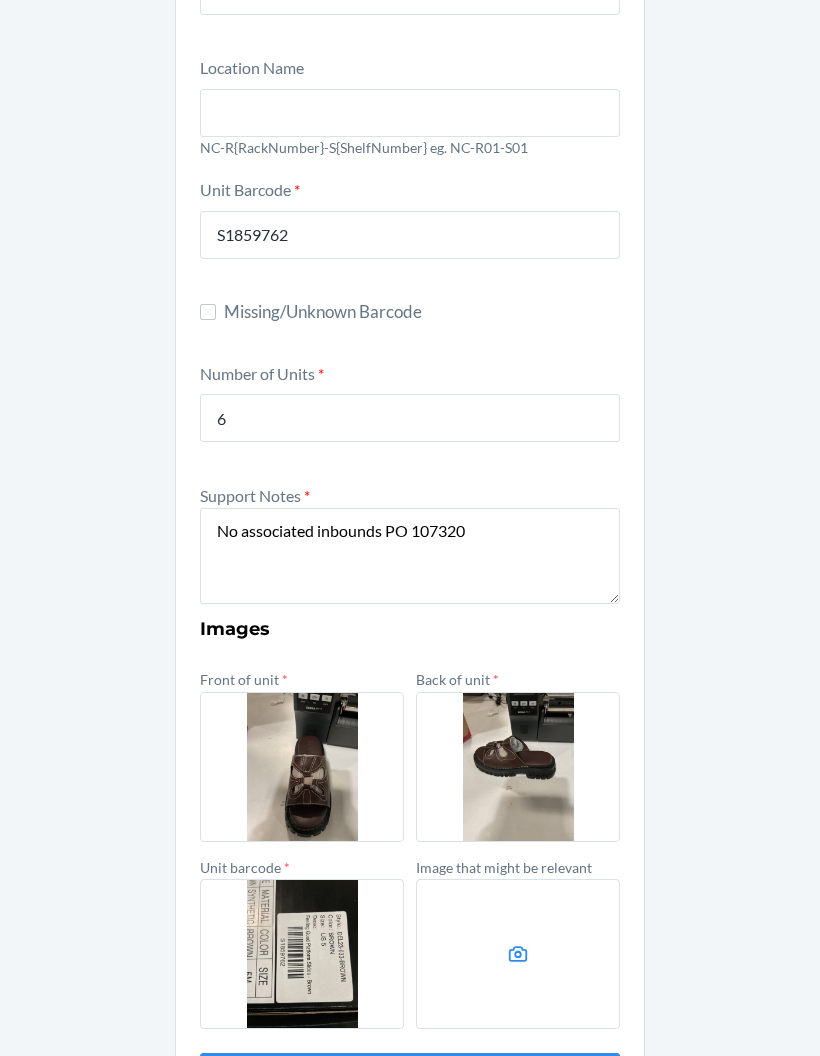 click on "Submit" at bounding box center [410, 1077] 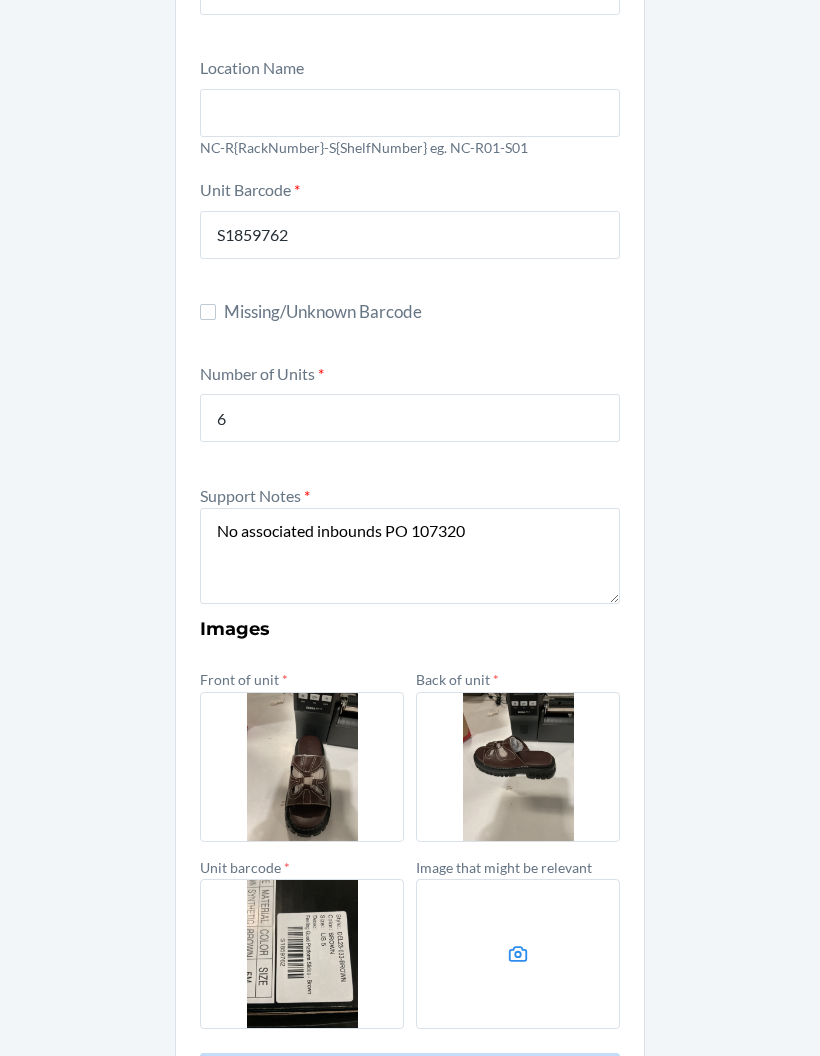 scroll, scrollTop: 0, scrollLeft: 0, axis: both 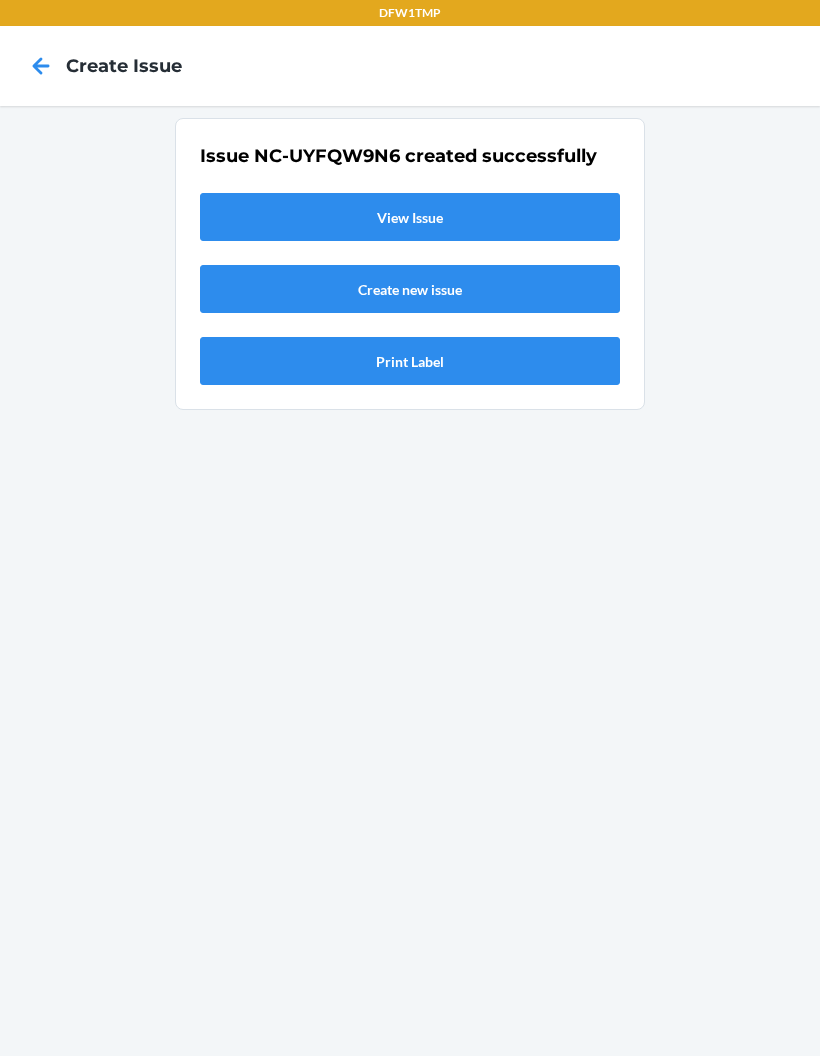 click on "View Issue" at bounding box center (410, 217) 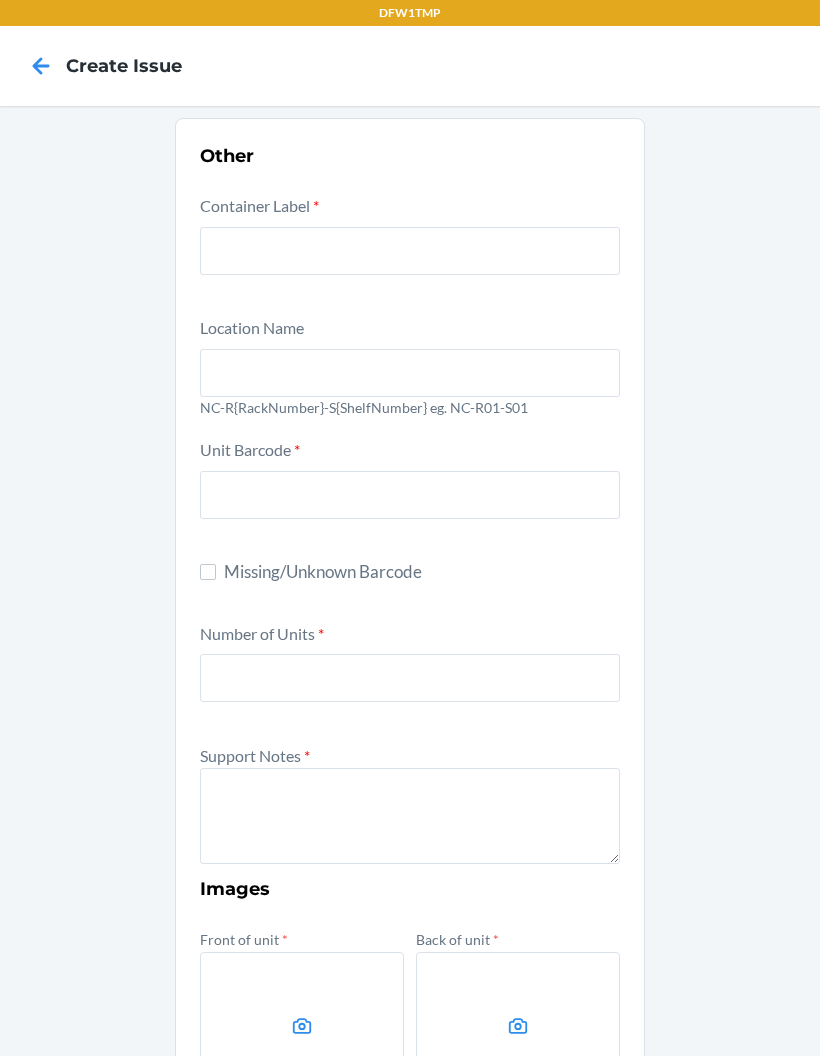 click at bounding box center [410, 251] 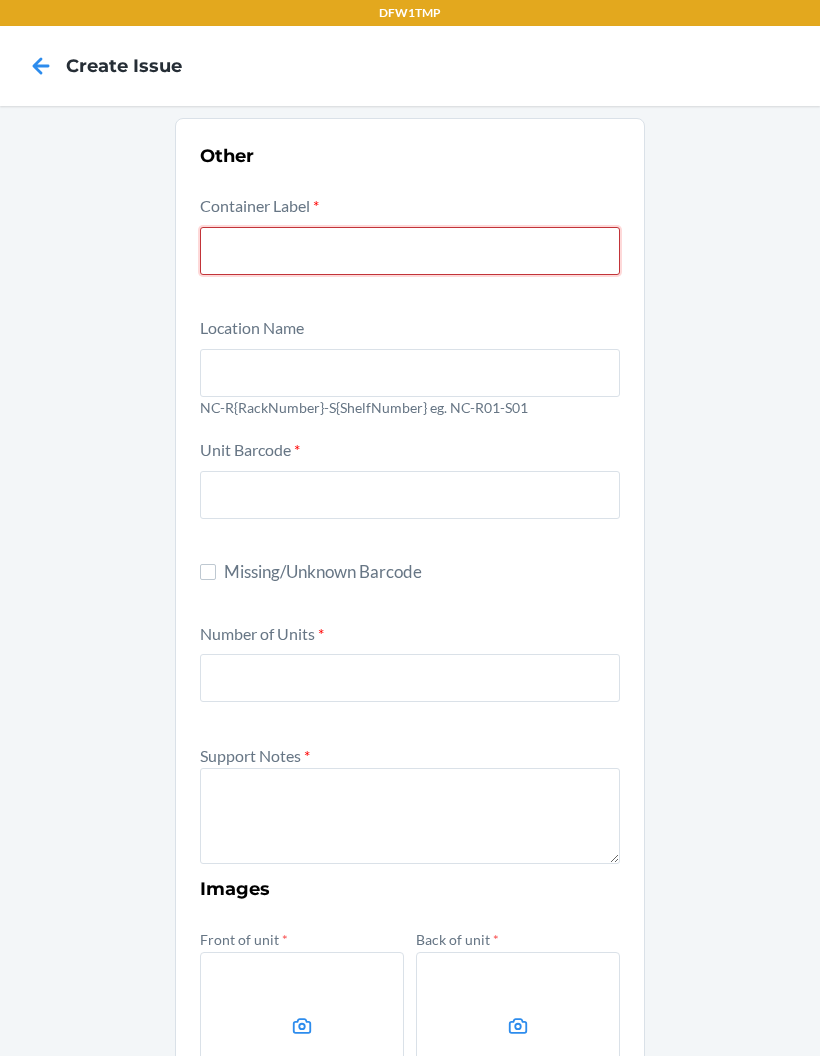 click at bounding box center [410, 251] 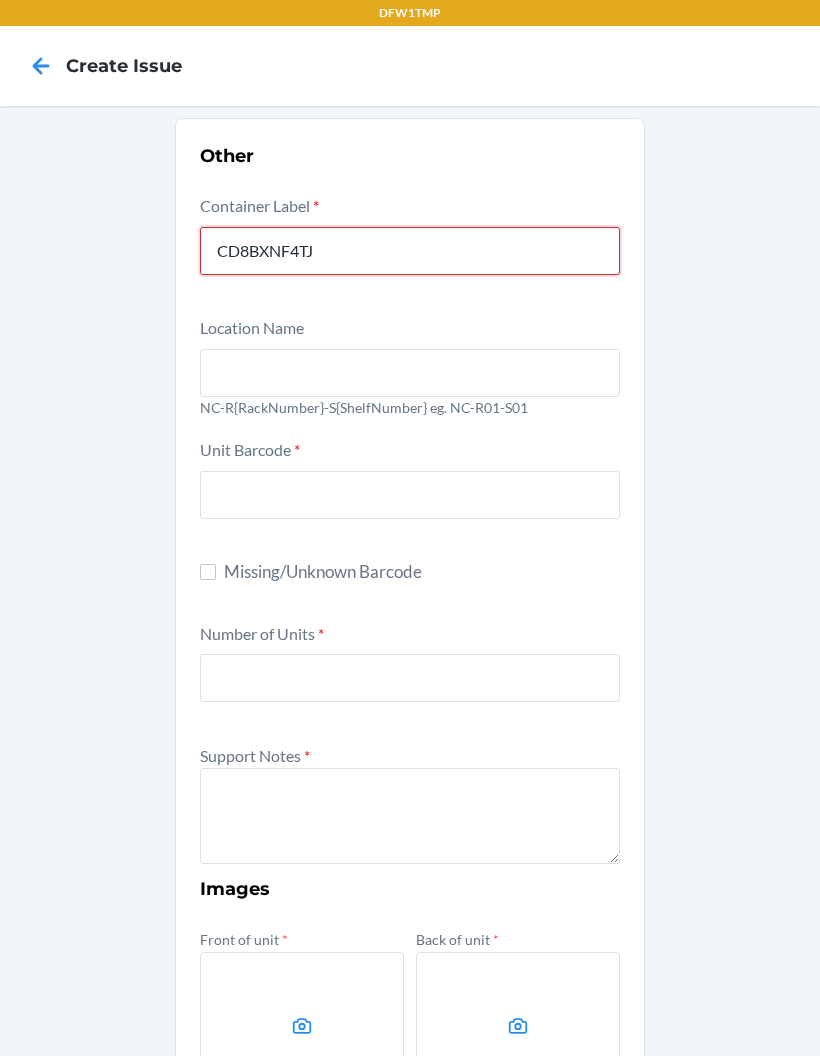 type on "CD8BXNF4TJ" 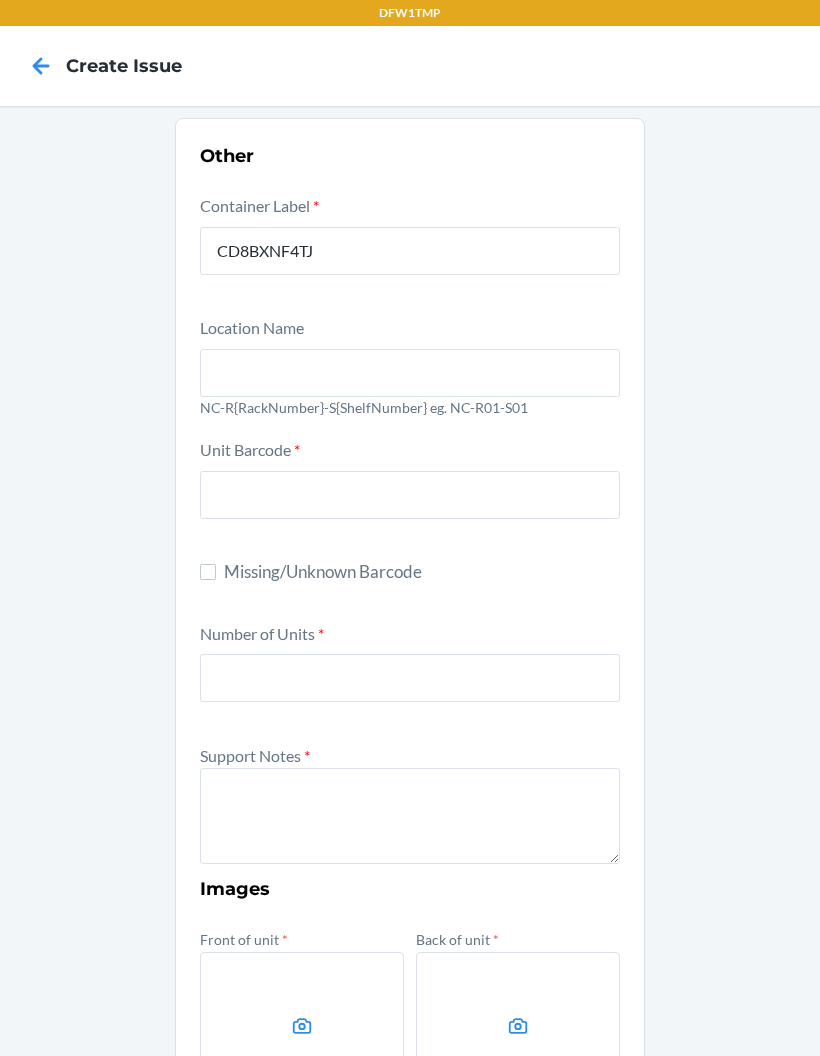 click at bounding box center [410, 678] 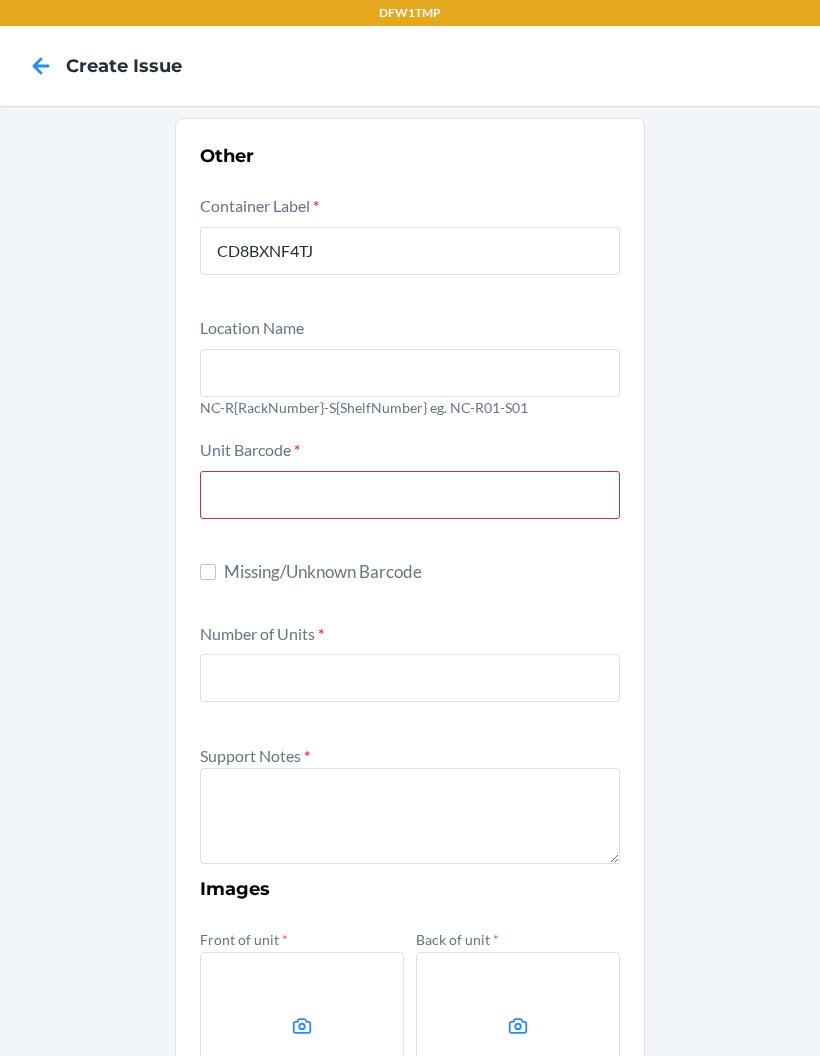 click at bounding box center (410, 816) 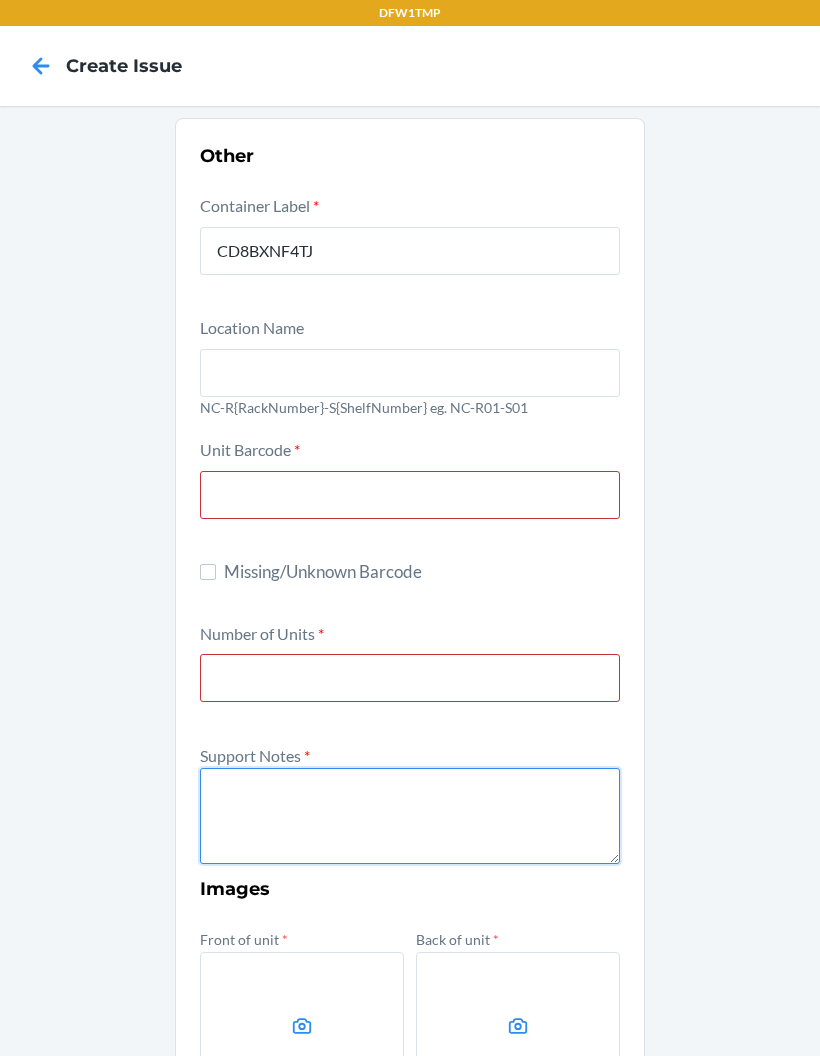 click at bounding box center (410, 816) 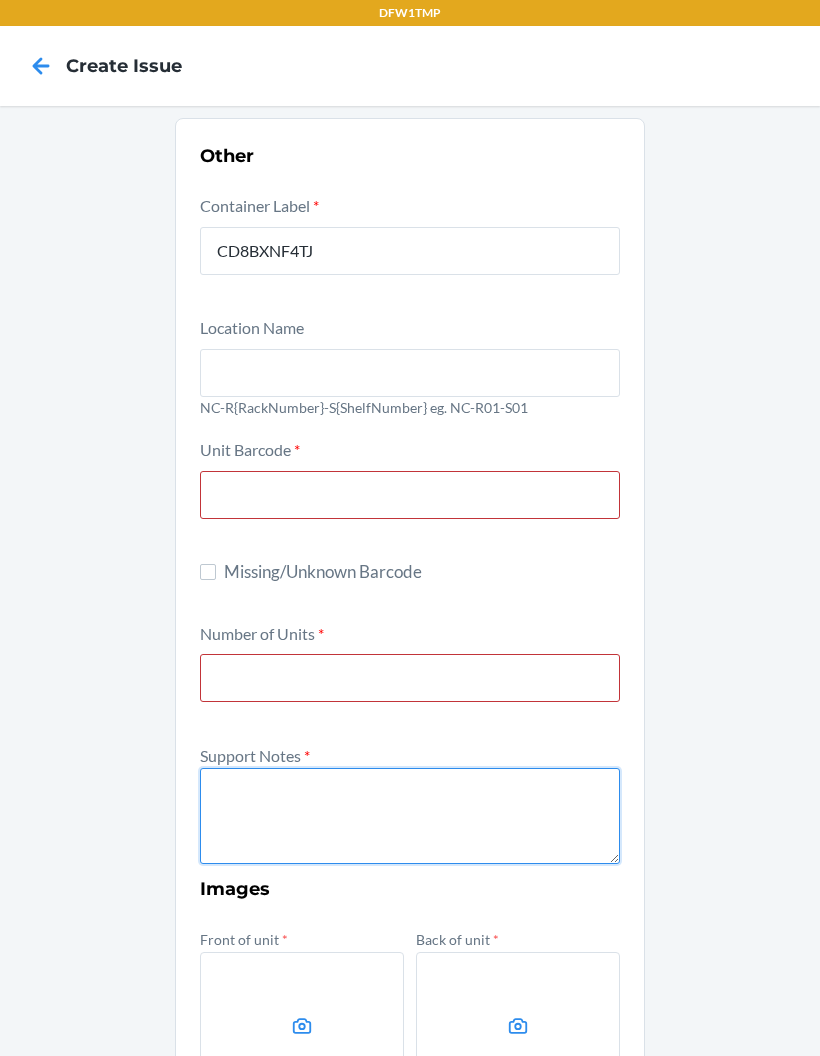 paste on "No associated inbounds PO" 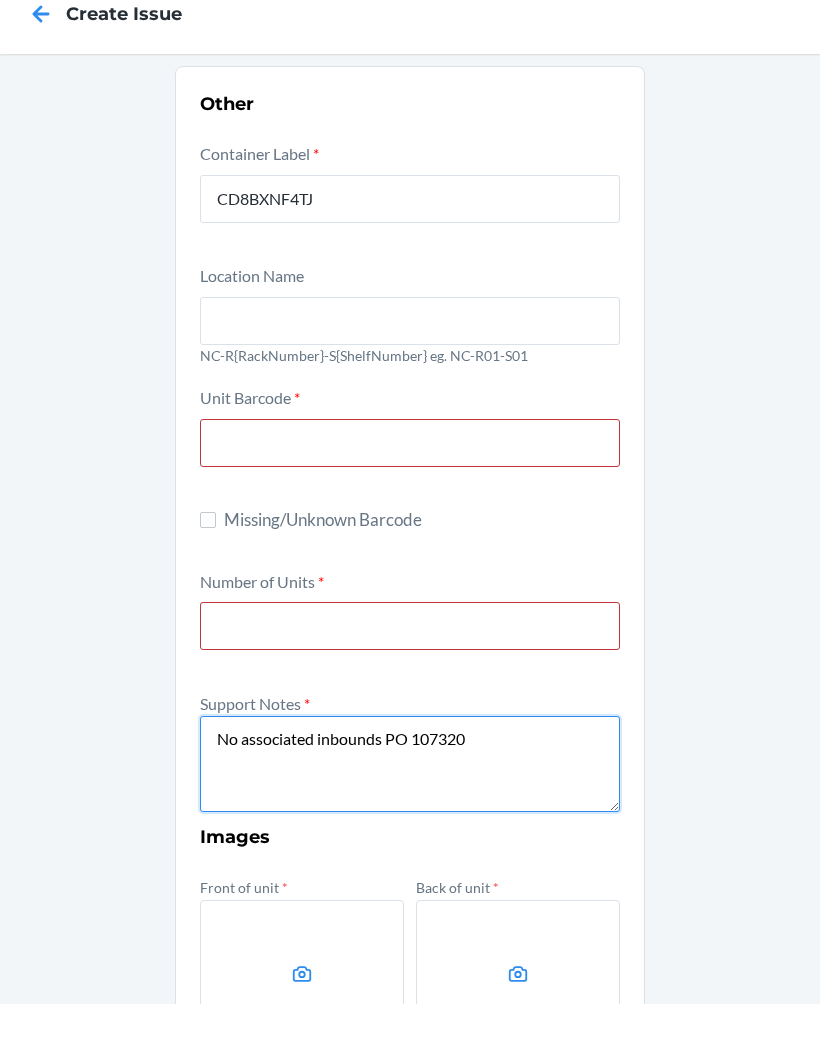 type on "No associated inbounds PO 107320" 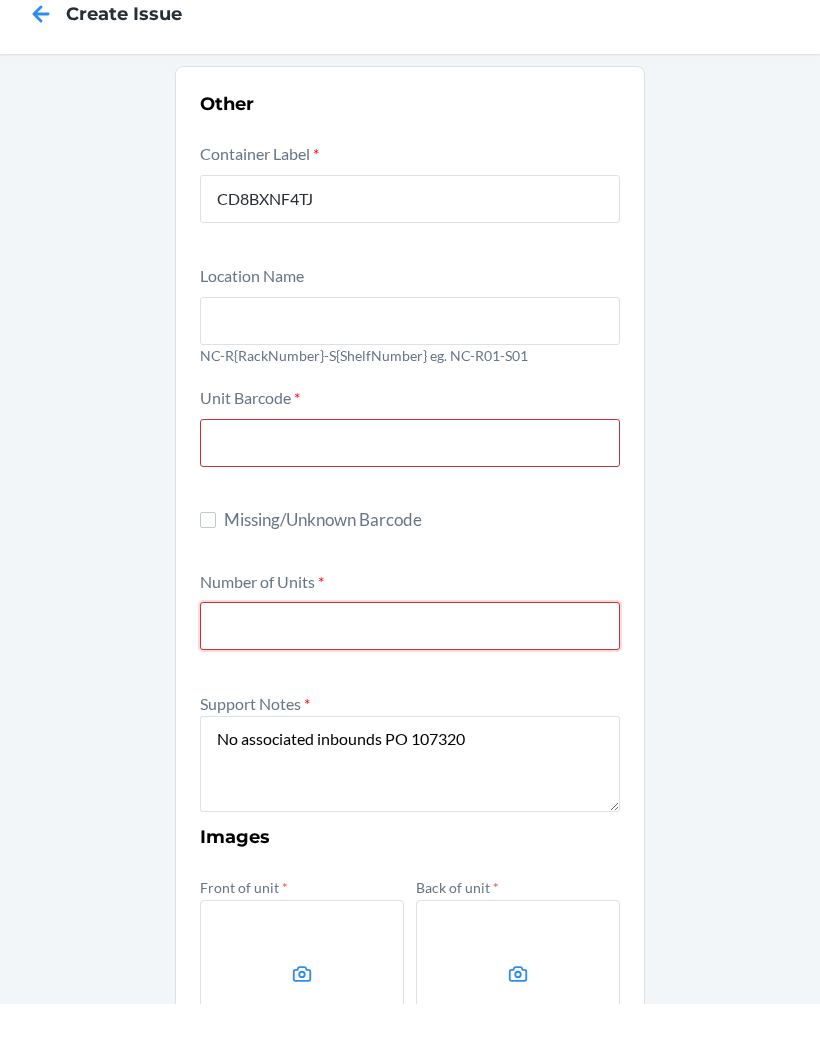 click at bounding box center [410, 678] 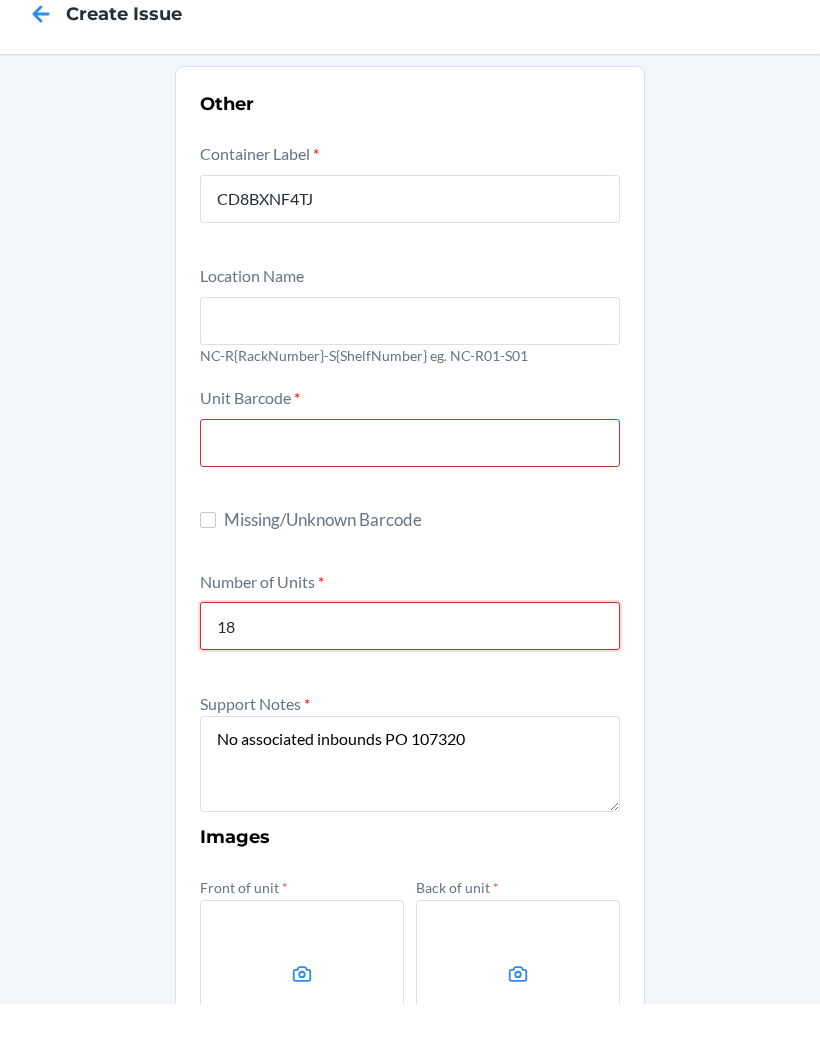 type on "18" 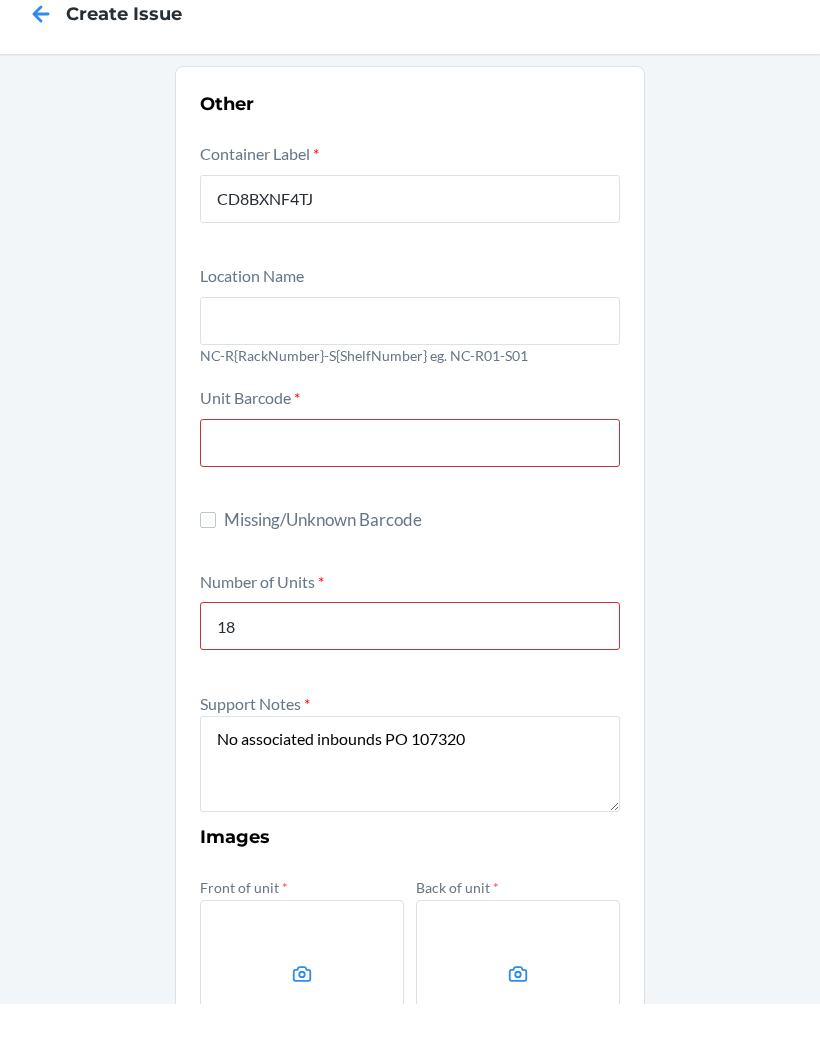 click at bounding box center (410, 495) 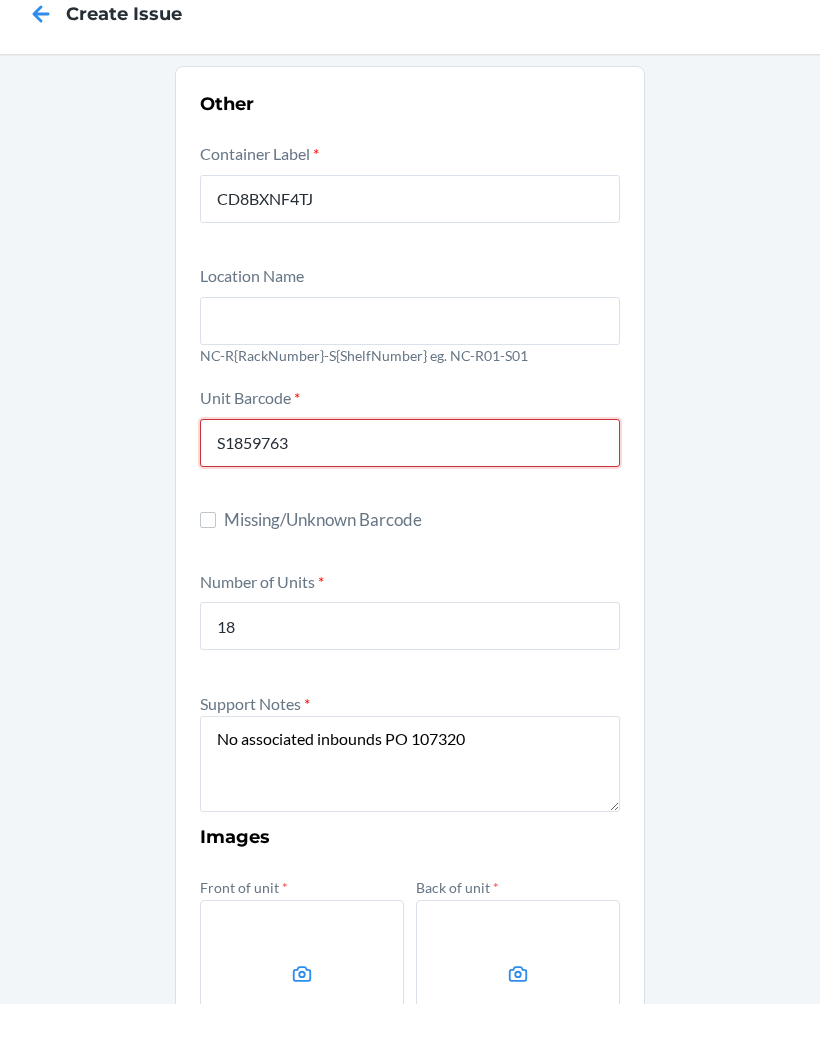type on "S1859763" 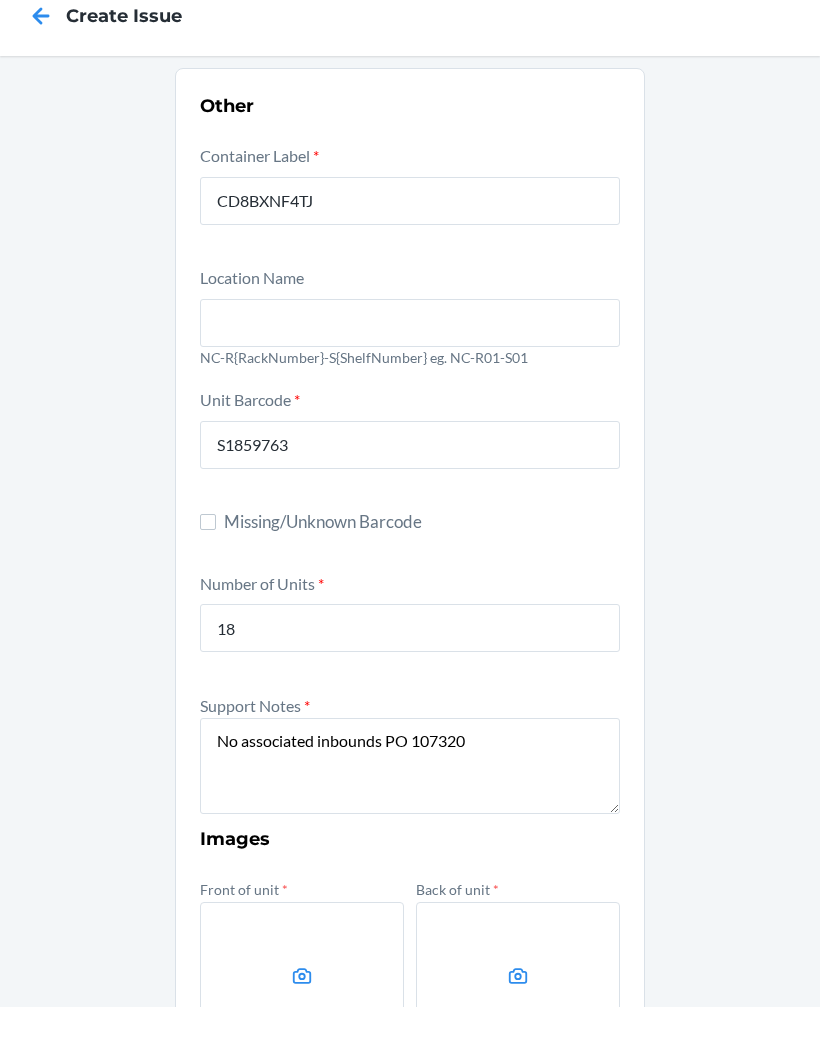 click 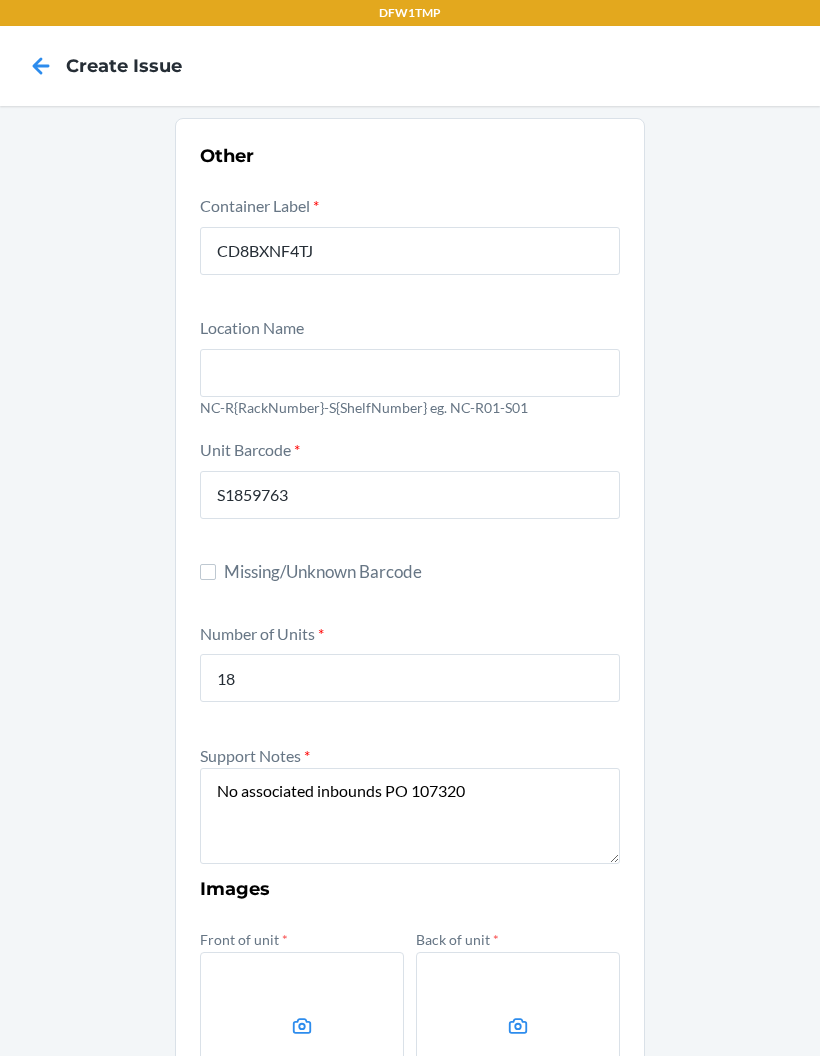 click at bounding box center [302, 1027] 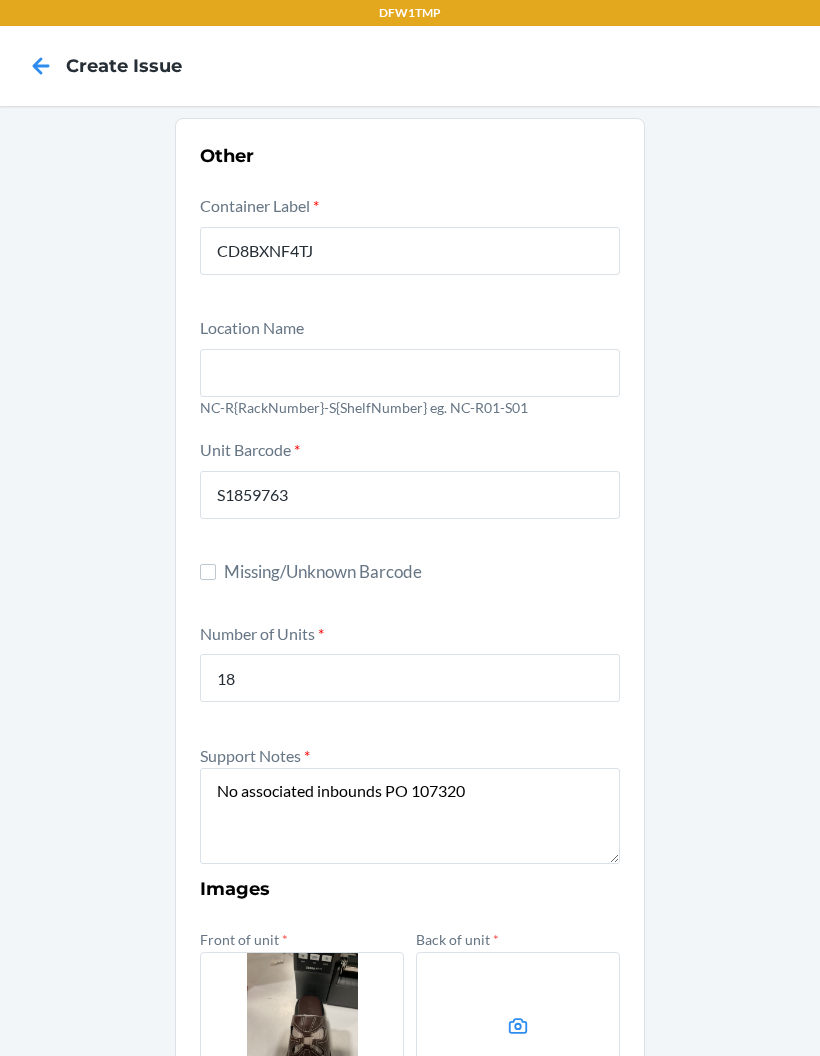 click at bounding box center (518, 1027) 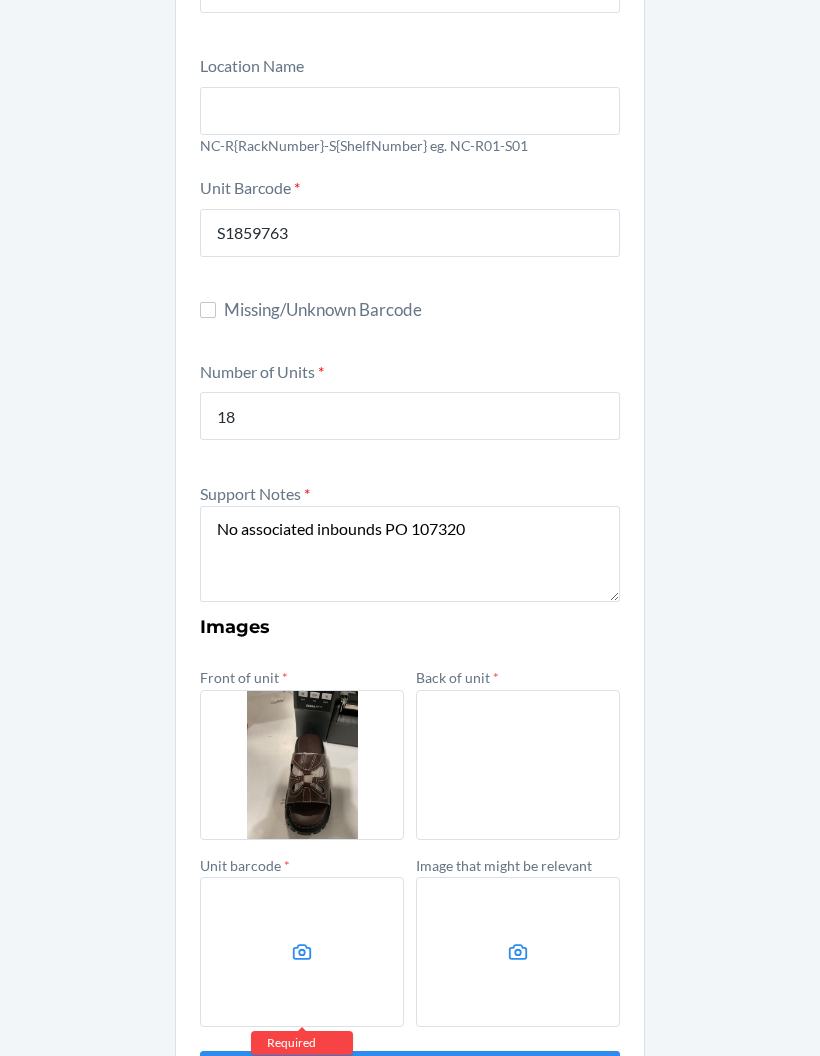 scroll, scrollTop: 260, scrollLeft: 0, axis: vertical 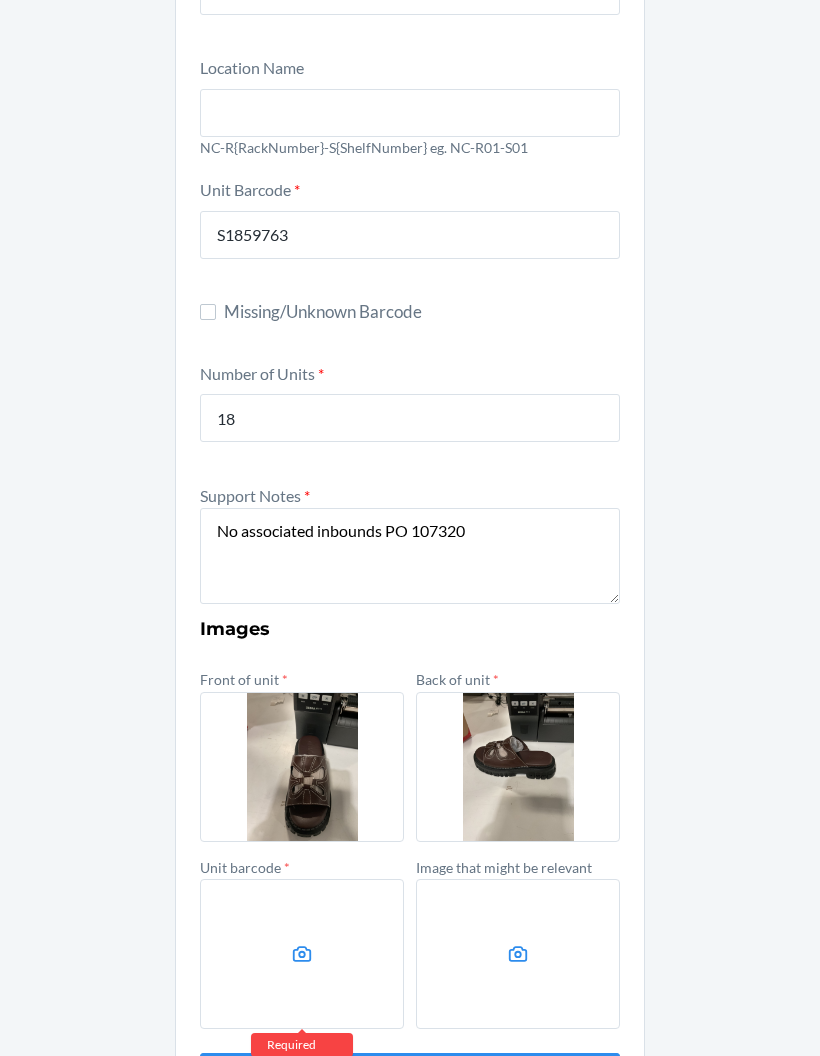 click at bounding box center [302, 954] 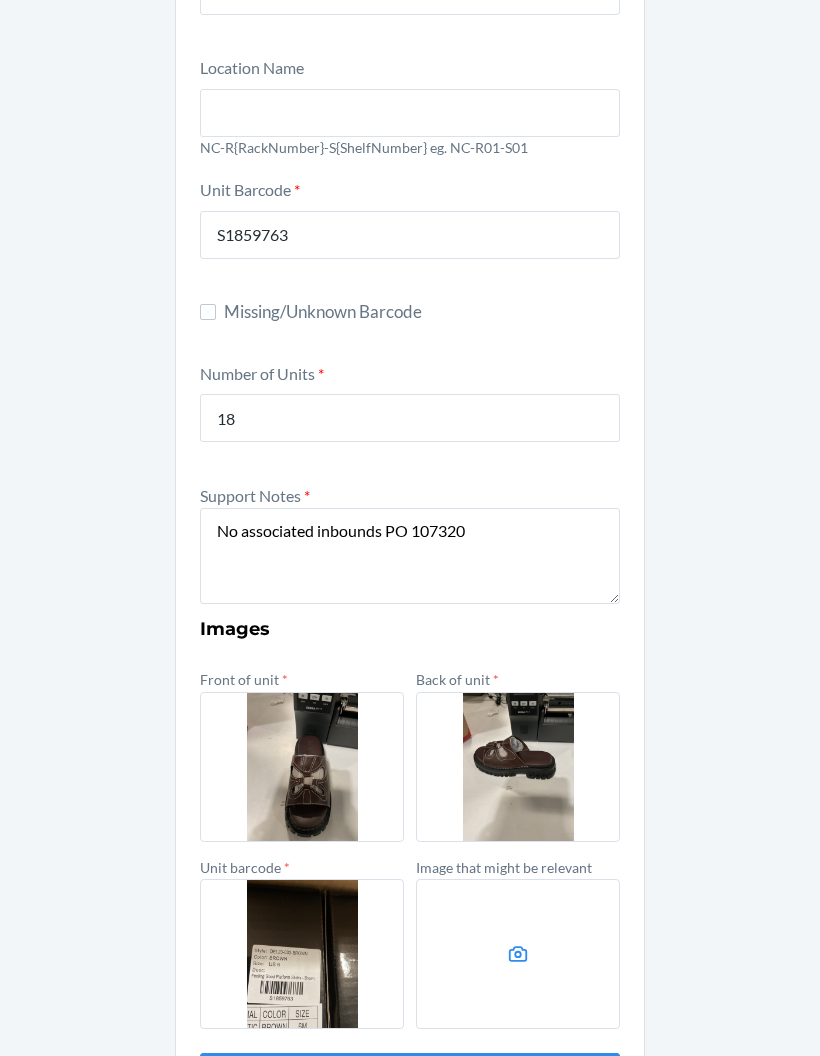 click at bounding box center (518, 954) 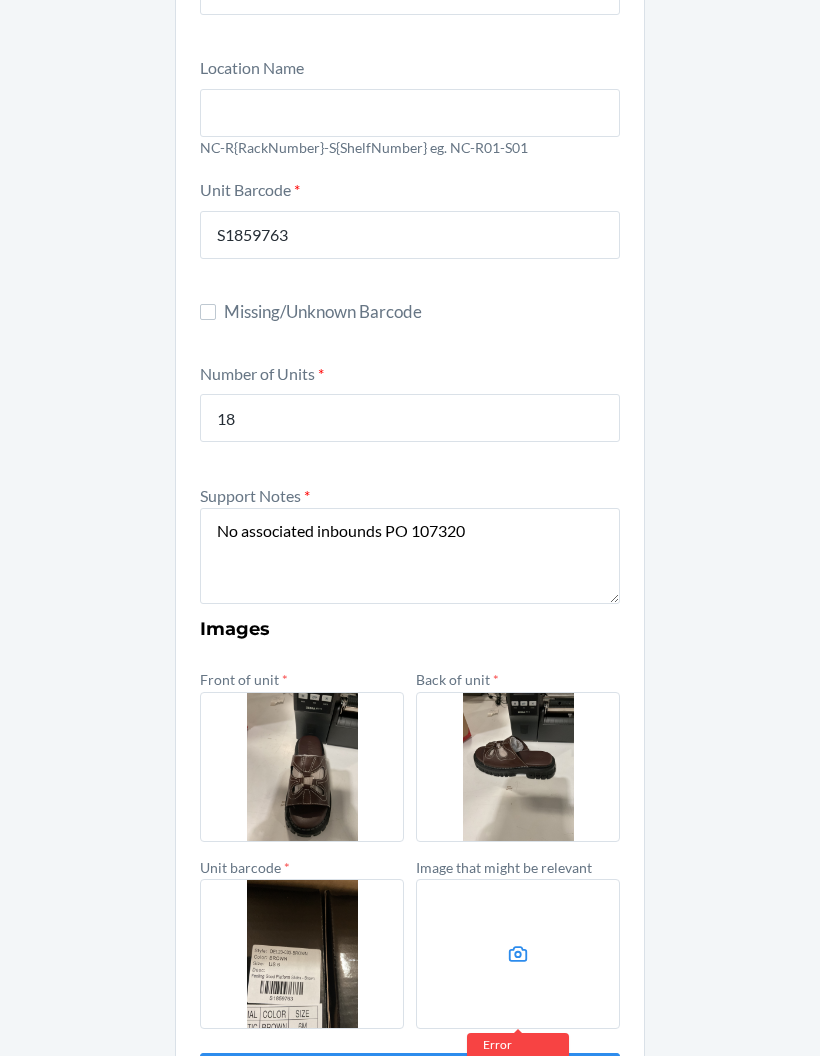 click at bounding box center (518, 954) 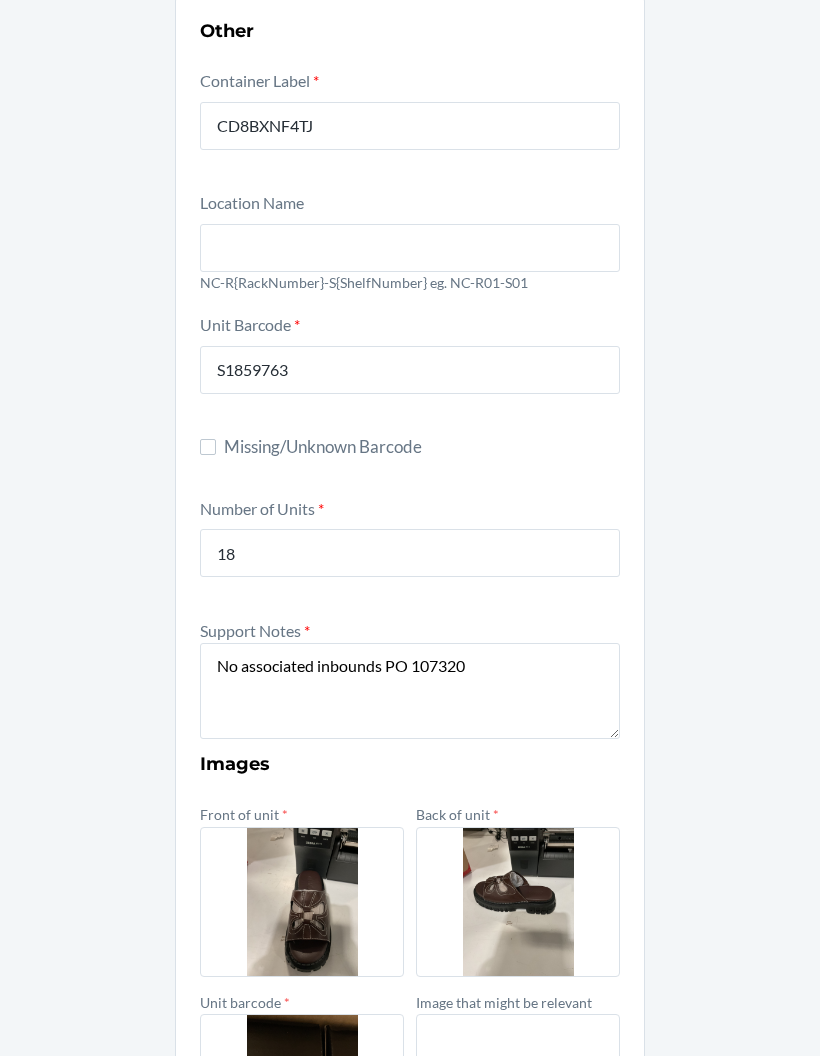 scroll, scrollTop: 0, scrollLeft: 0, axis: both 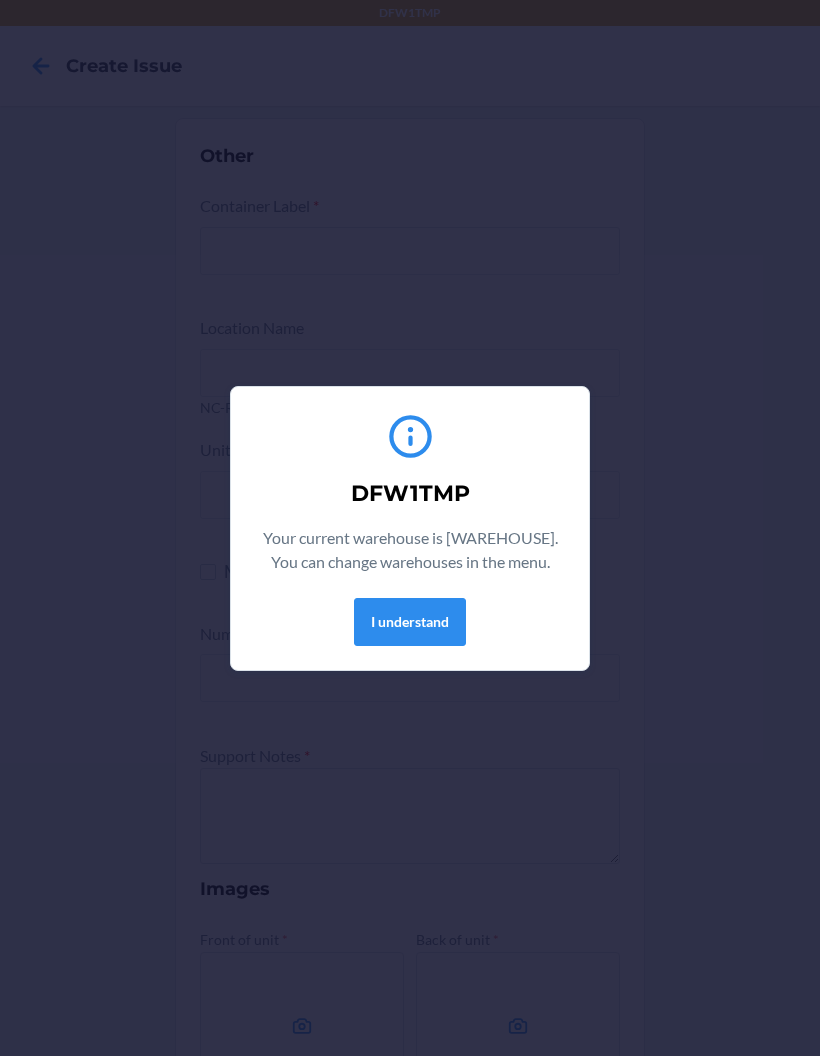 click on "I understand" at bounding box center (410, 622) 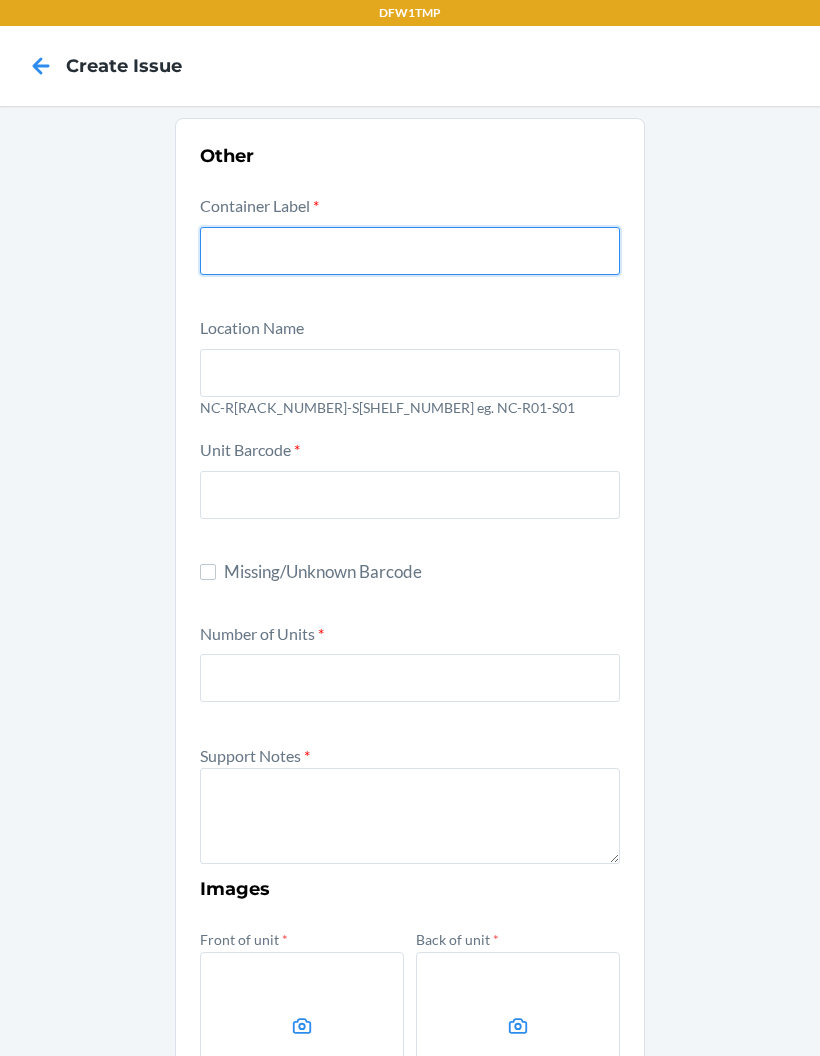 click at bounding box center [410, 251] 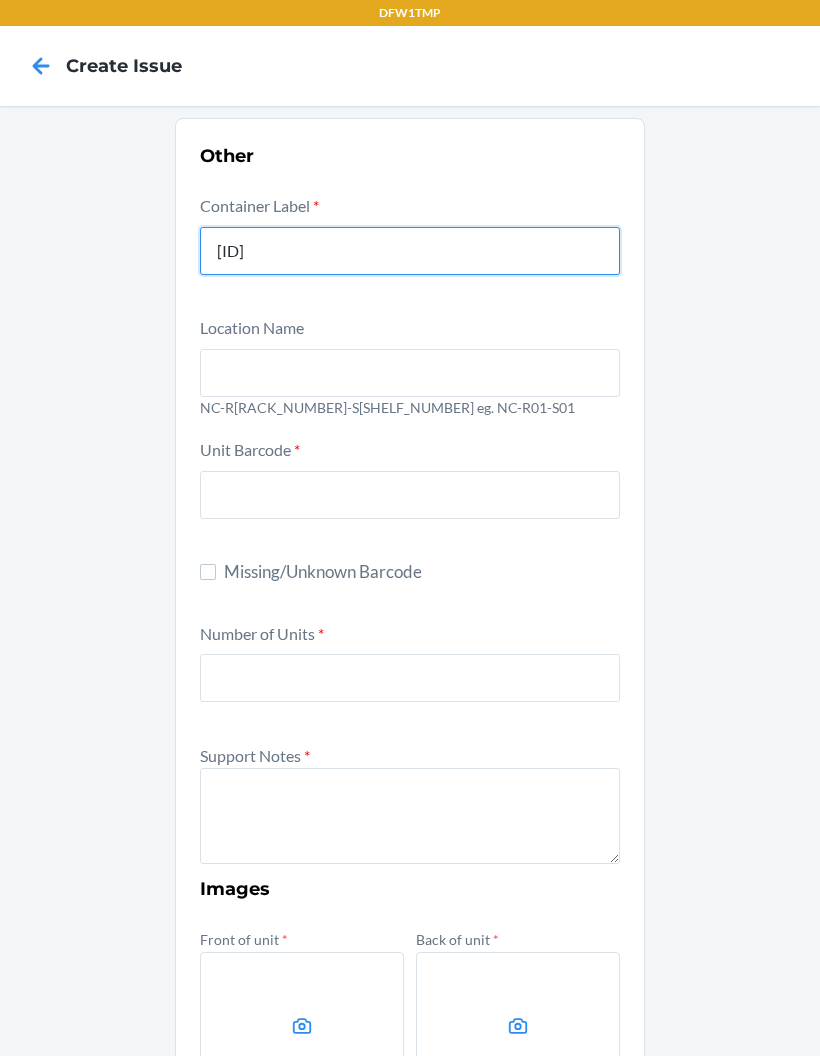 type on "CD8BXNF4TJ" 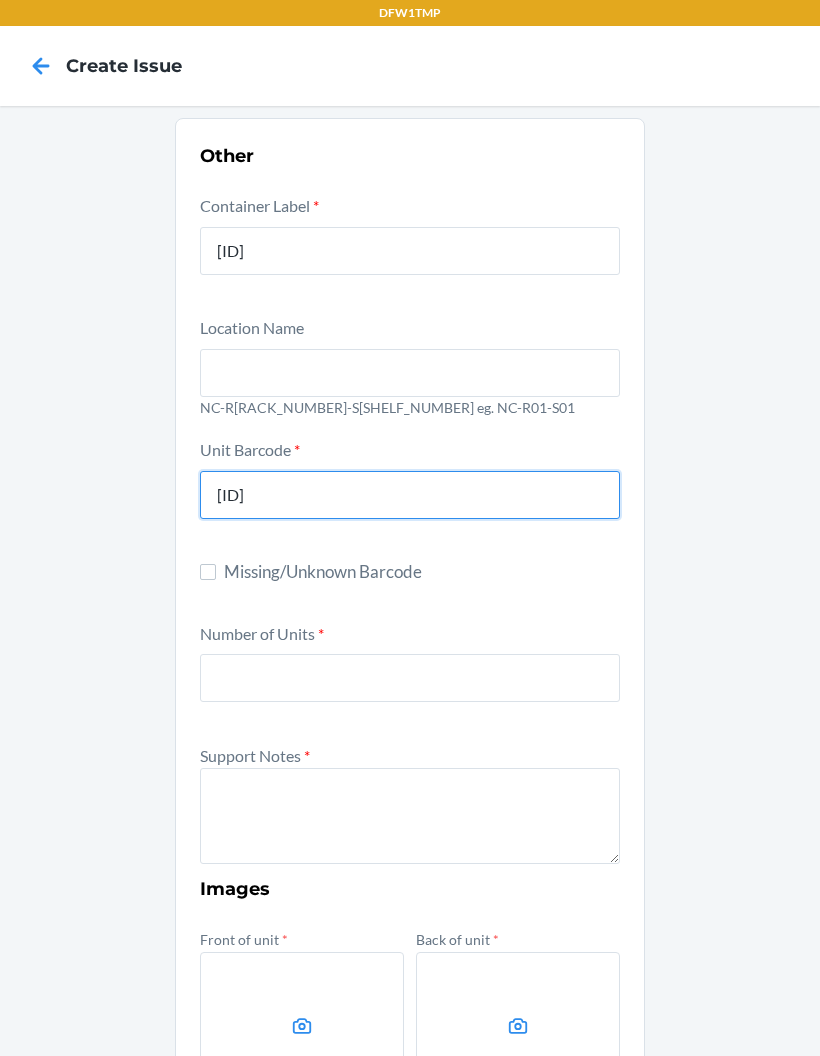 type on "S1859763" 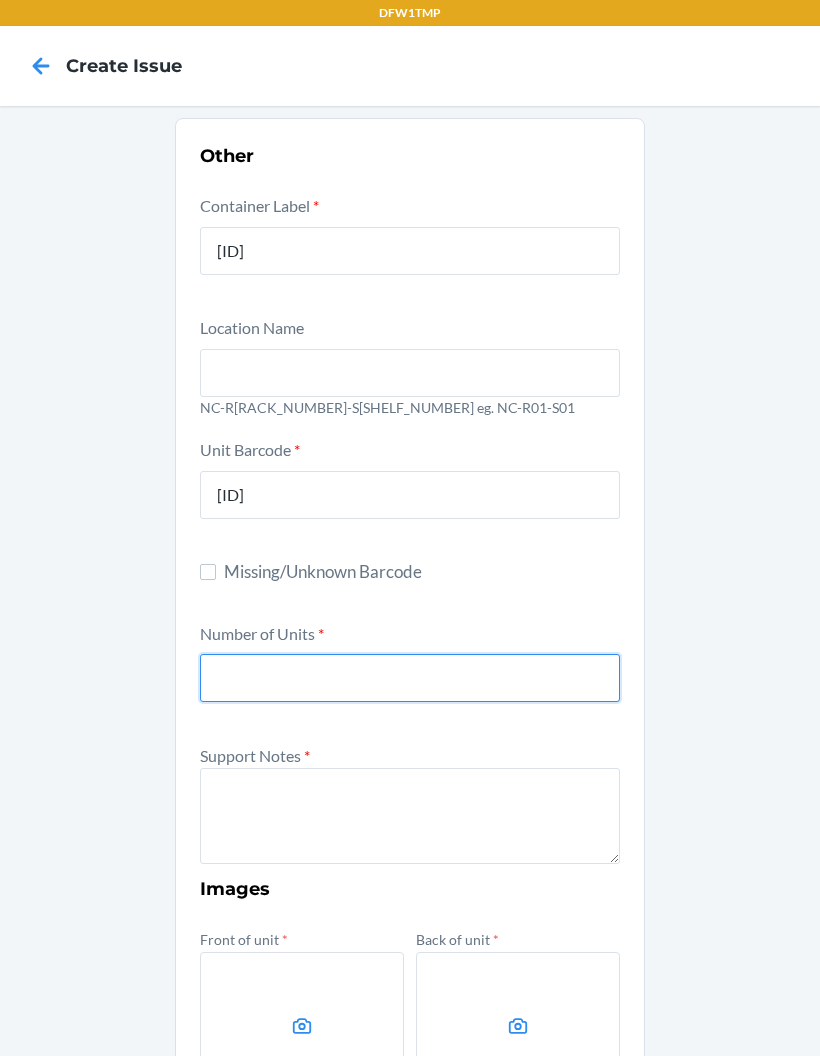 click at bounding box center [410, 678] 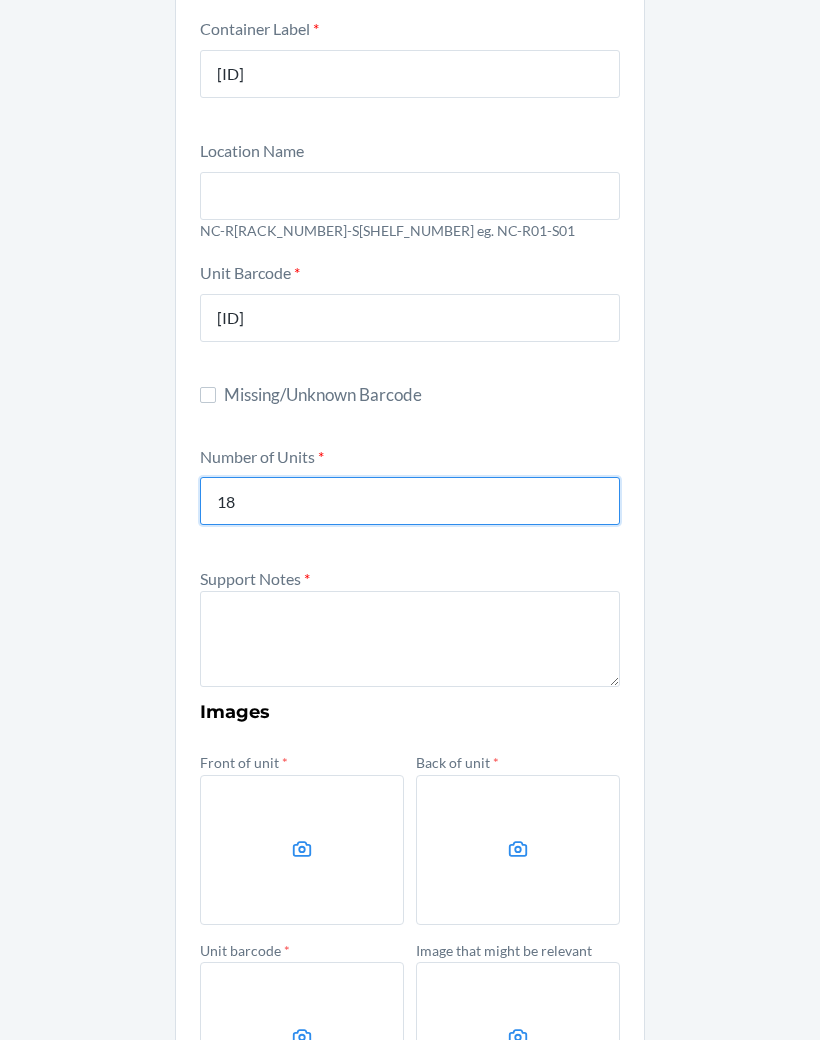 scroll, scrollTop: 175, scrollLeft: 0, axis: vertical 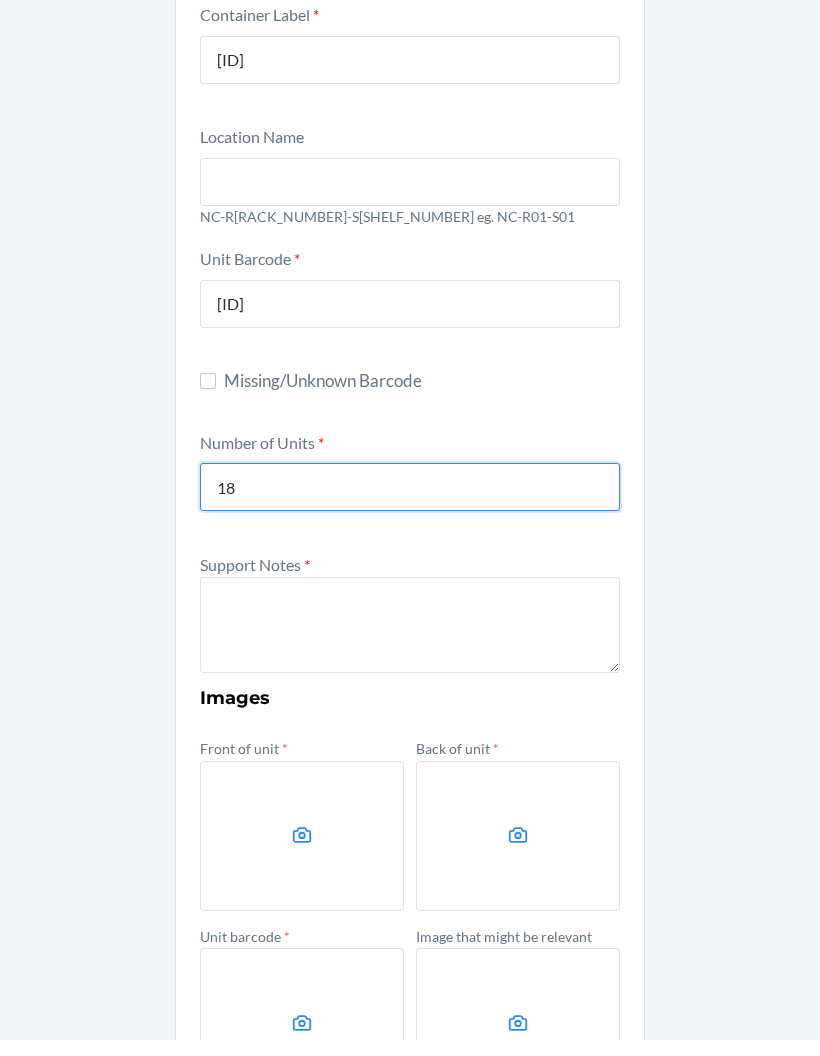 type on "18" 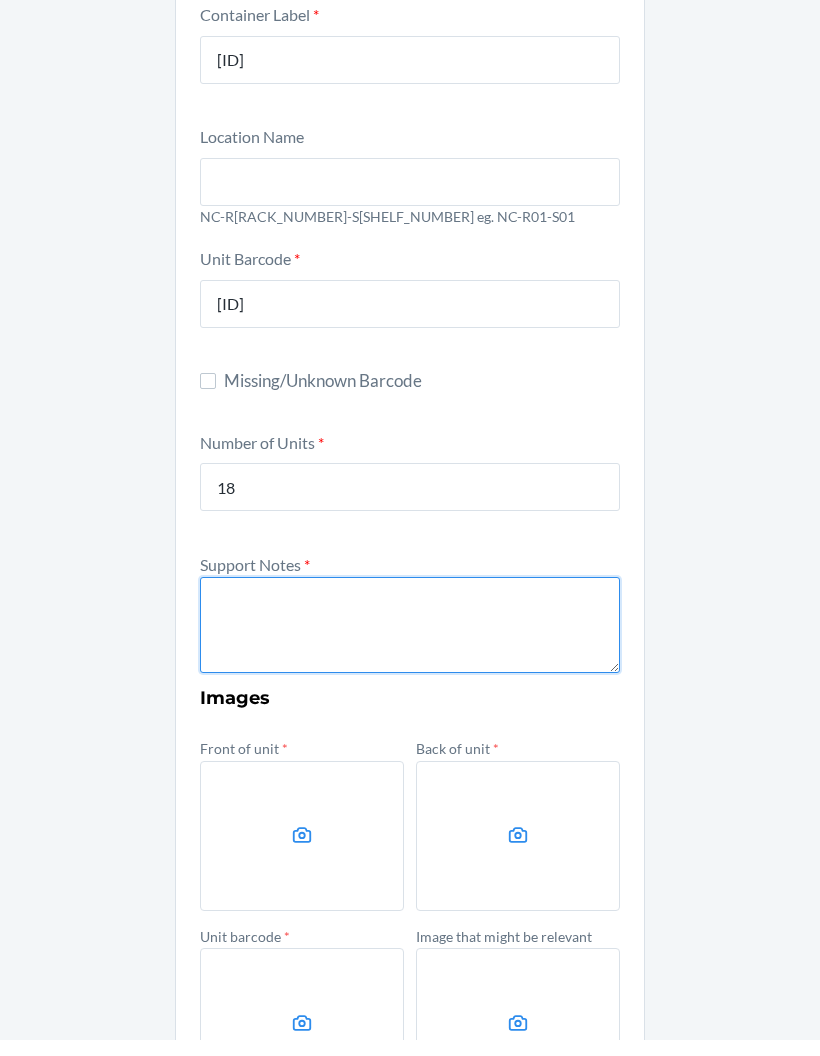 click at bounding box center (410, 641) 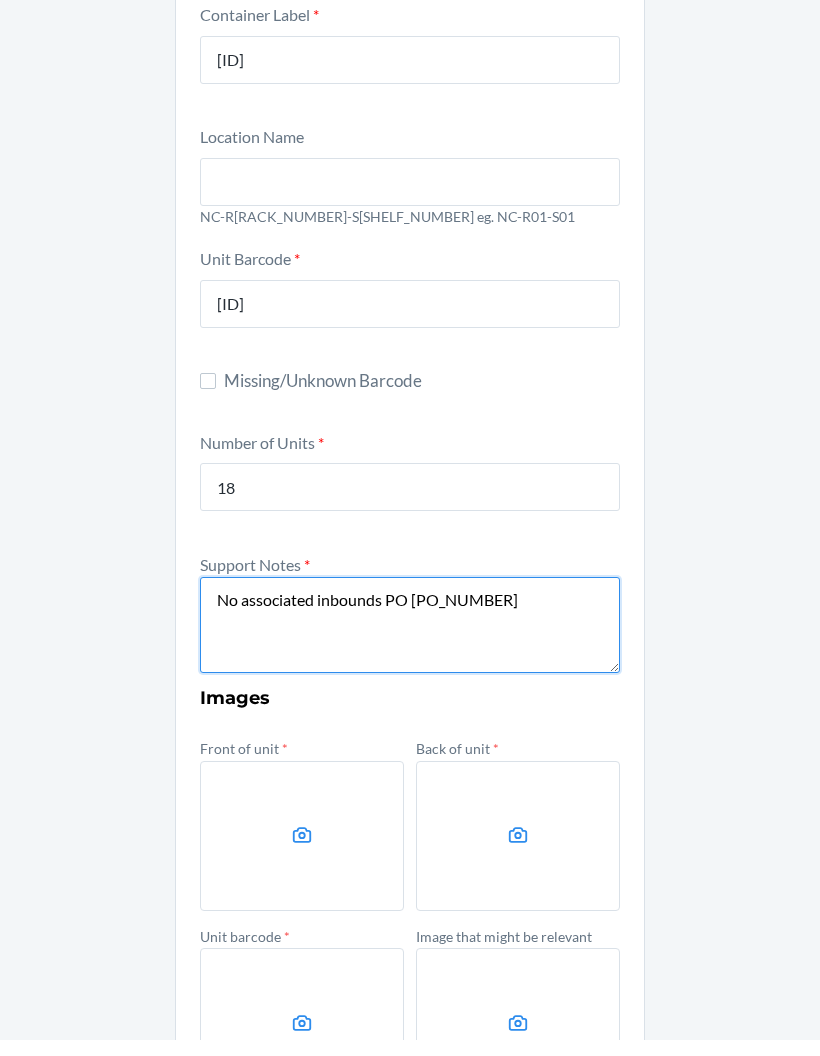 type on "No associated inbounds PO 170320" 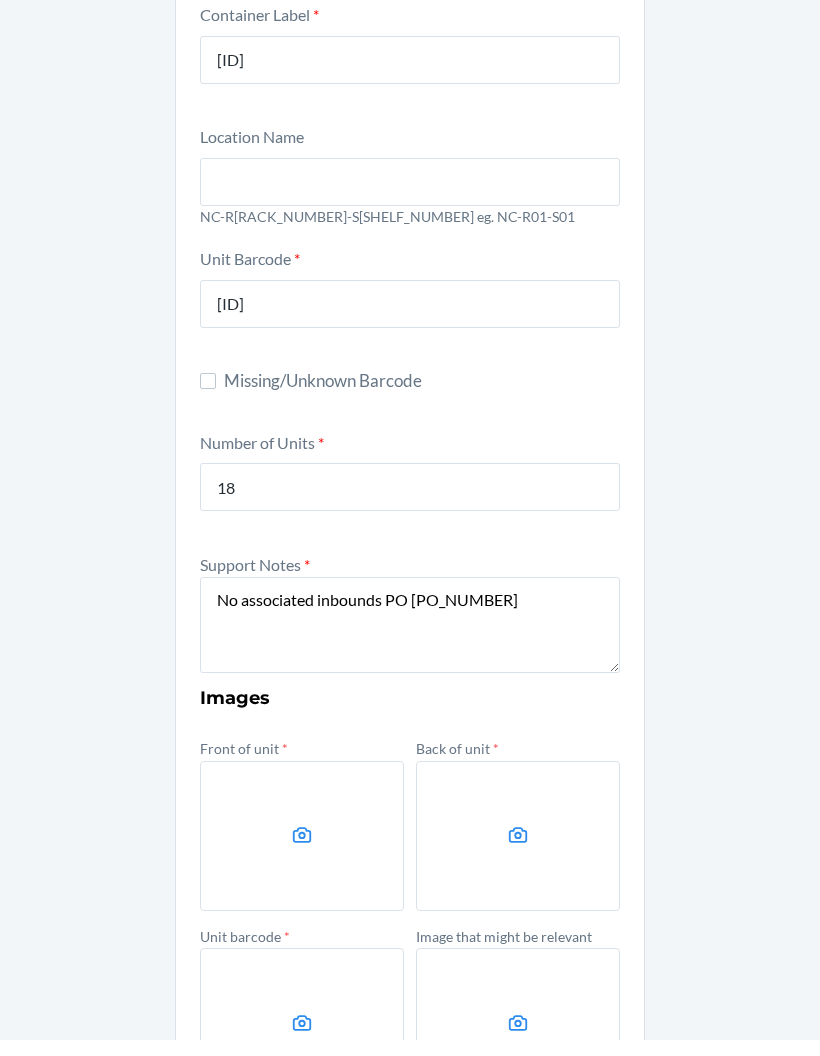 click at bounding box center (0, 0) 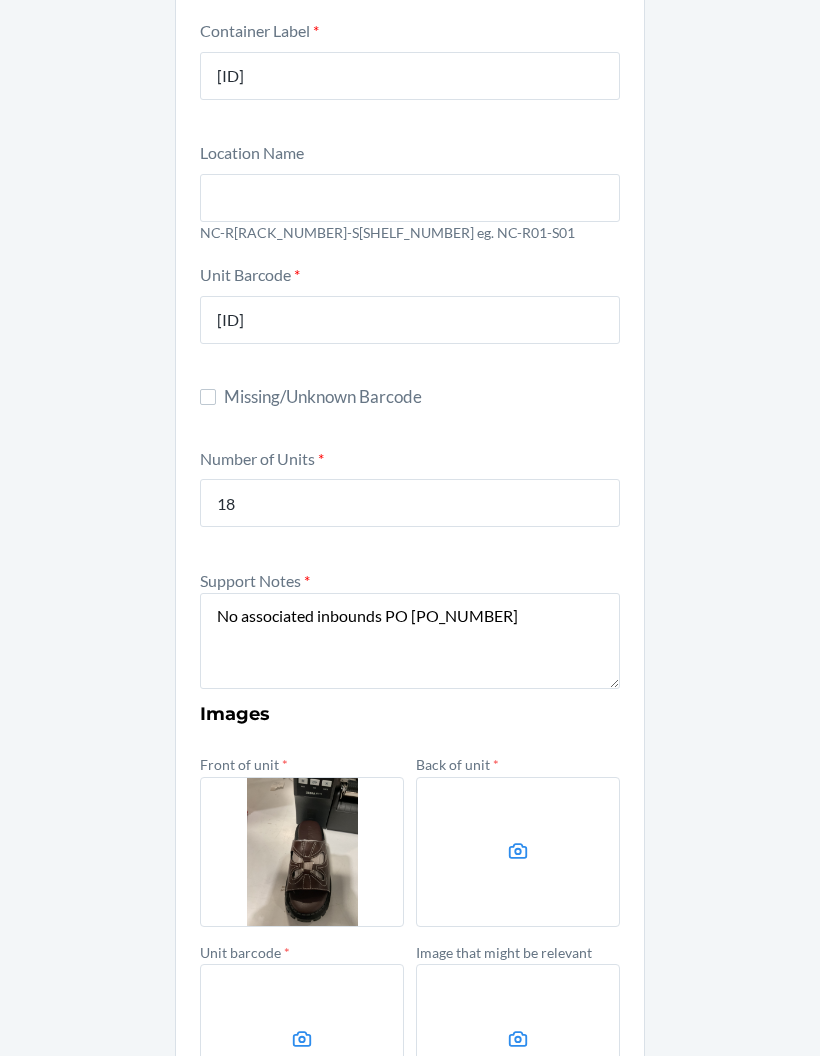click at bounding box center [518, 1039] 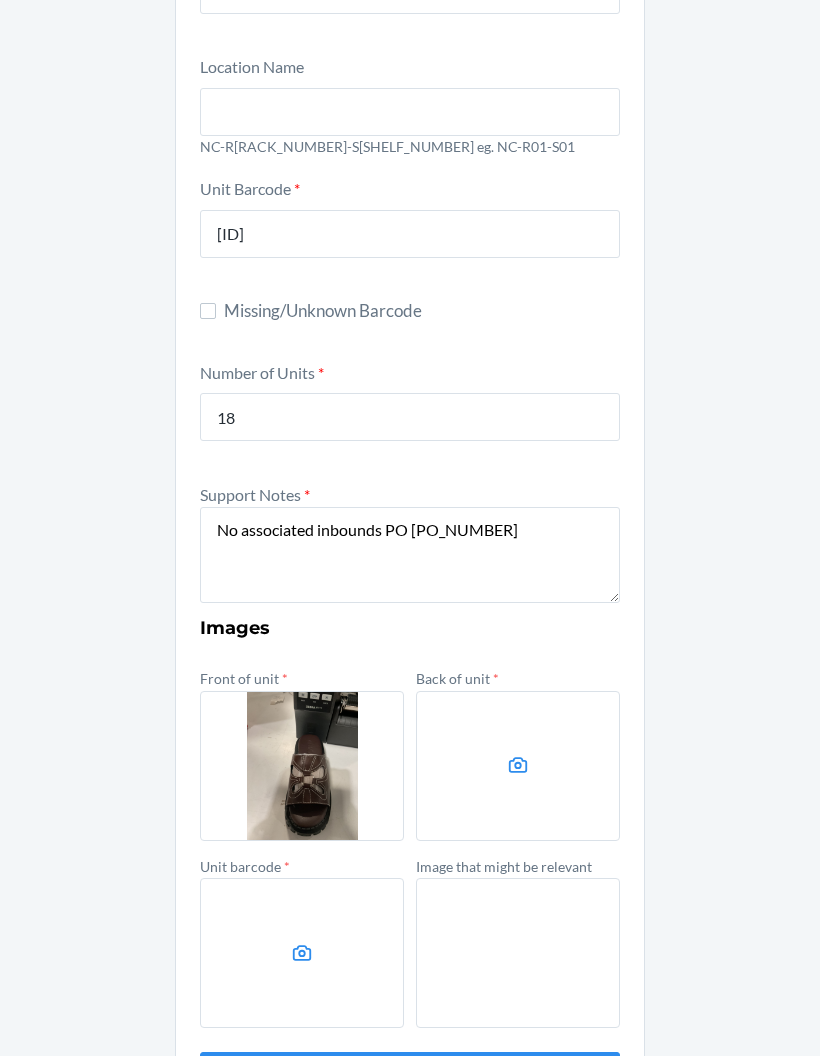 scroll, scrollTop: 260, scrollLeft: 0, axis: vertical 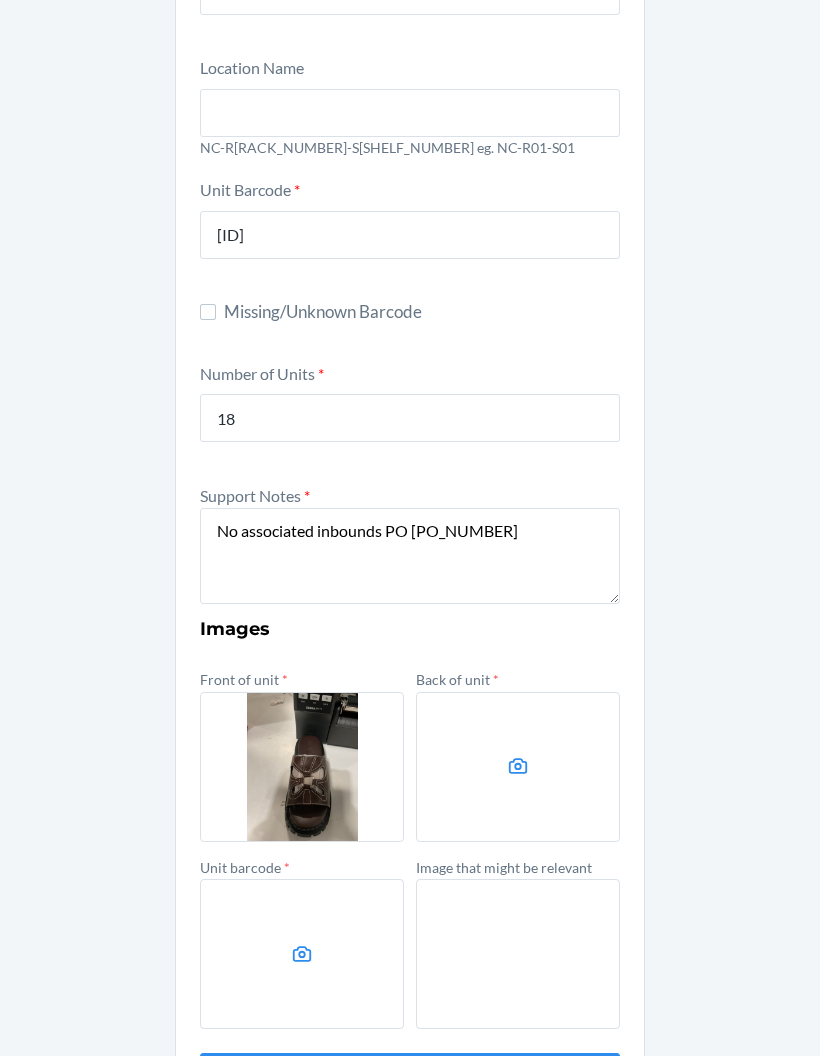click 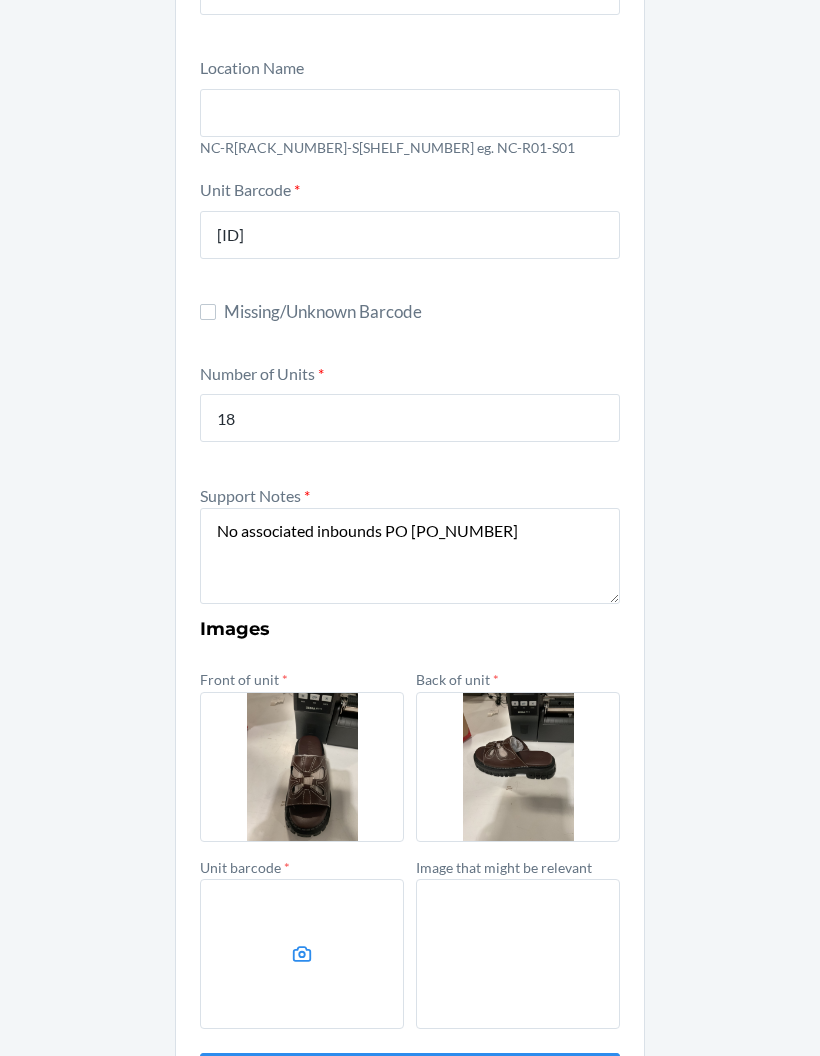 click at bounding box center [302, 954] 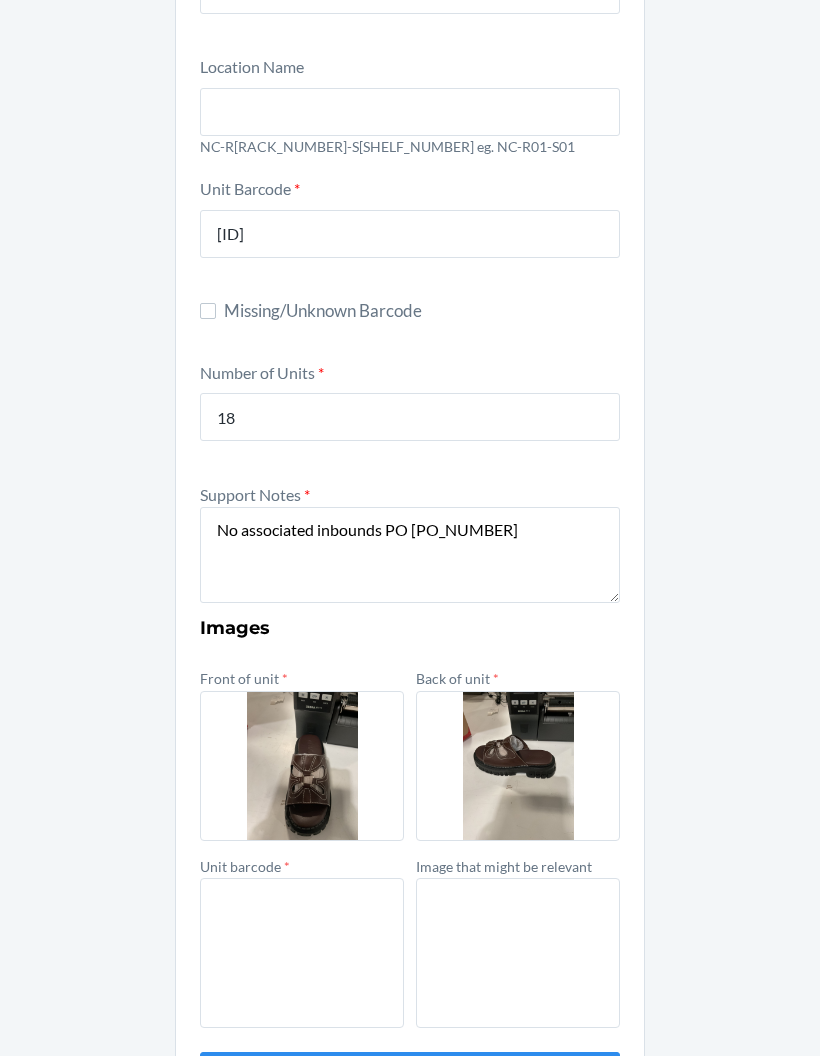 scroll, scrollTop: 260, scrollLeft: 0, axis: vertical 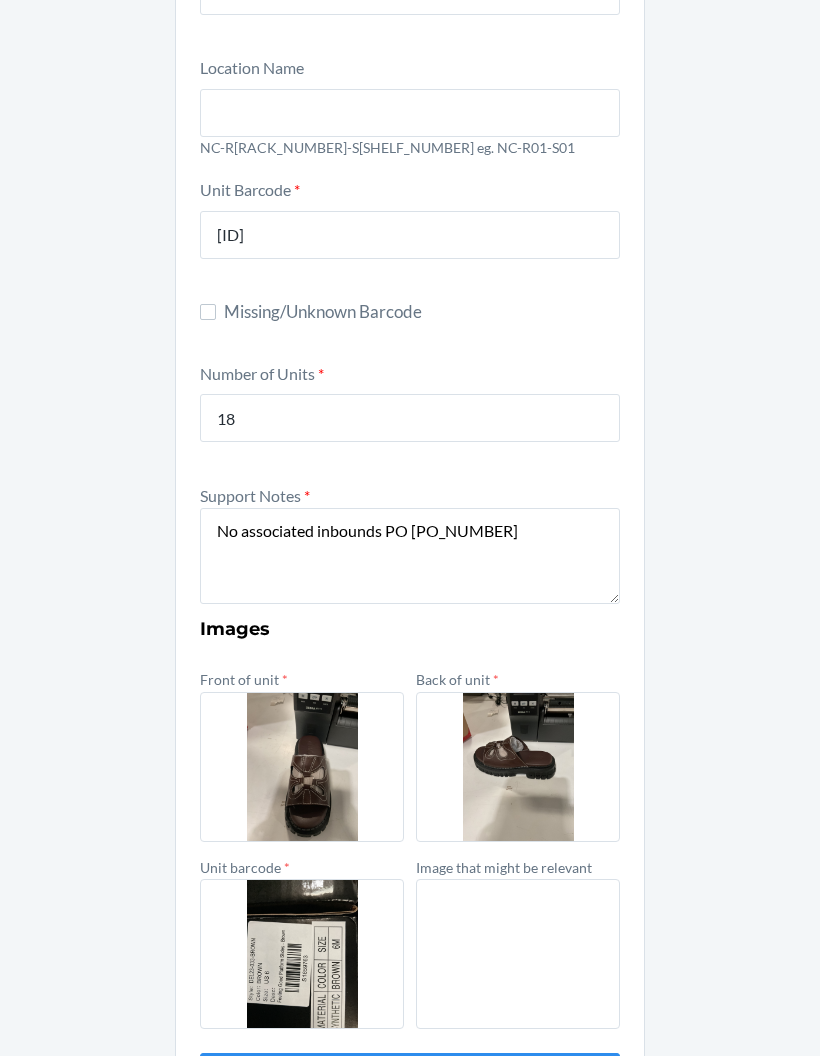 click on "Submit" at bounding box center (410, 1077) 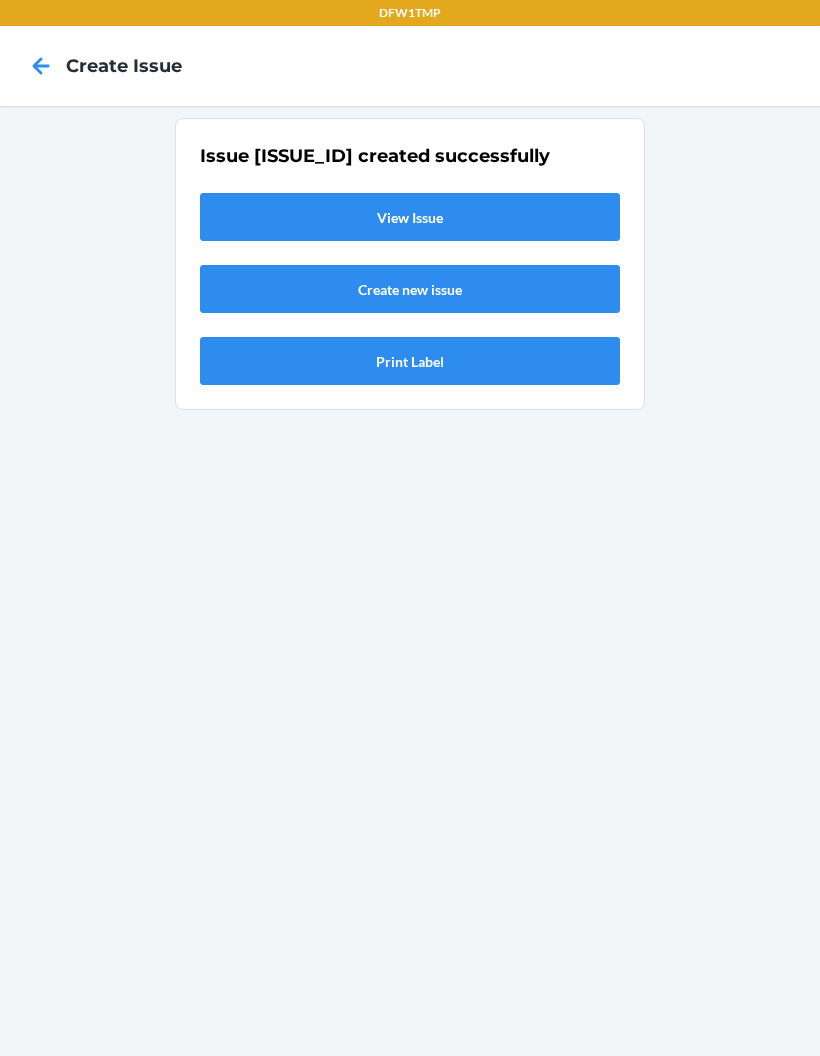 scroll, scrollTop: 0, scrollLeft: 0, axis: both 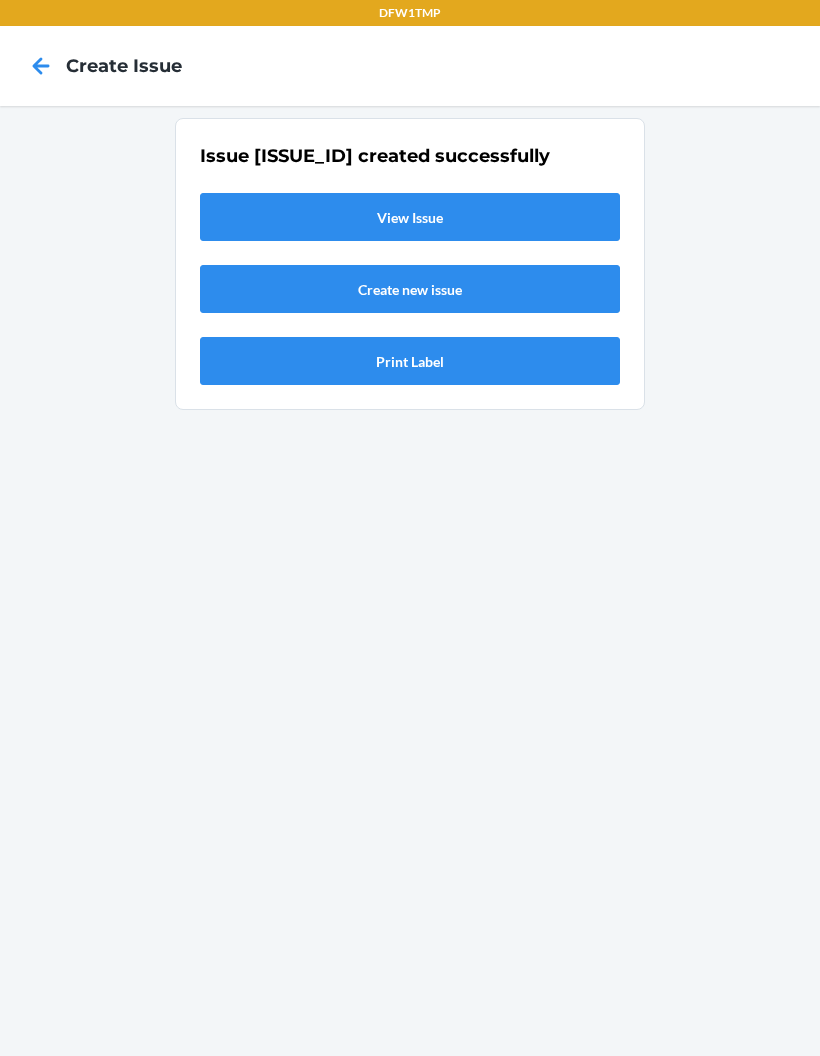 click on "View Issue" at bounding box center (410, 217) 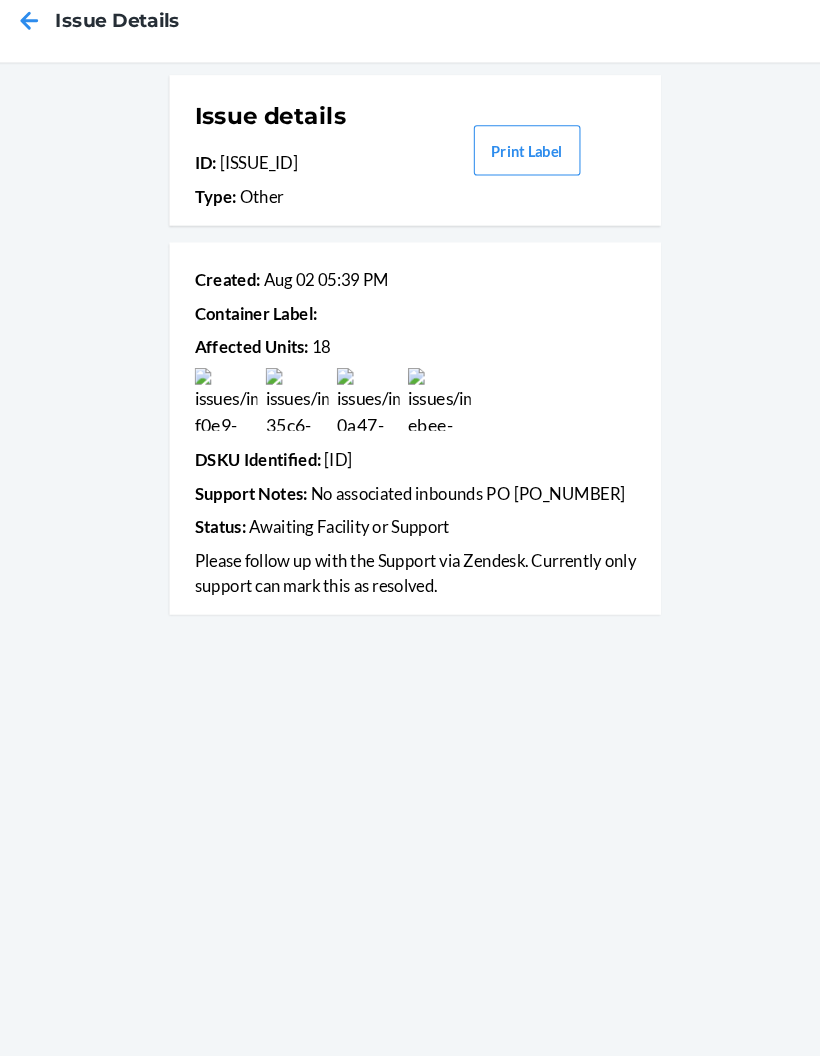scroll, scrollTop: 72, scrollLeft: 0, axis: vertical 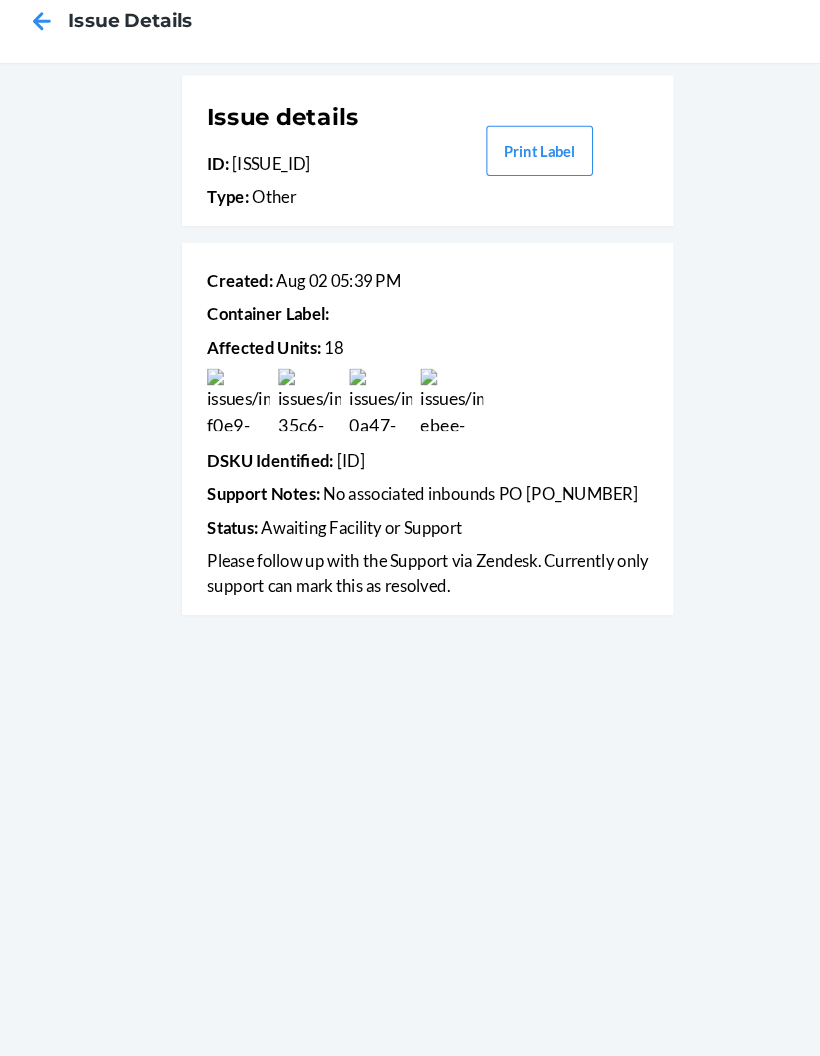 click on "Issue details ID :   NC-FSYSYRJG Type :   Other Print Label Created :   Aug 02 05:39 PM Container Label :   Affected Units :   18 DSKU Identified :   DP2FKAYBFTR Support Notes :   No associated inbounds PO 170320 Status :   Awaiting Facility or Support   Please follow up with the Support via Zendesk. Currently only support can mark this as resolved." at bounding box center (410, 581) 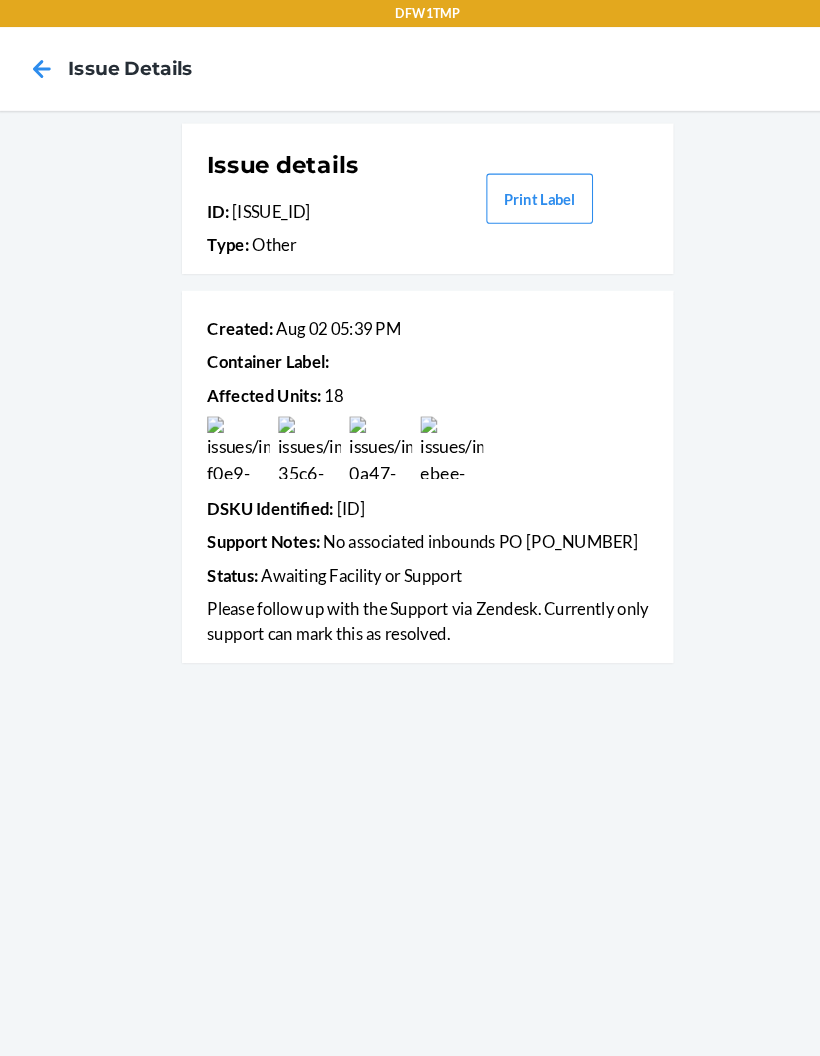 click 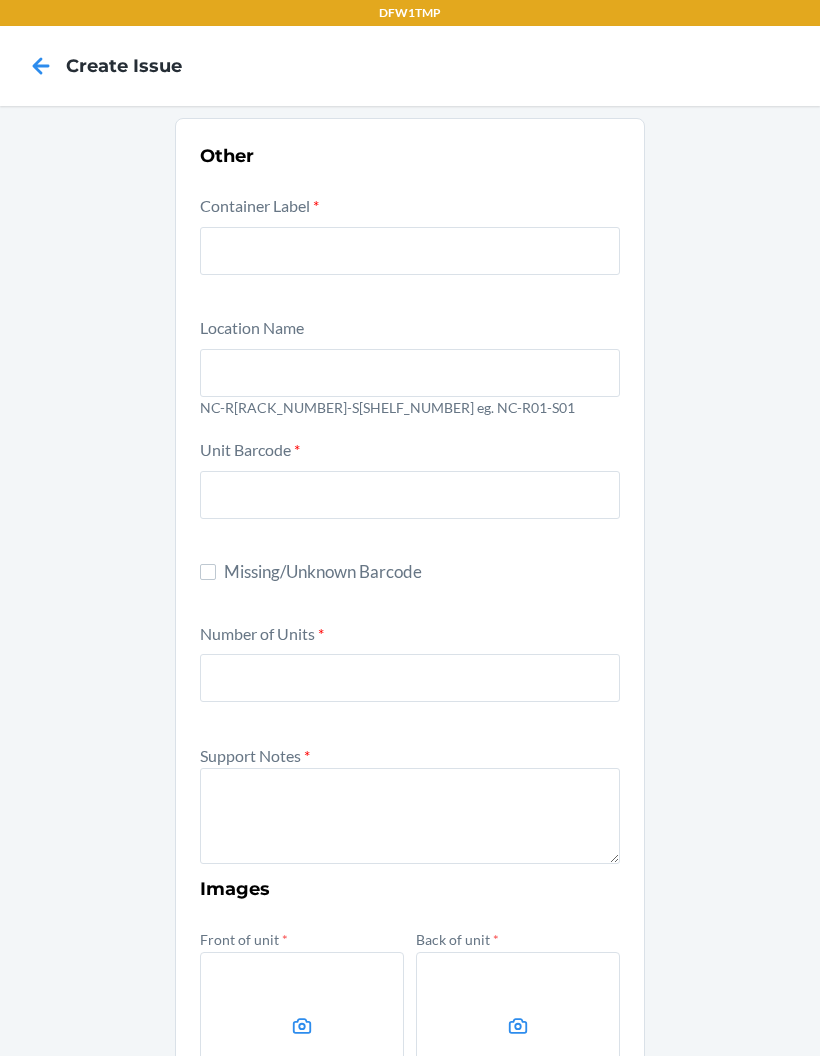 click at bounding box center [410, 251] 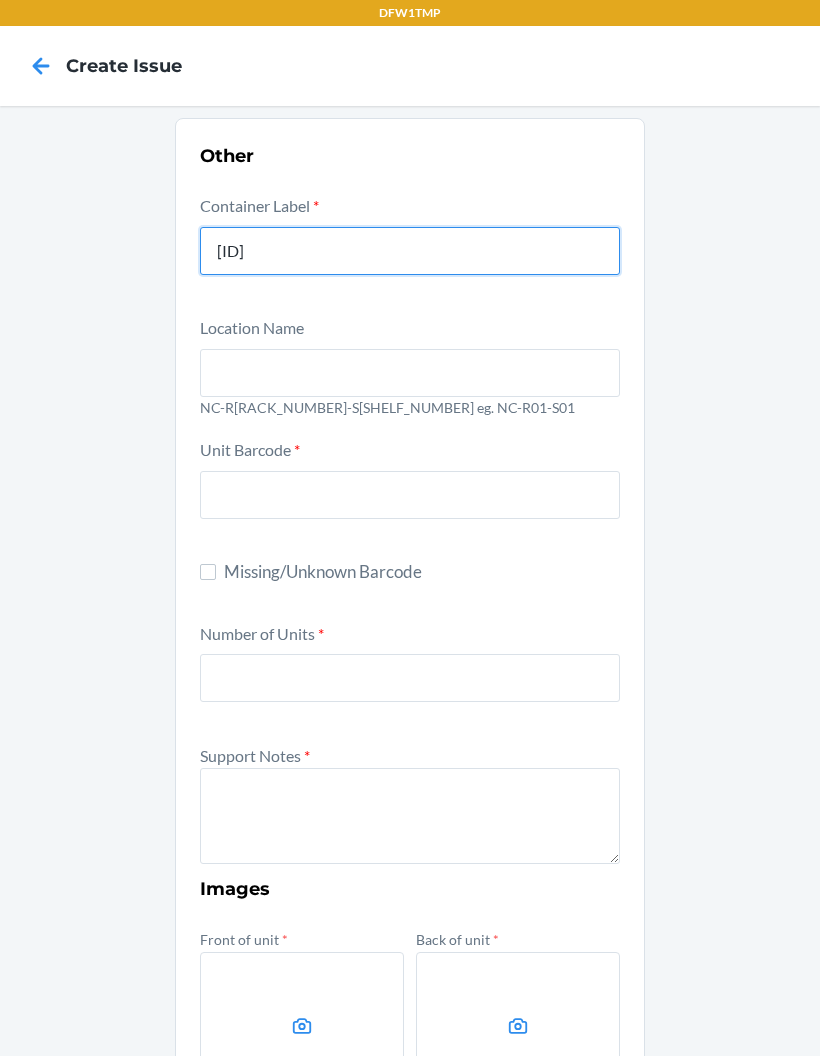 type on "CD8BXNF4TJ" 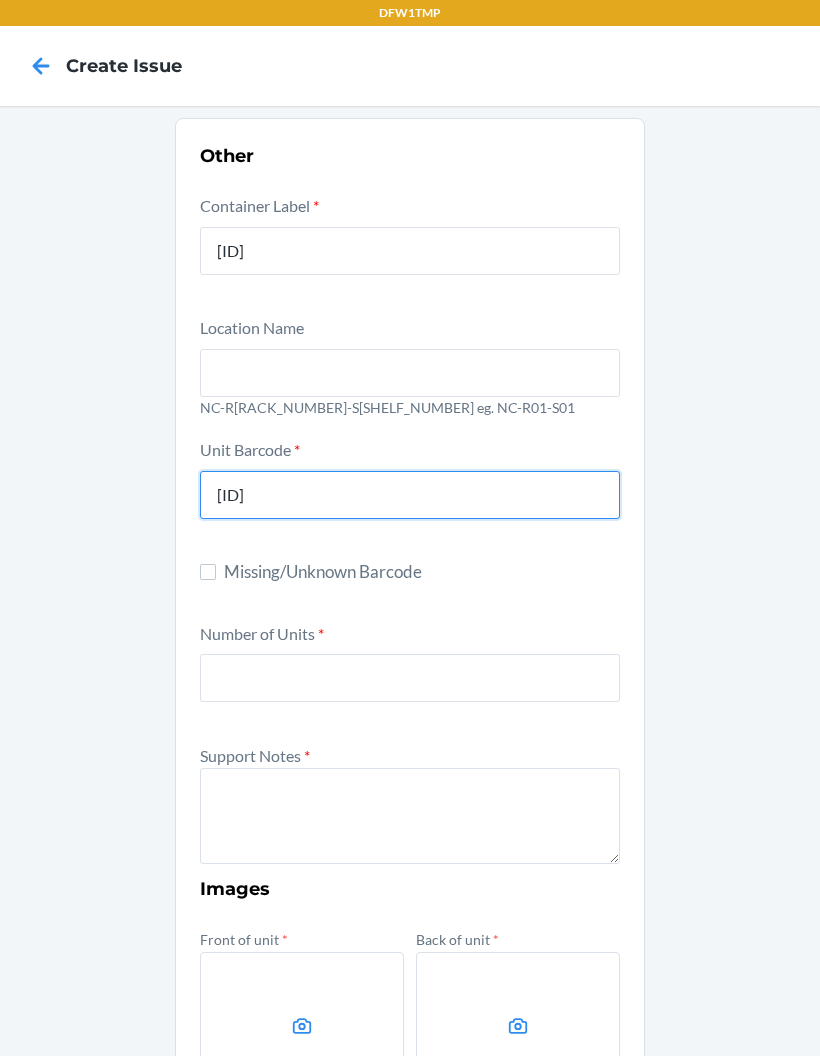type on "S1859765" 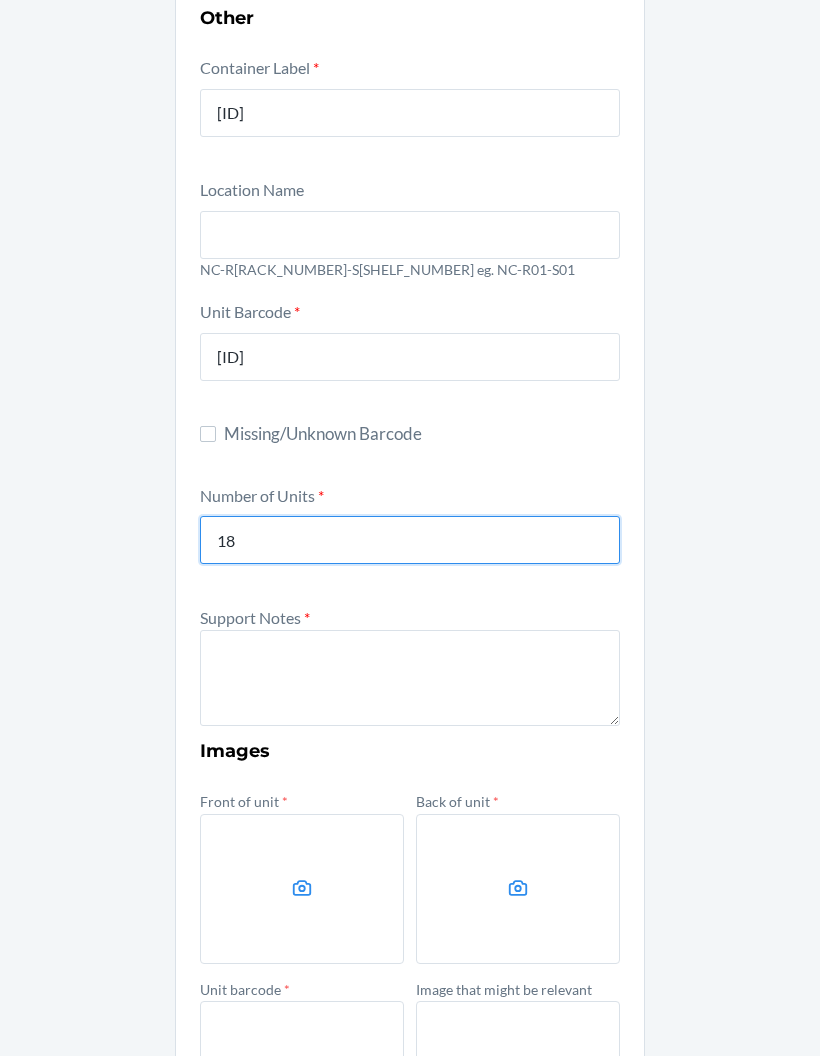 scroll, scrollTop: 148, scrollLeft: 0, axis: vertical 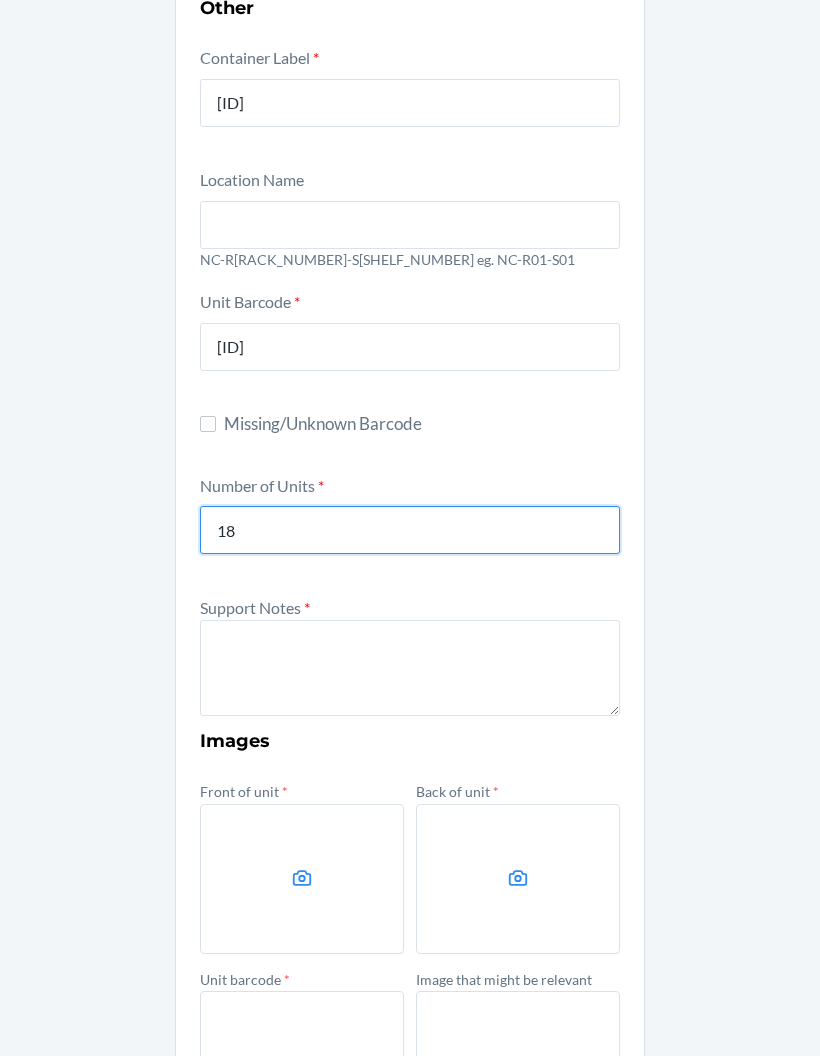 type on "18" 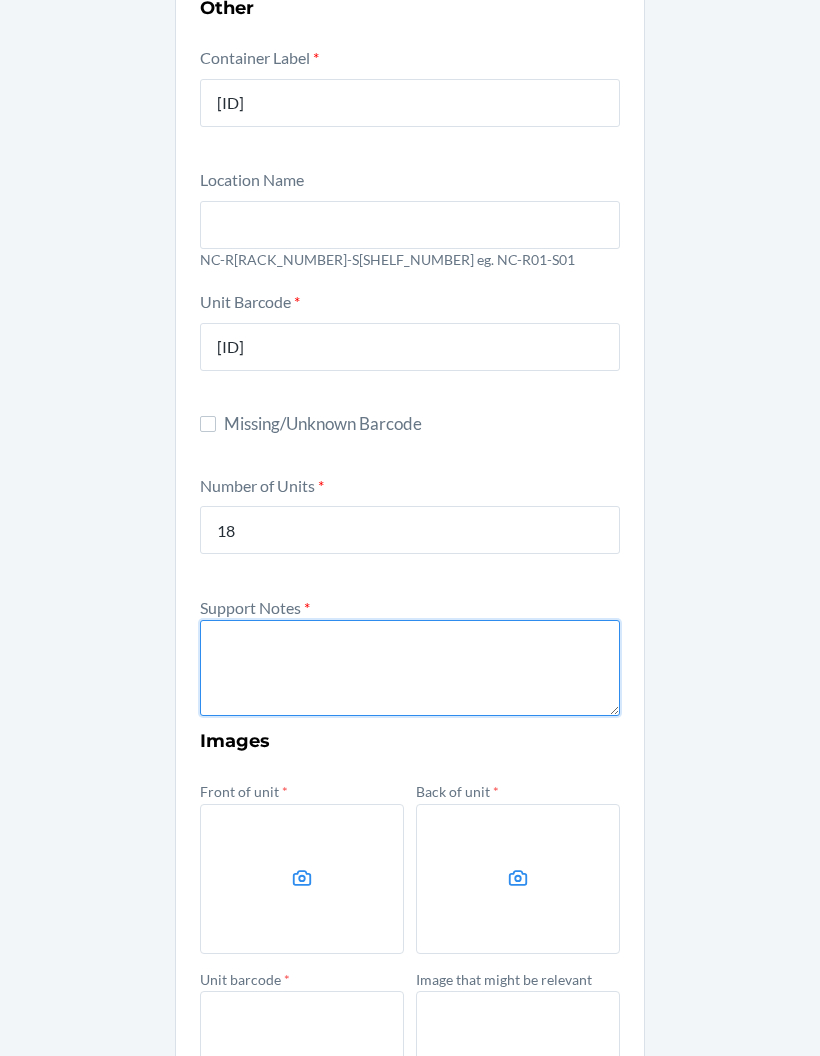 click at bounding box center (410, 668) 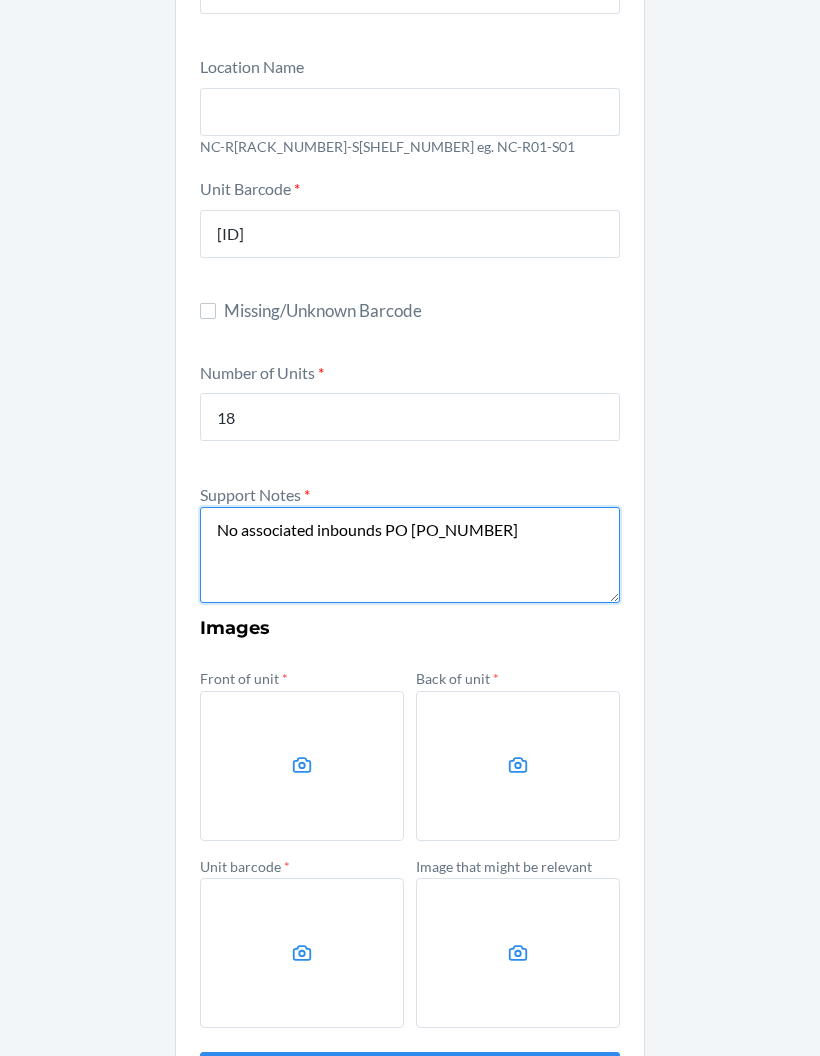 scroll, scrollTop: 260, scrollLeft: 0, axis: vertical 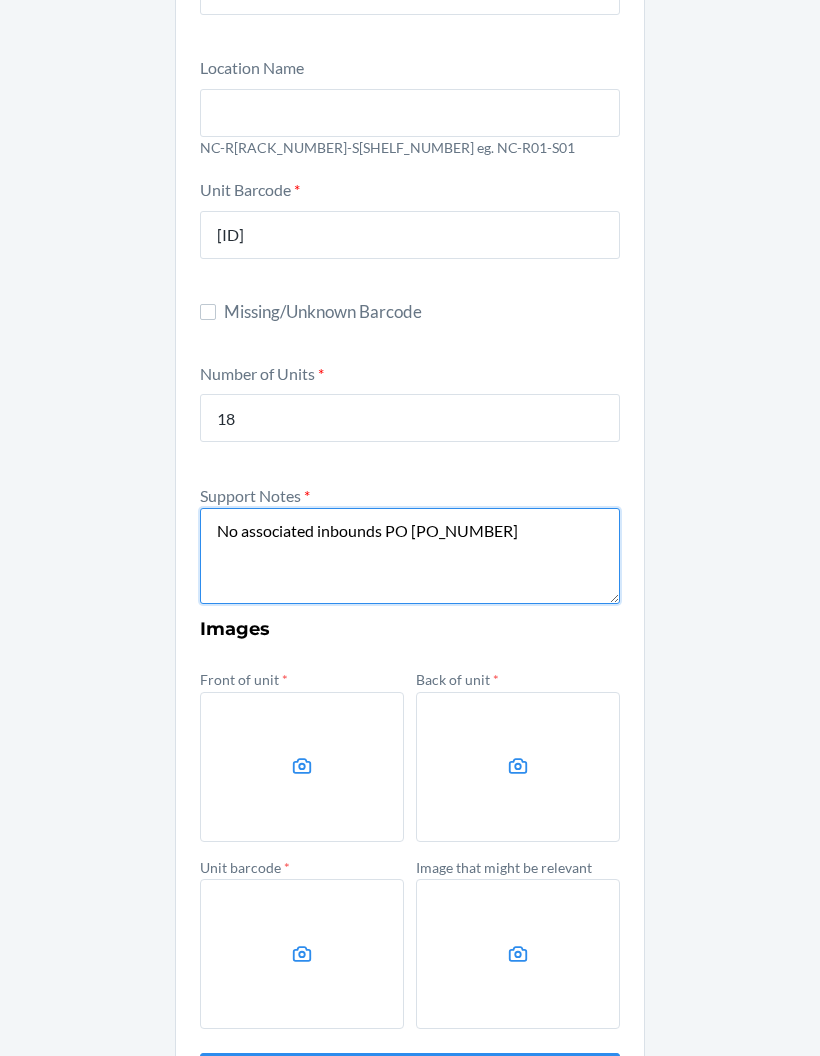 type on "No associated inbounds PO 170320" 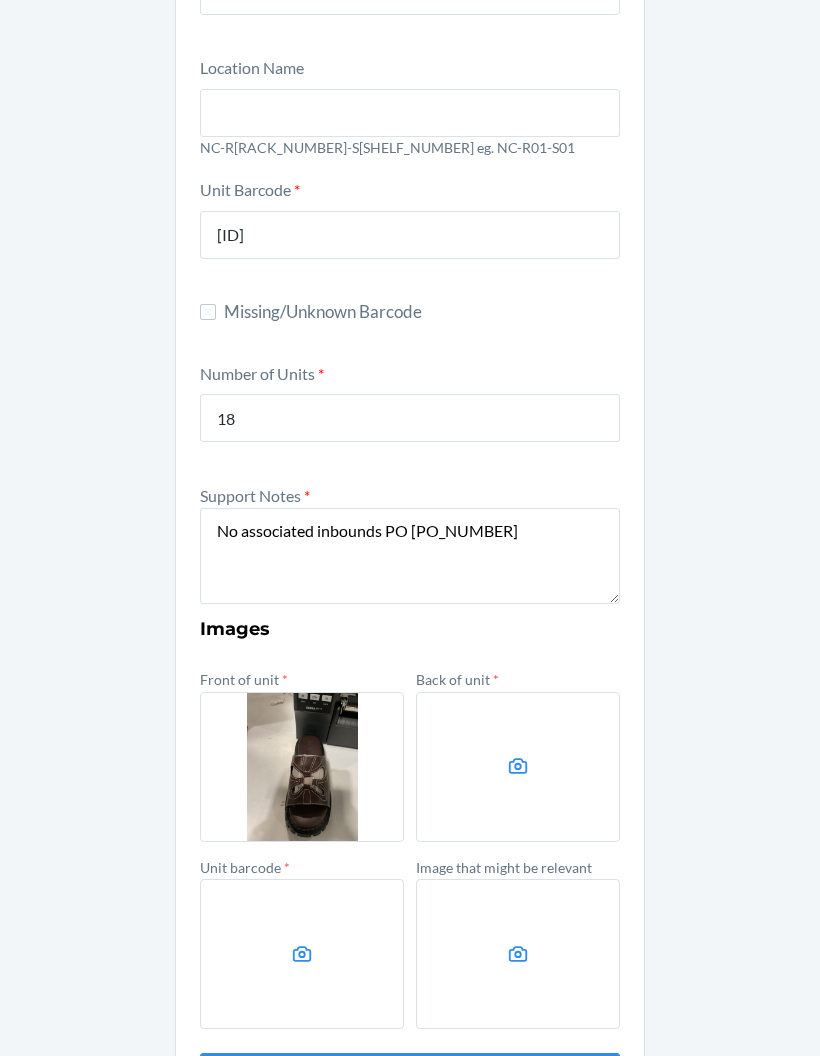click at bounding box center [518, 767] 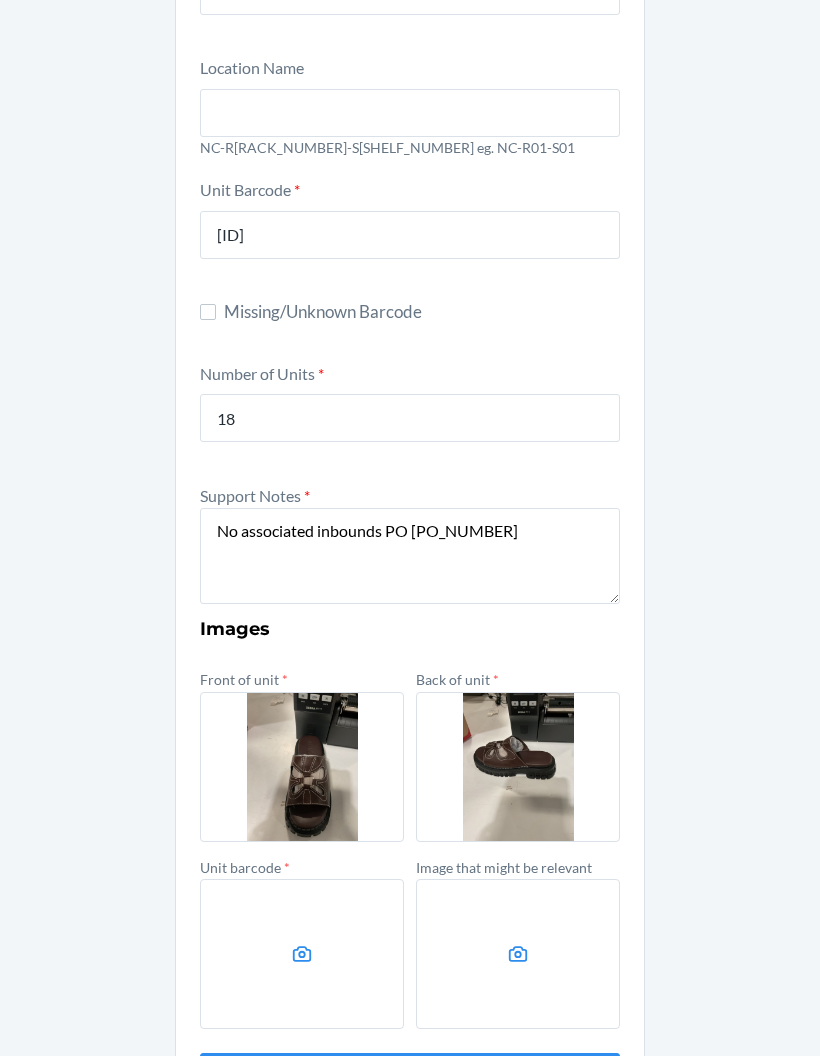 click at bounding box center (302, 954) 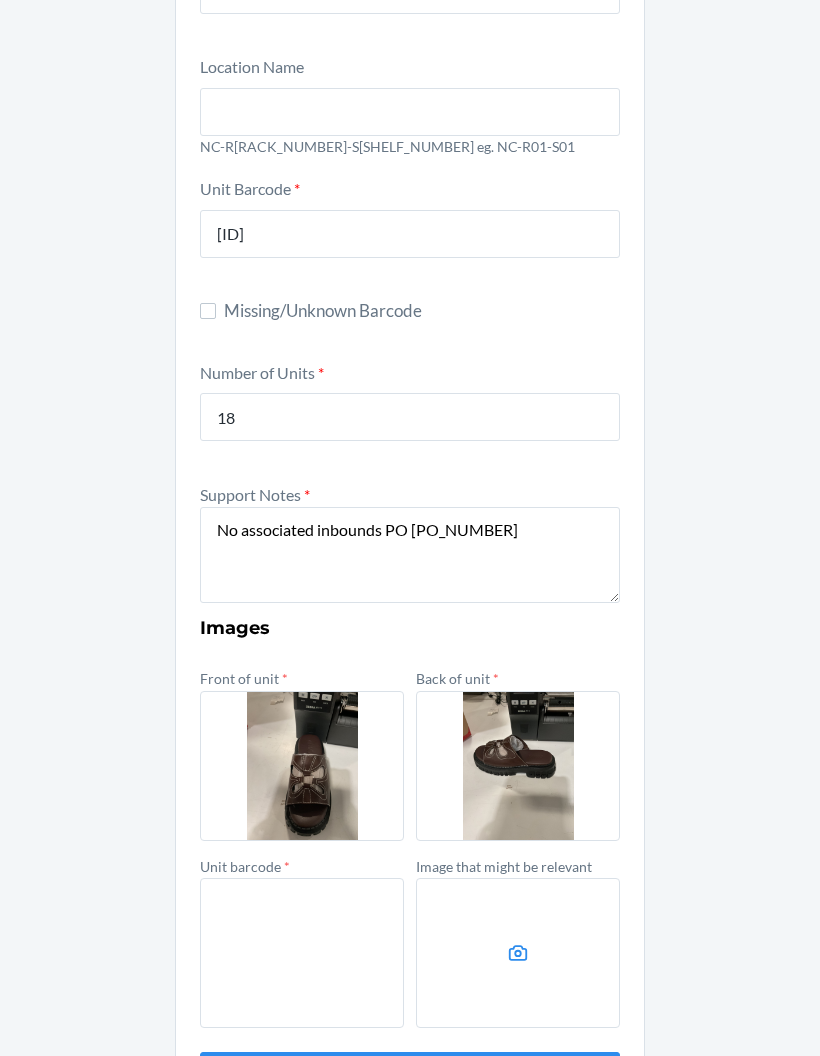 scroll, scrollTop: 260, scrollLeft: 0, axis: vertical 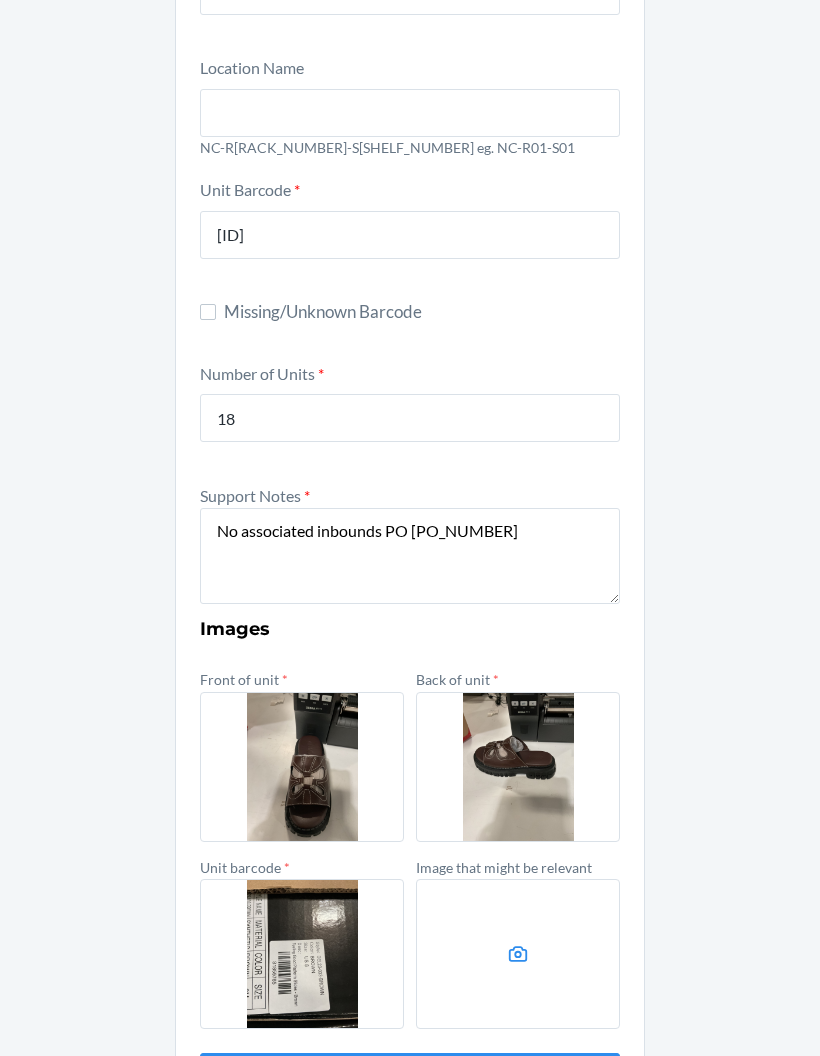 click on "Submit" at bounding box center (410, 1077) 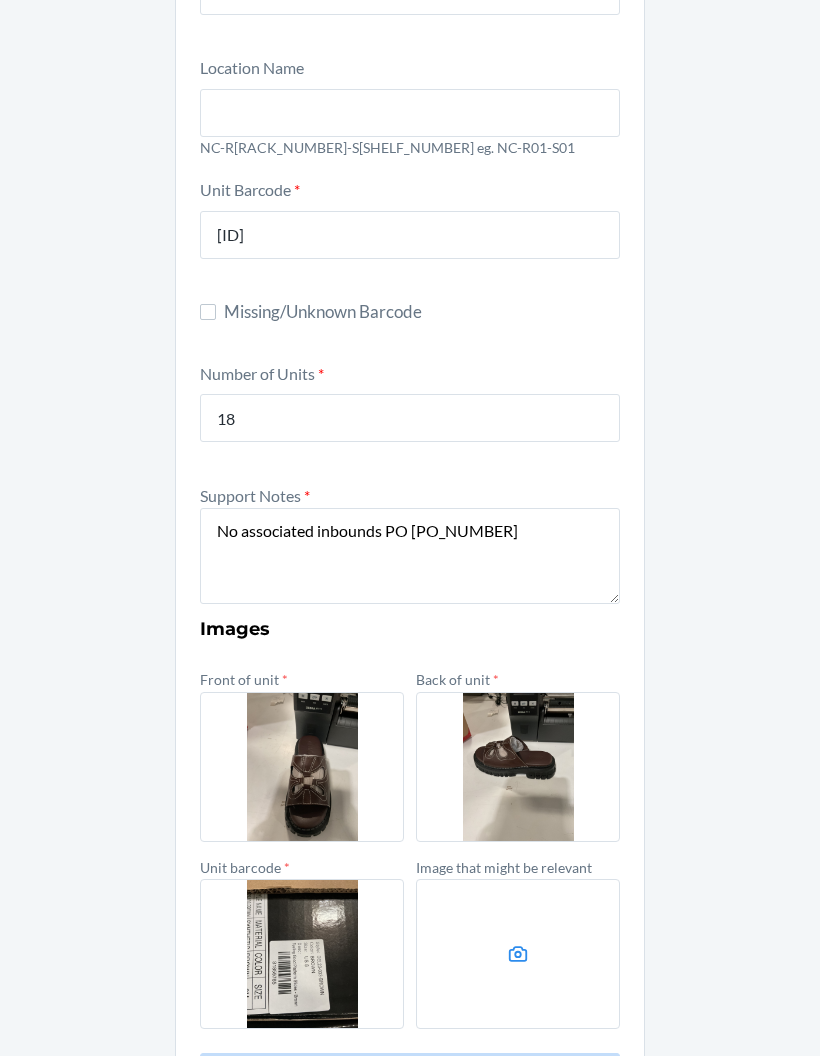 scroll, scrollTop: 0, scrollLeft: 0, axis: both 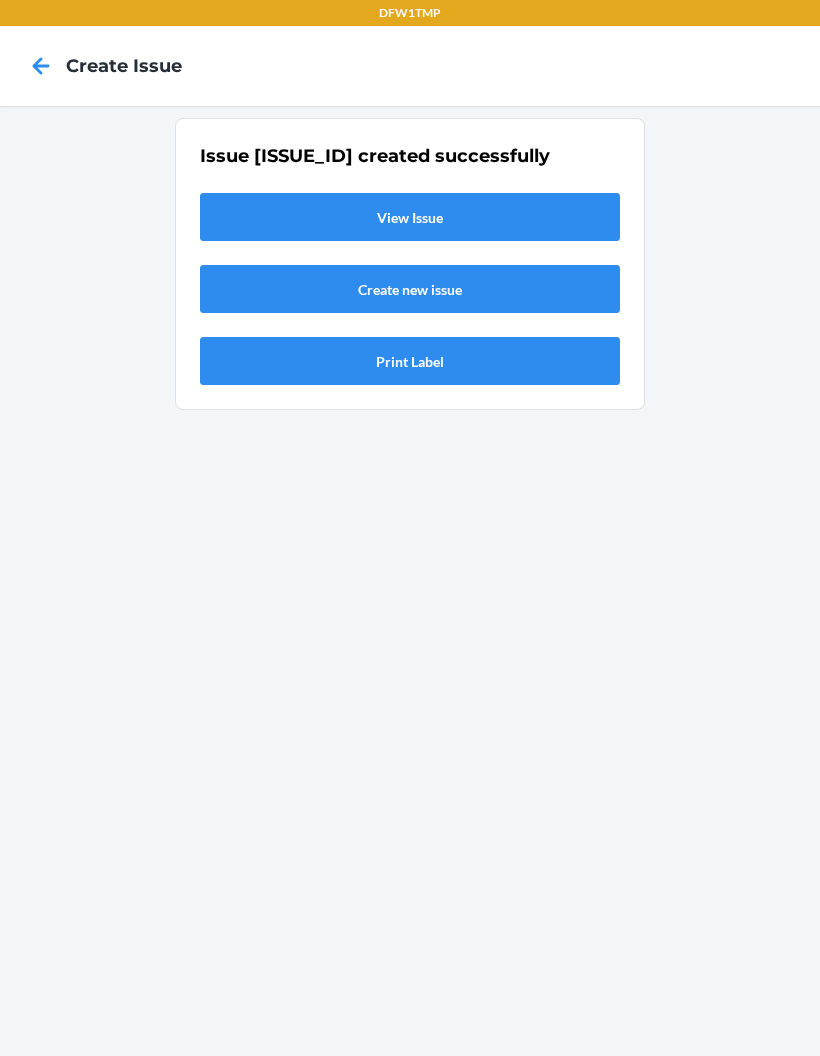 click on "View Issue" at bounding box center (410, 217) 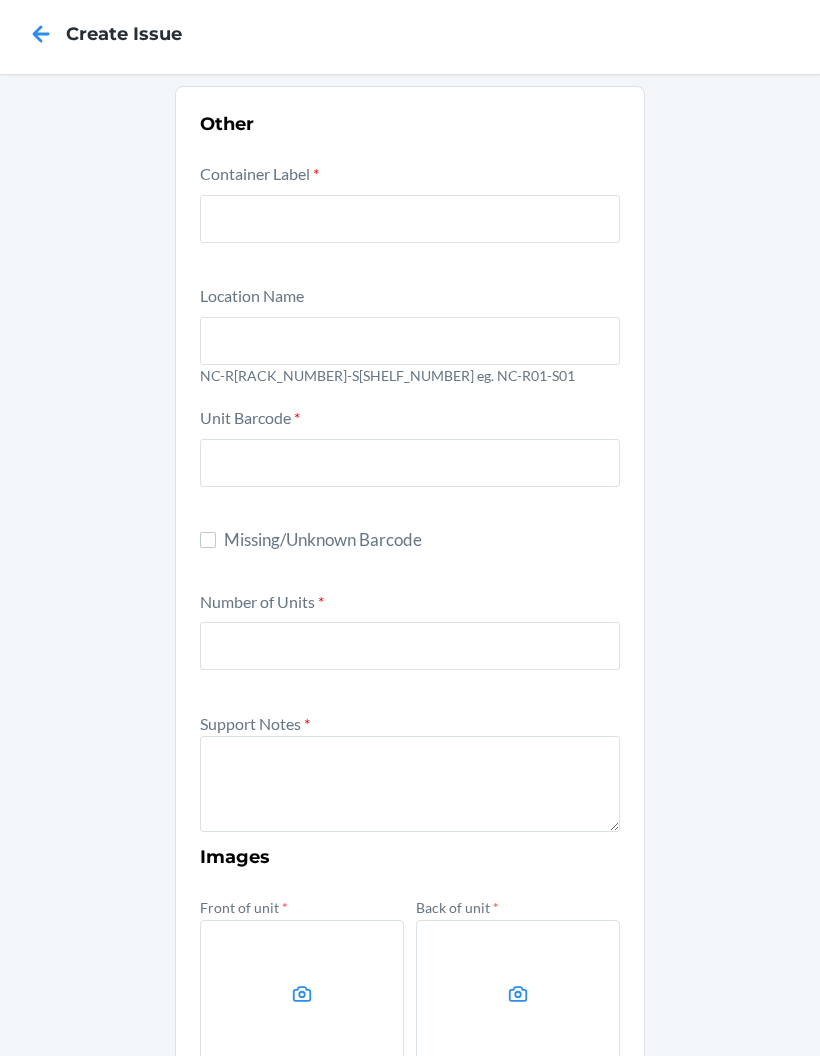 scroll, scrollTop: 31, scrollLeft: 0, axis: vertical 